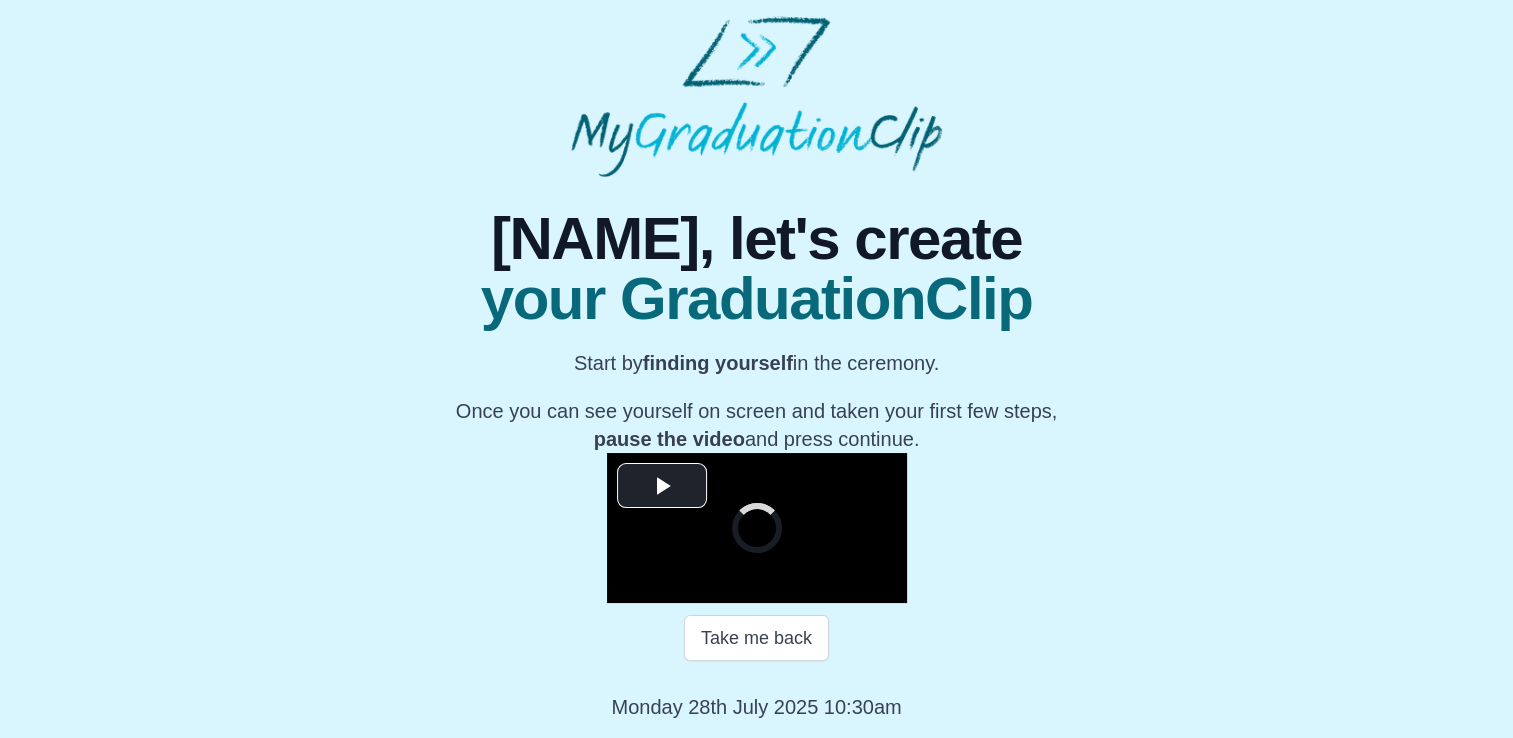 scroll, scrollTop: 274, scrollLeft: 0, axis: vertical 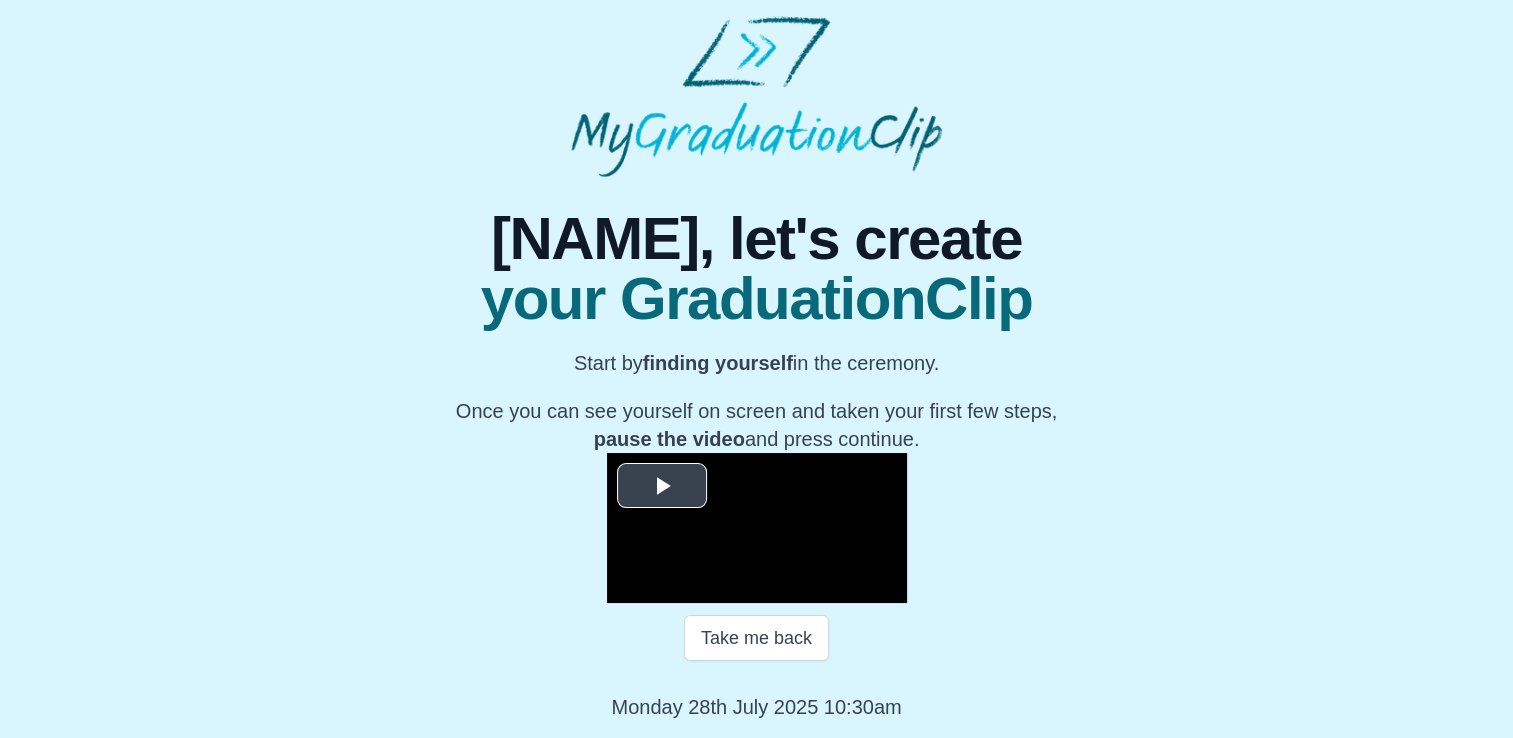 click at bounding box center [662, 486] 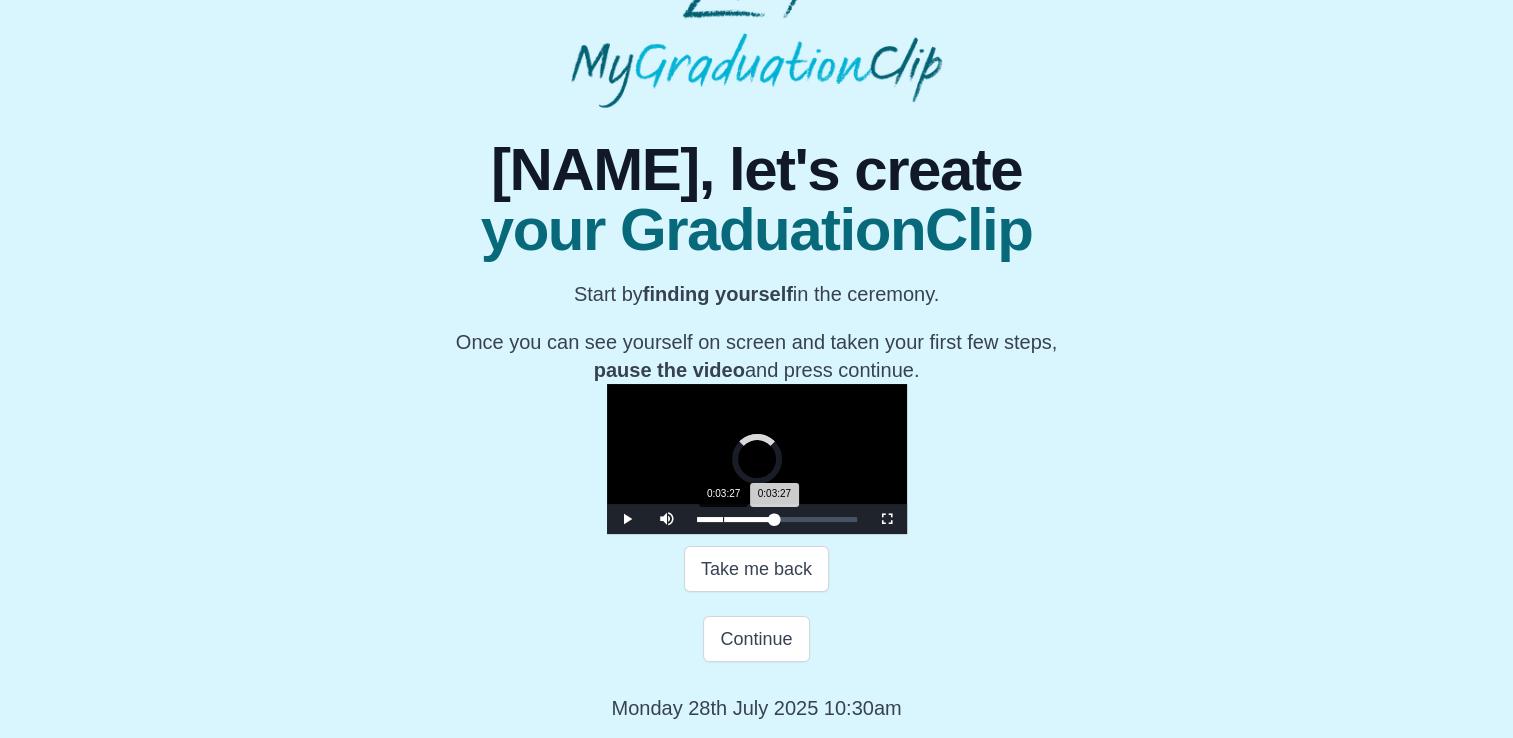 click on "0:03:27" at bounding box center (723, 519) 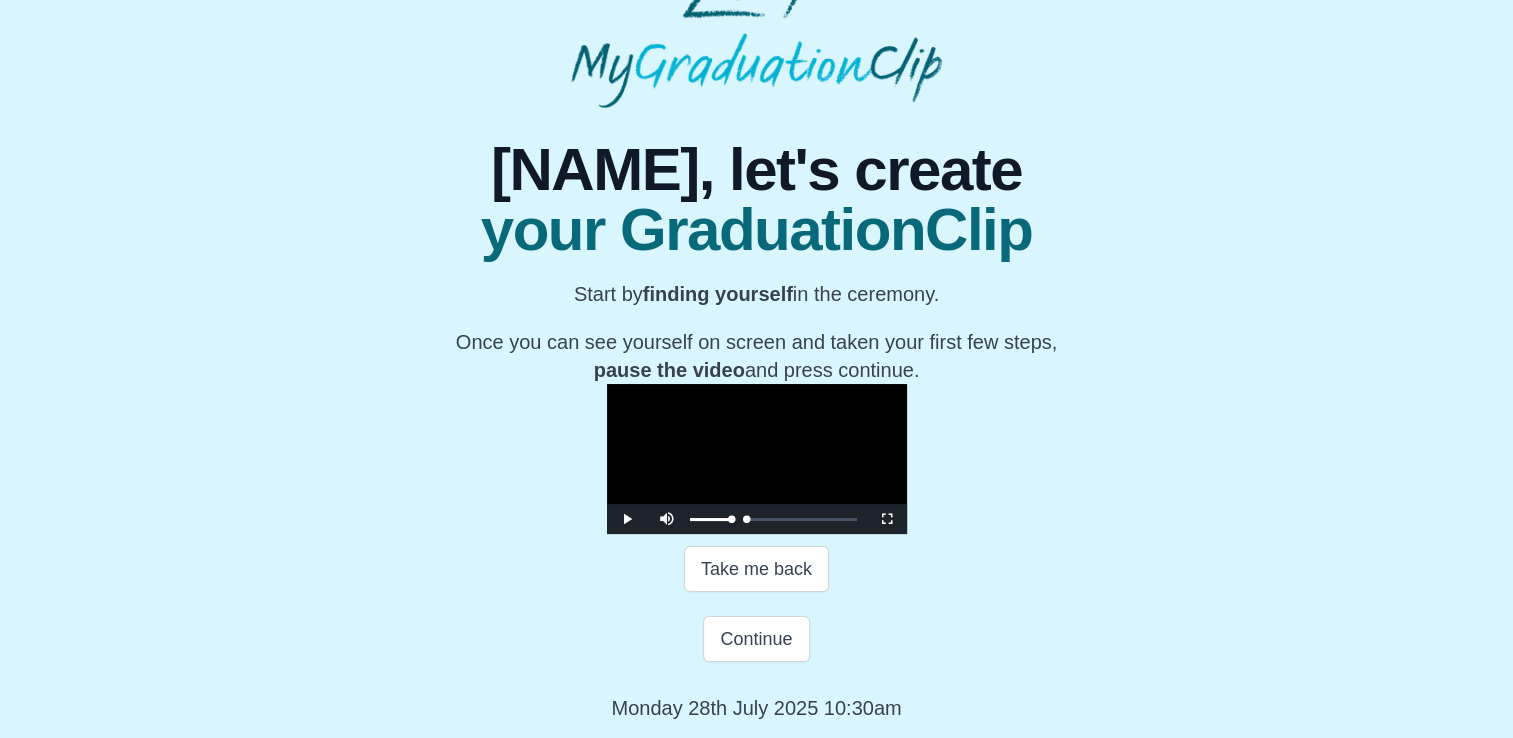 drag, startPoint x: 494, startPoint y: 590, endPoint x: 449, endPoint y: 593, distance: 45.099888 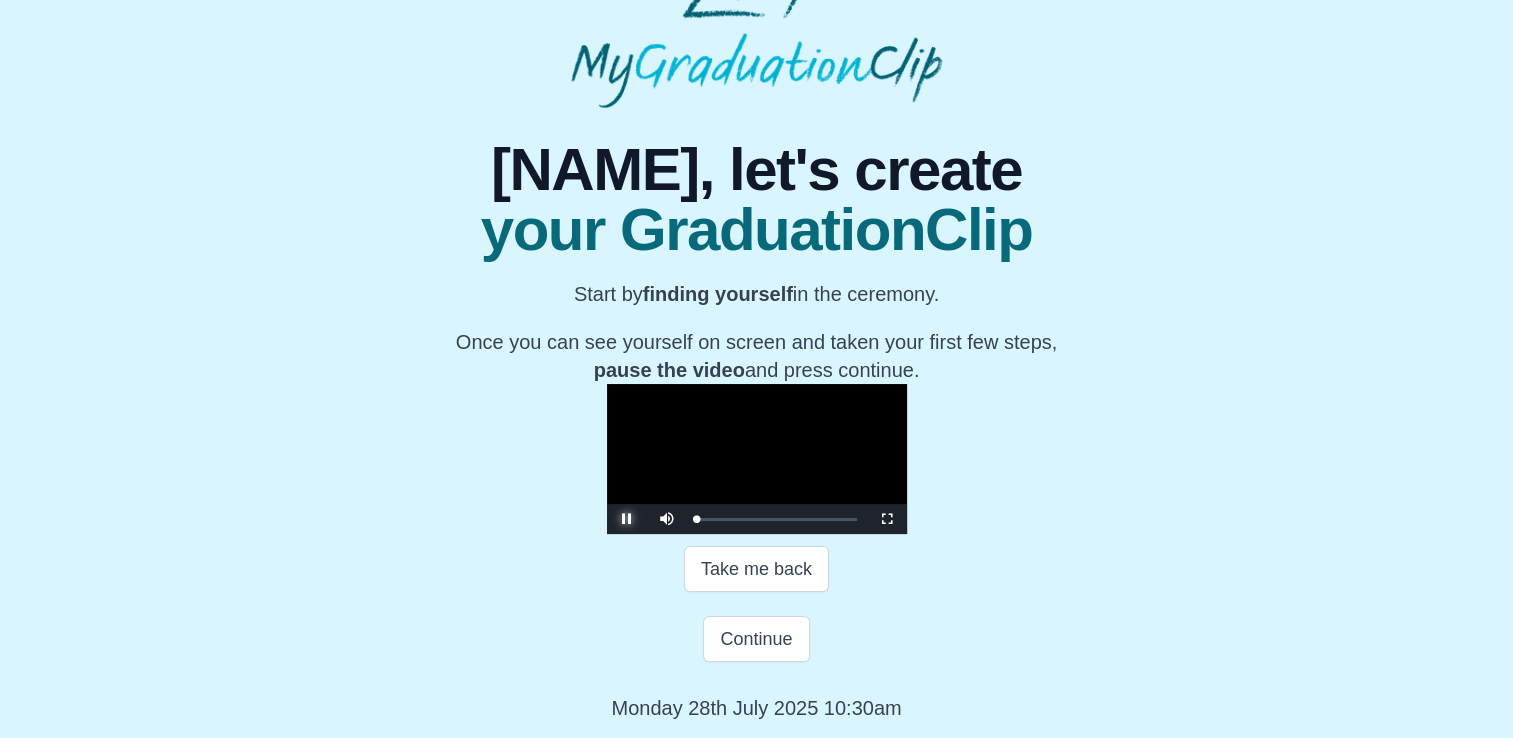 click at bounding box center [627, 519] 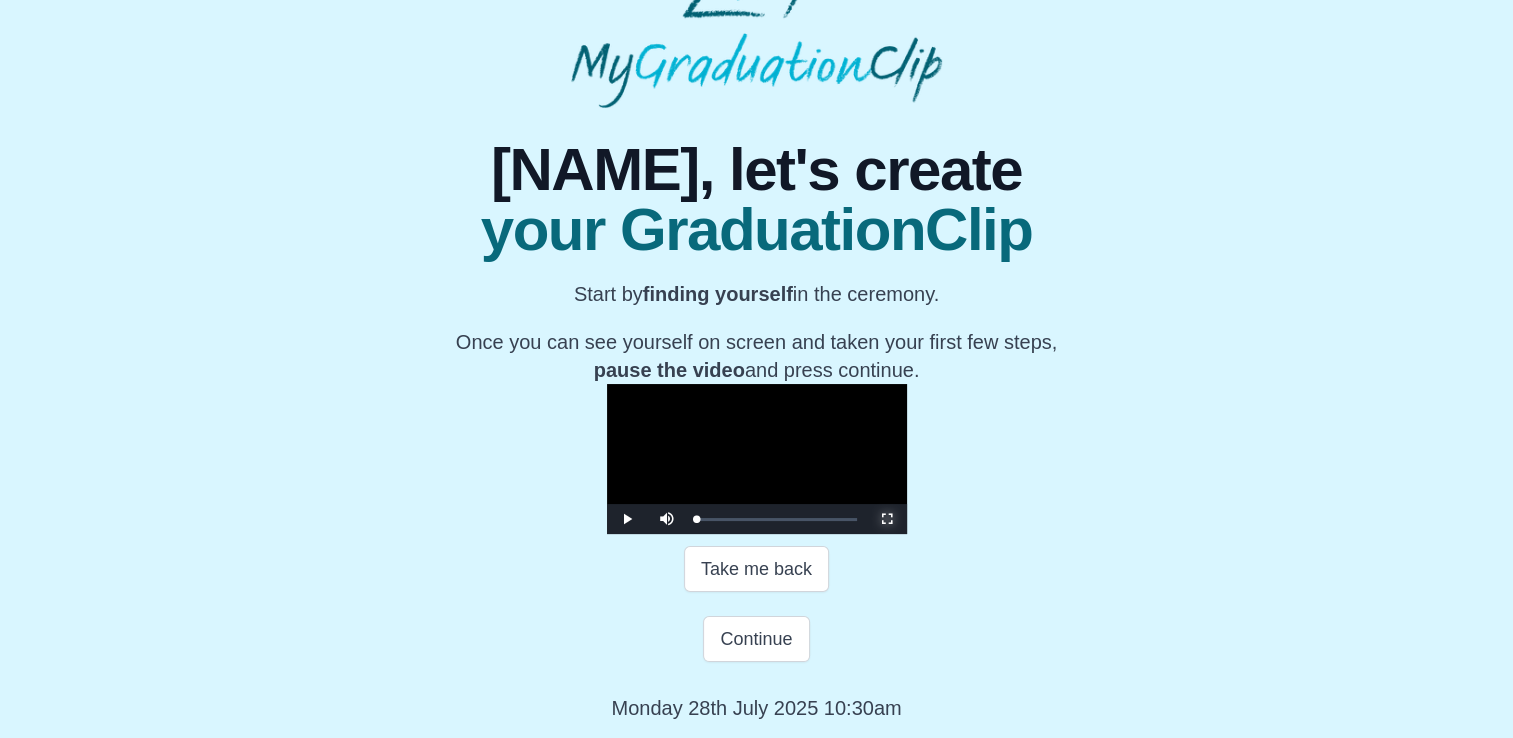 click at bounding box center [887, 519] 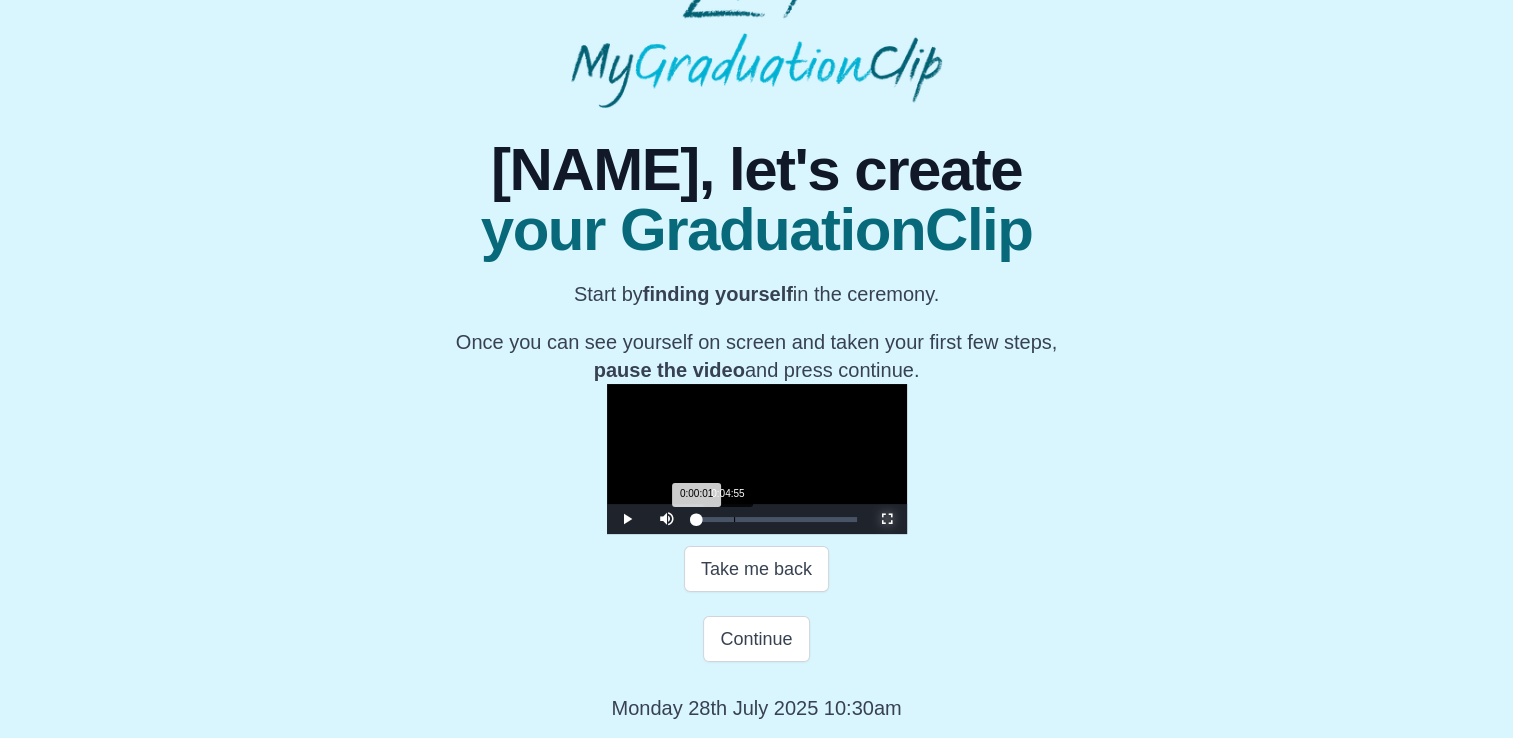 scroll, scrollTop: 0, scrollLeft: 0, axis: both 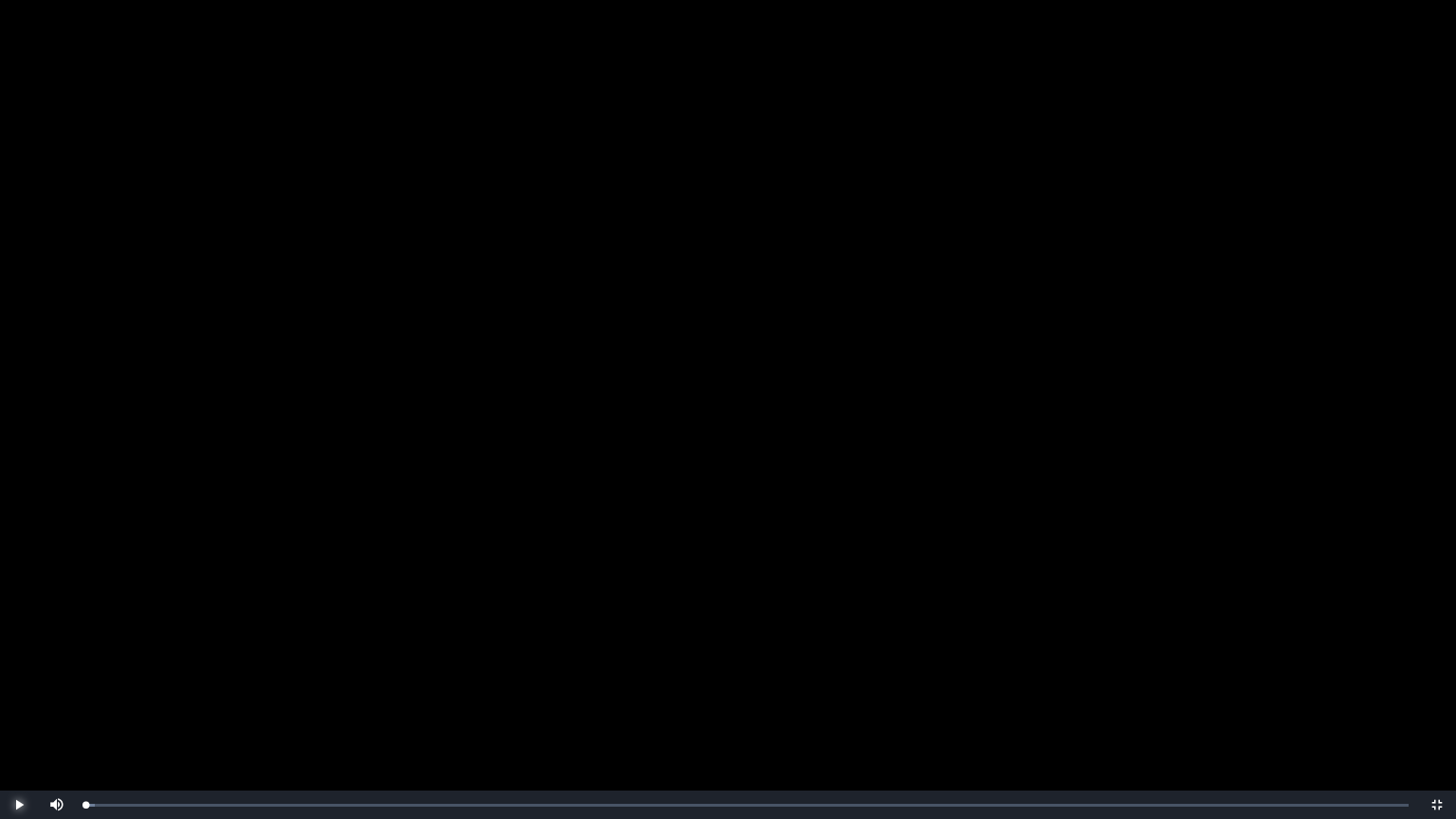 click at bounding box center [19, 805] 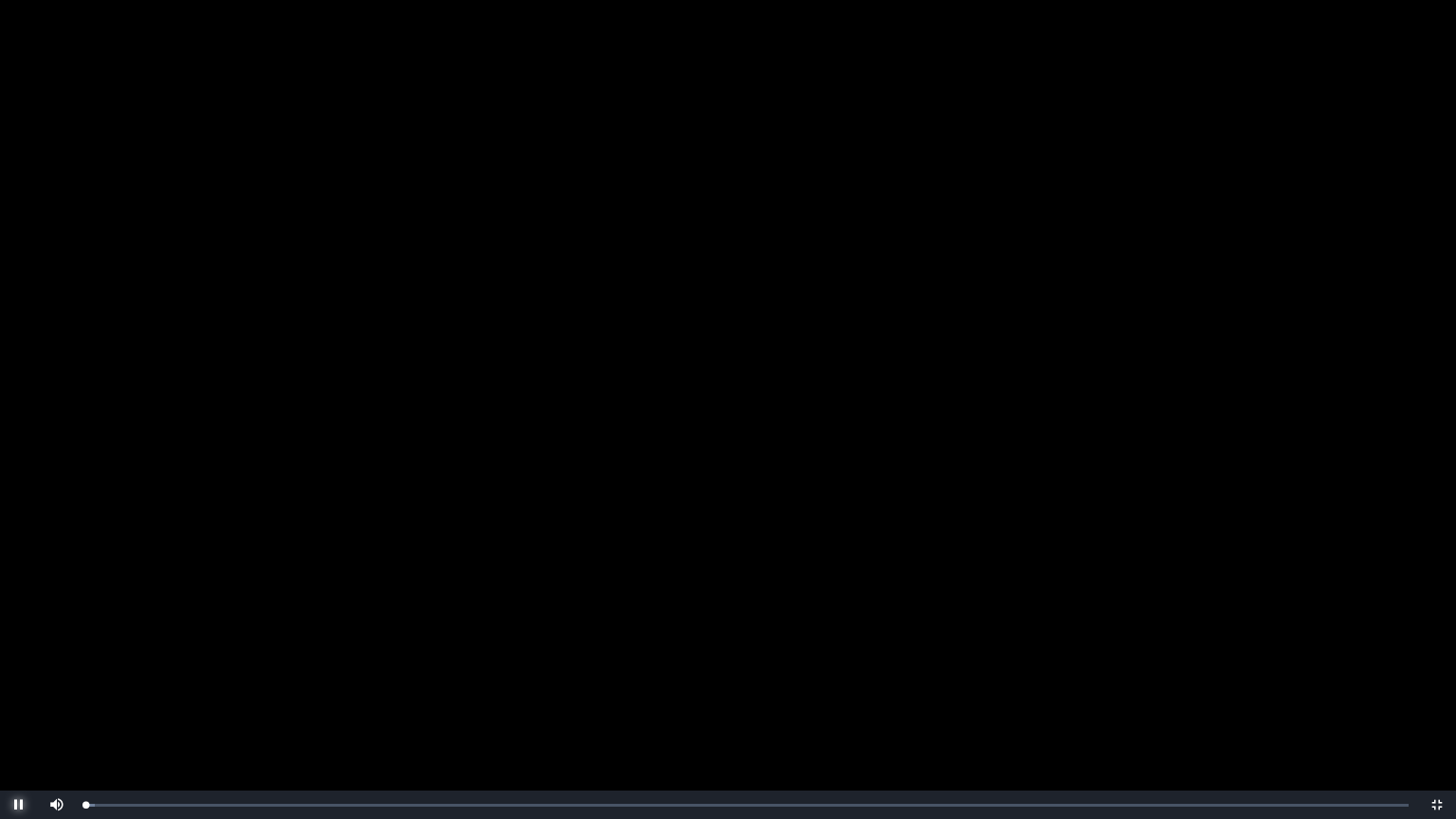 type 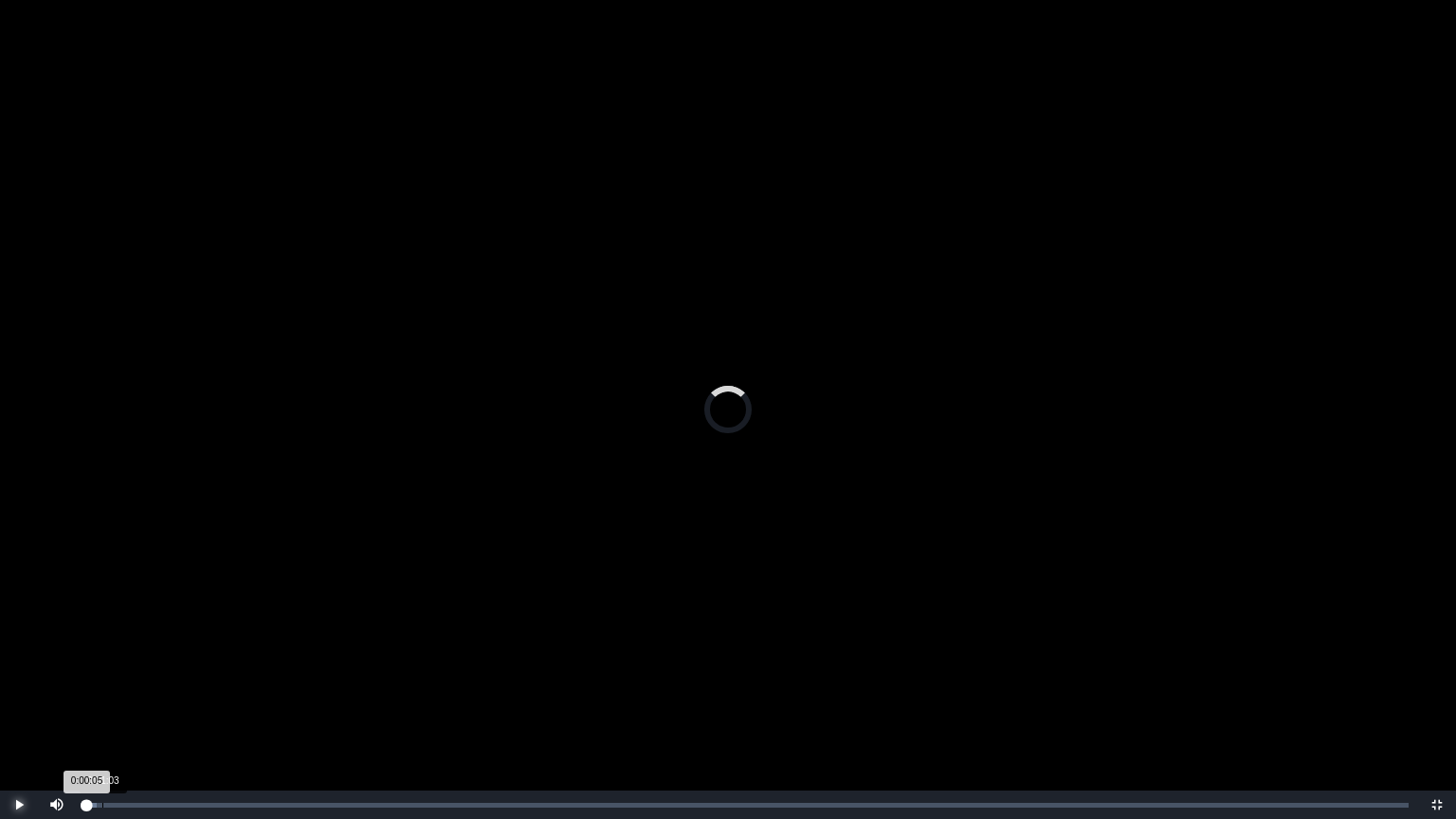 click on "Loaded : 0% 0:01:03 0:00:05 Progress : 0%" at bounding box center [747, 805] 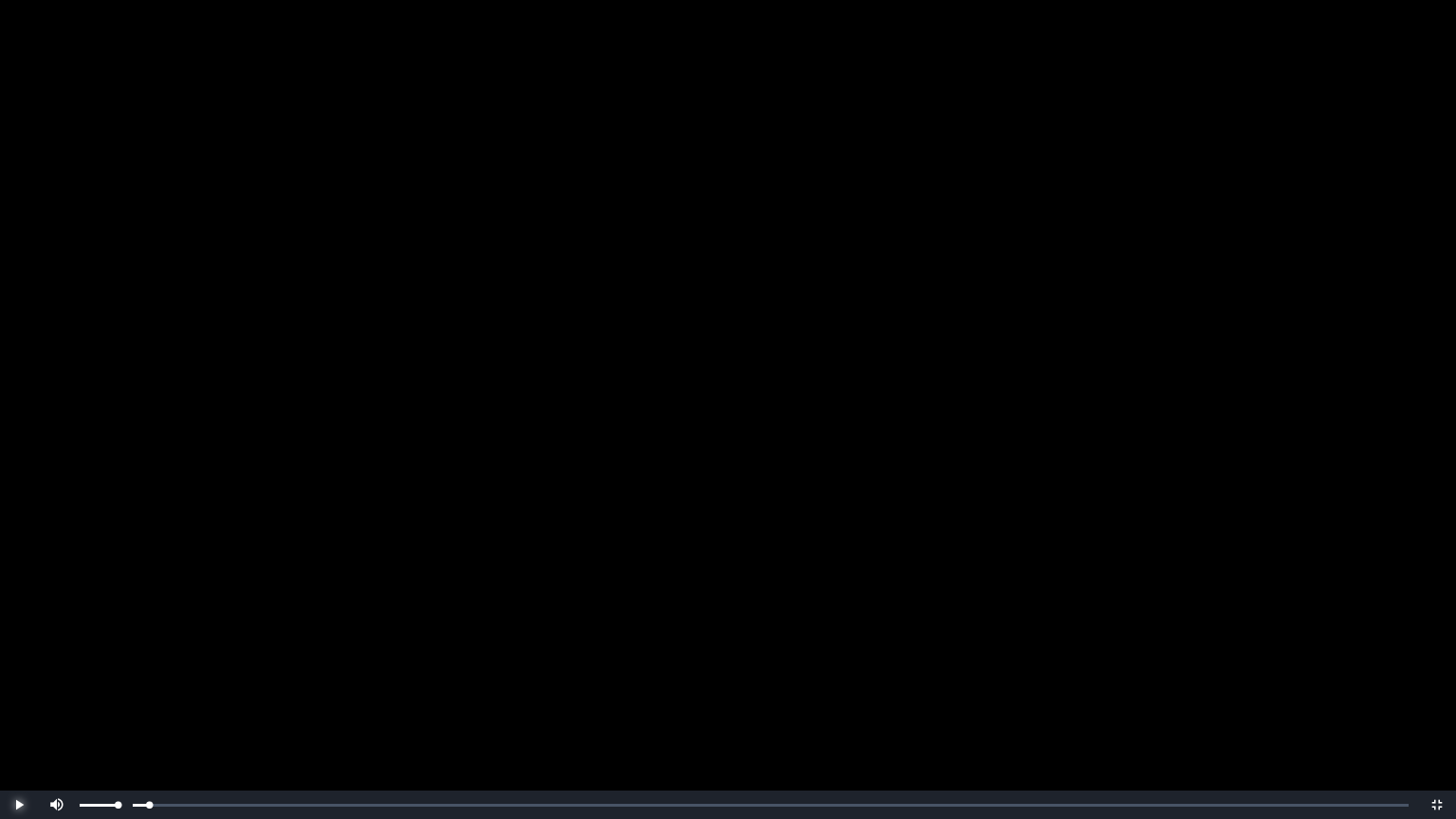 drag, startPoint x: 102, startPoint y: 796, endPoint x: 68, endPoint y: 798, distance: 34.05877 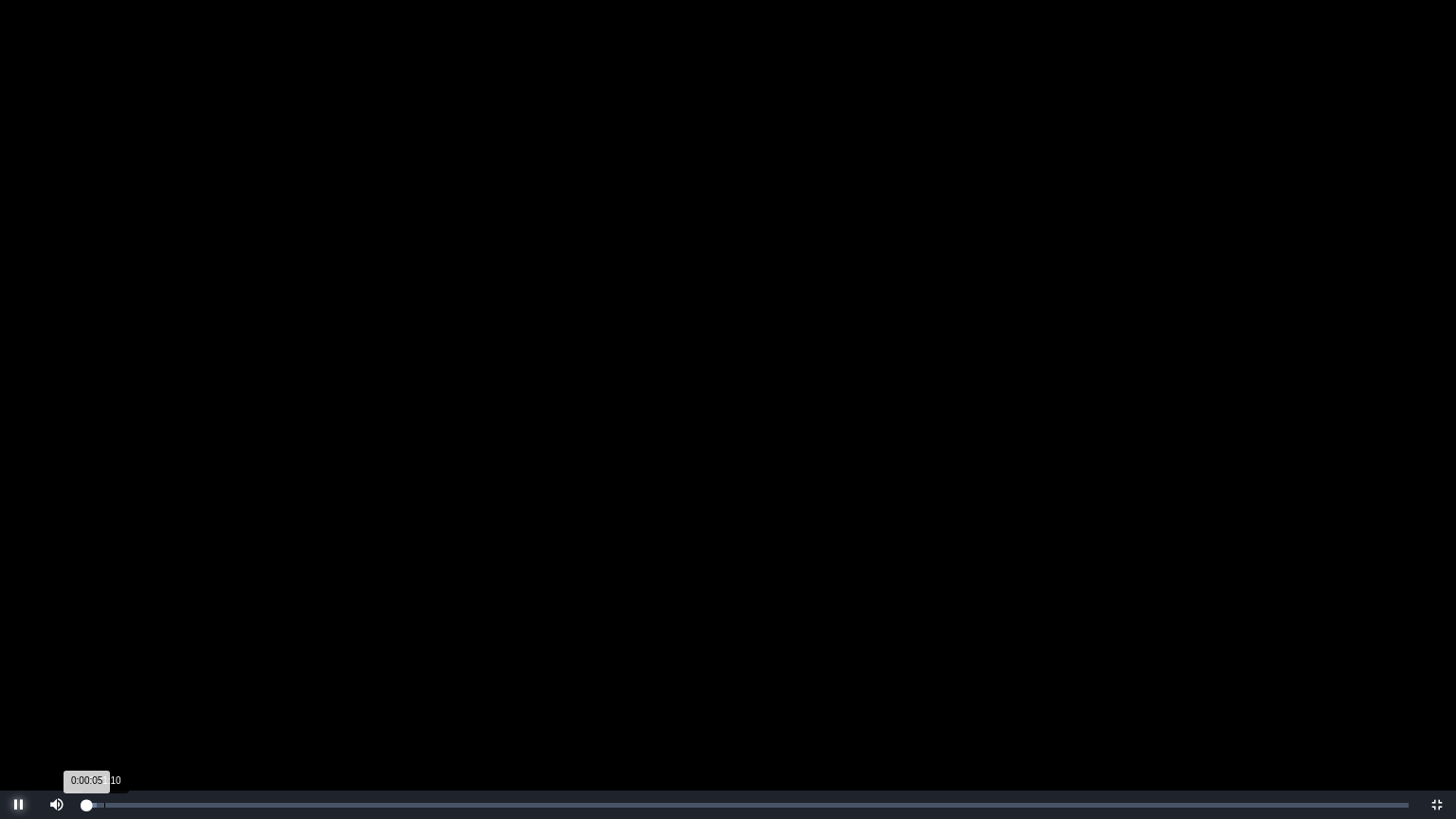 click on "Loaded : 0% 0:01:10 0:00:05 Progress : 0%" at bounding box center [747, 805] 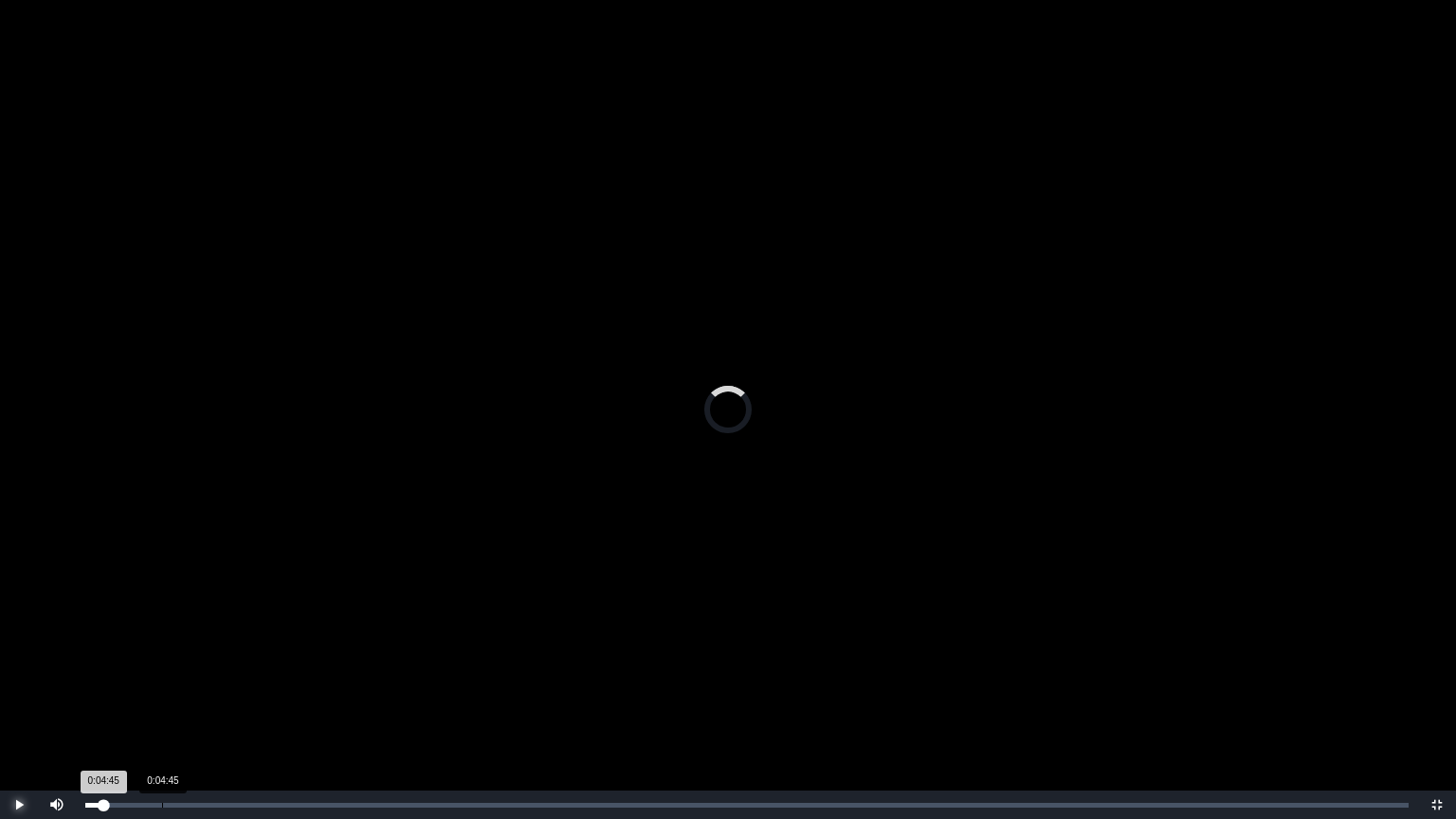 click on "Loaded : 0% 0:04:45 0:04:45 Progress : 0%" at bounding box center [747, 805] 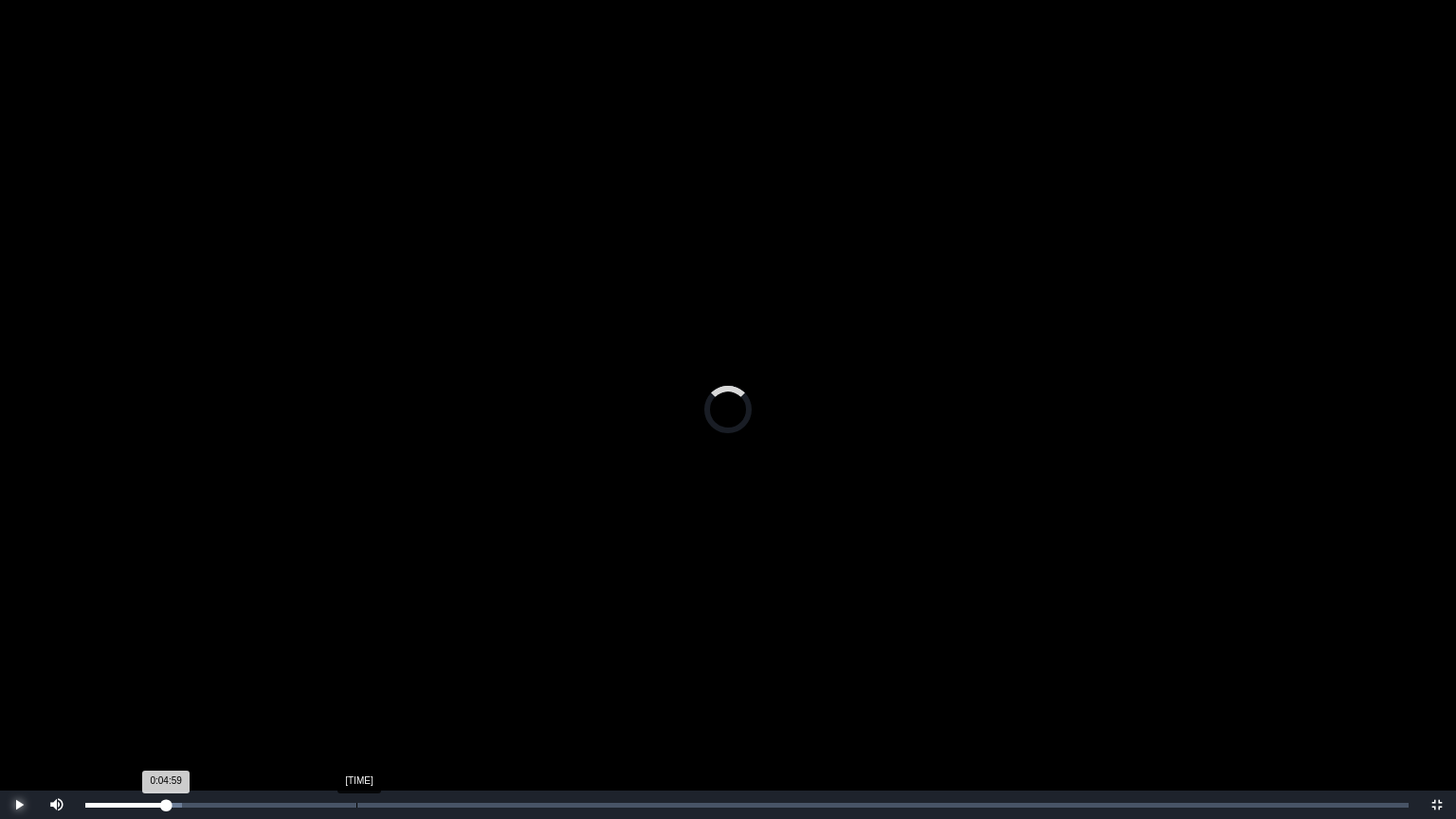 click on "Loaded : 0% 0:16:47 0:04:59 Progress : 0%" at bounding box center [747, 805] 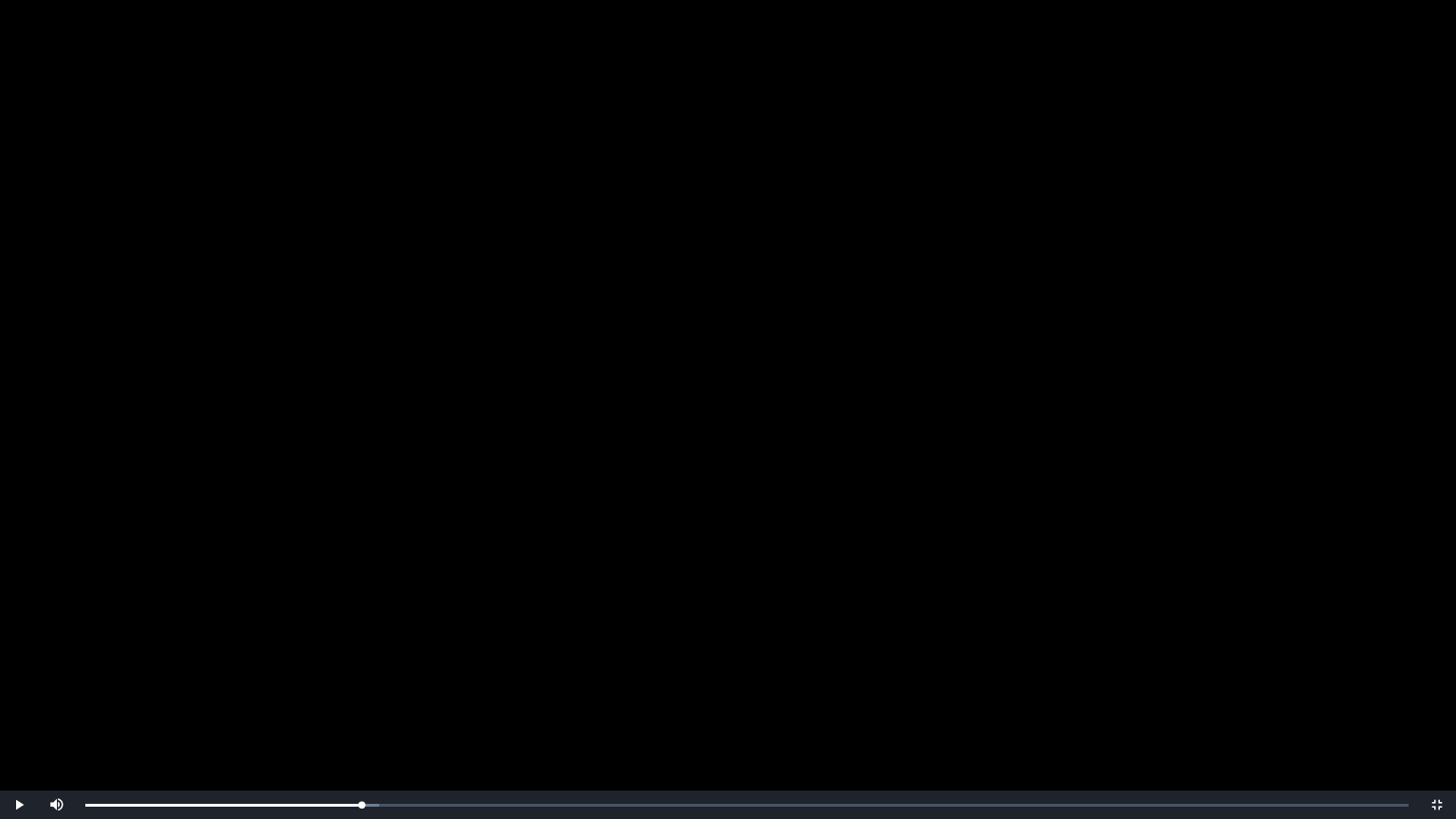click at bounding box center (728, 410) 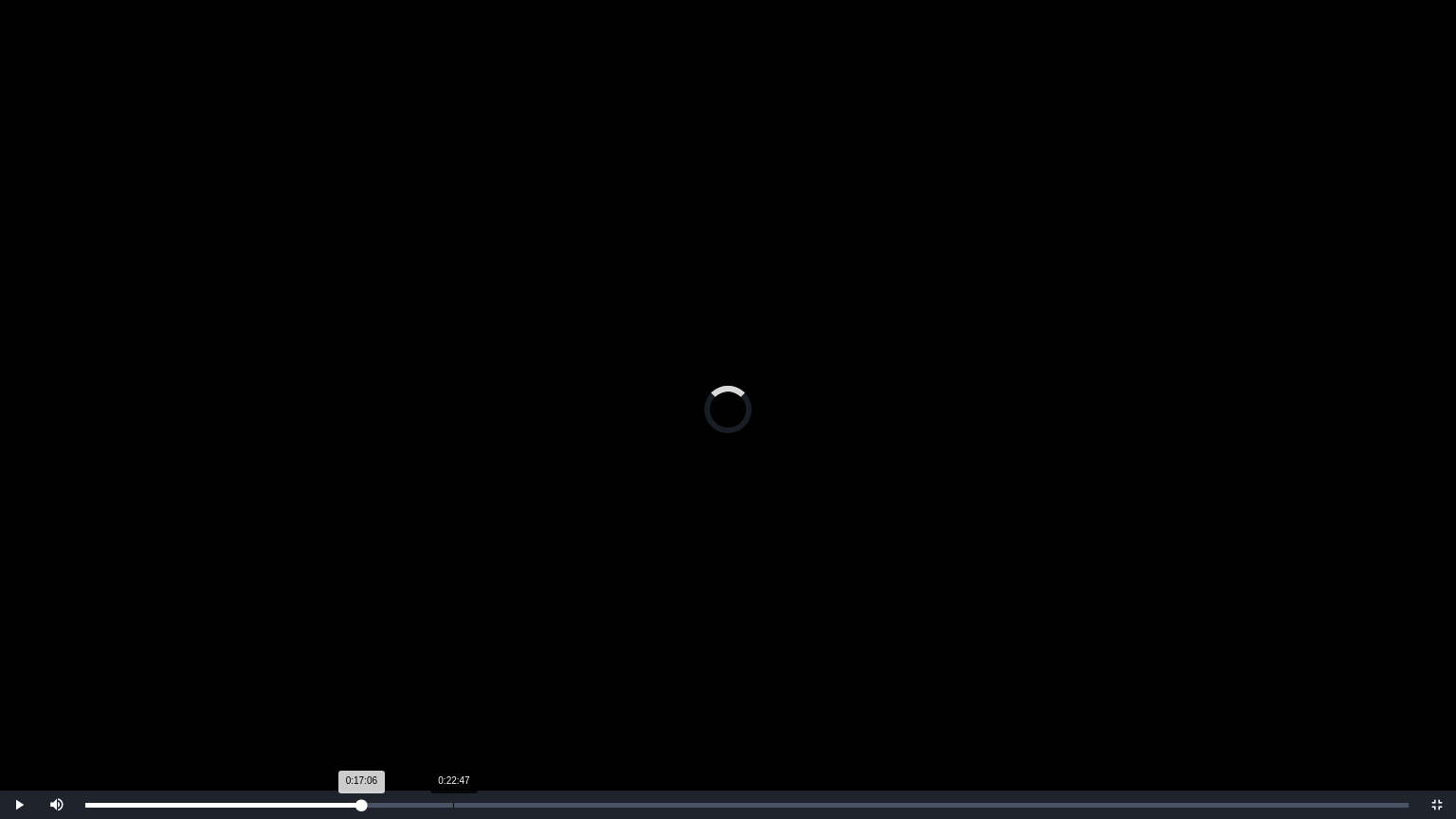 click on "0:22:47" at bounding box center (453, 805) 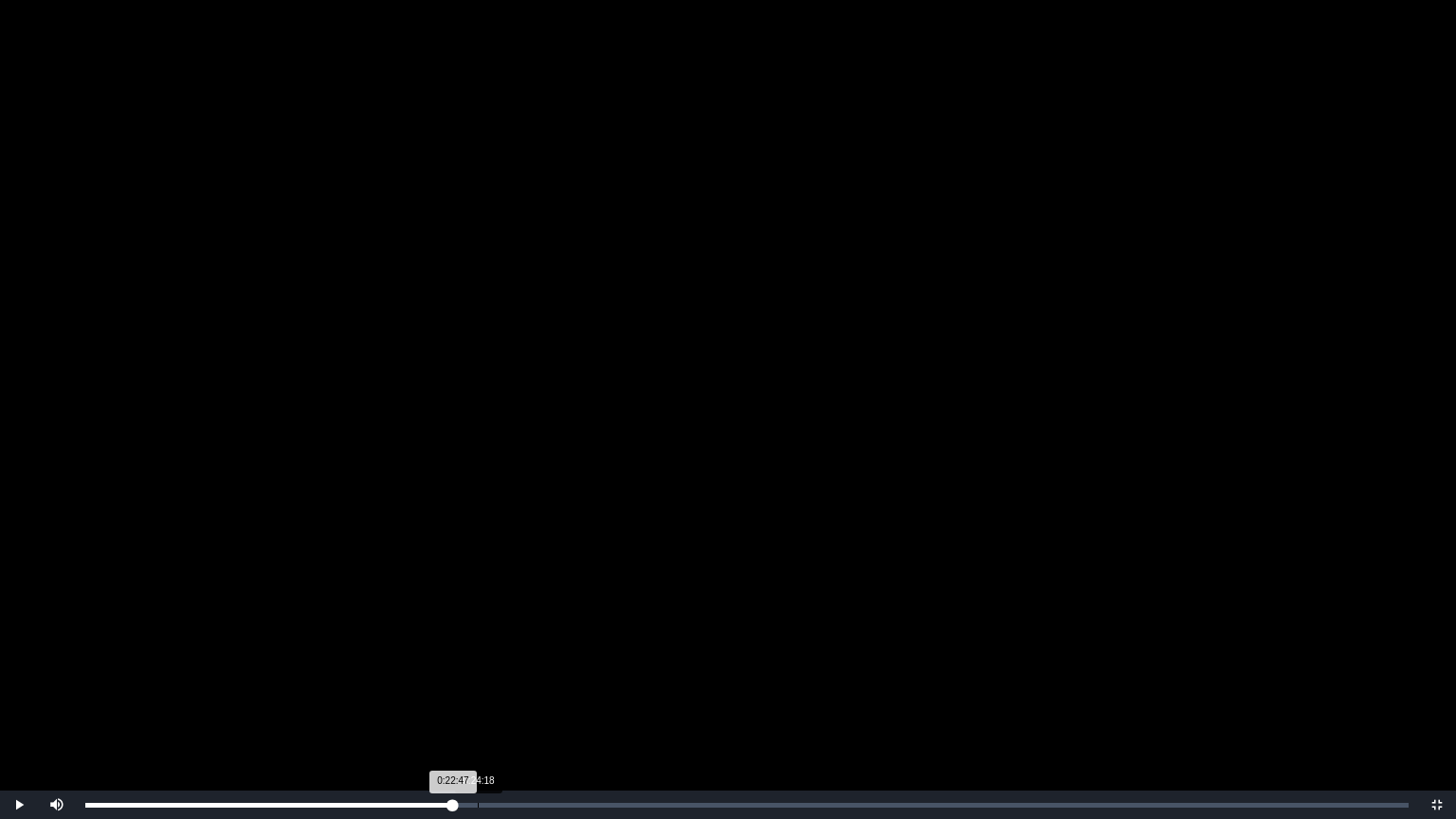 click on "Loaded : 0% 0:24:18 0:22:47 Progress : 0%" at bounding box center [747, 805] 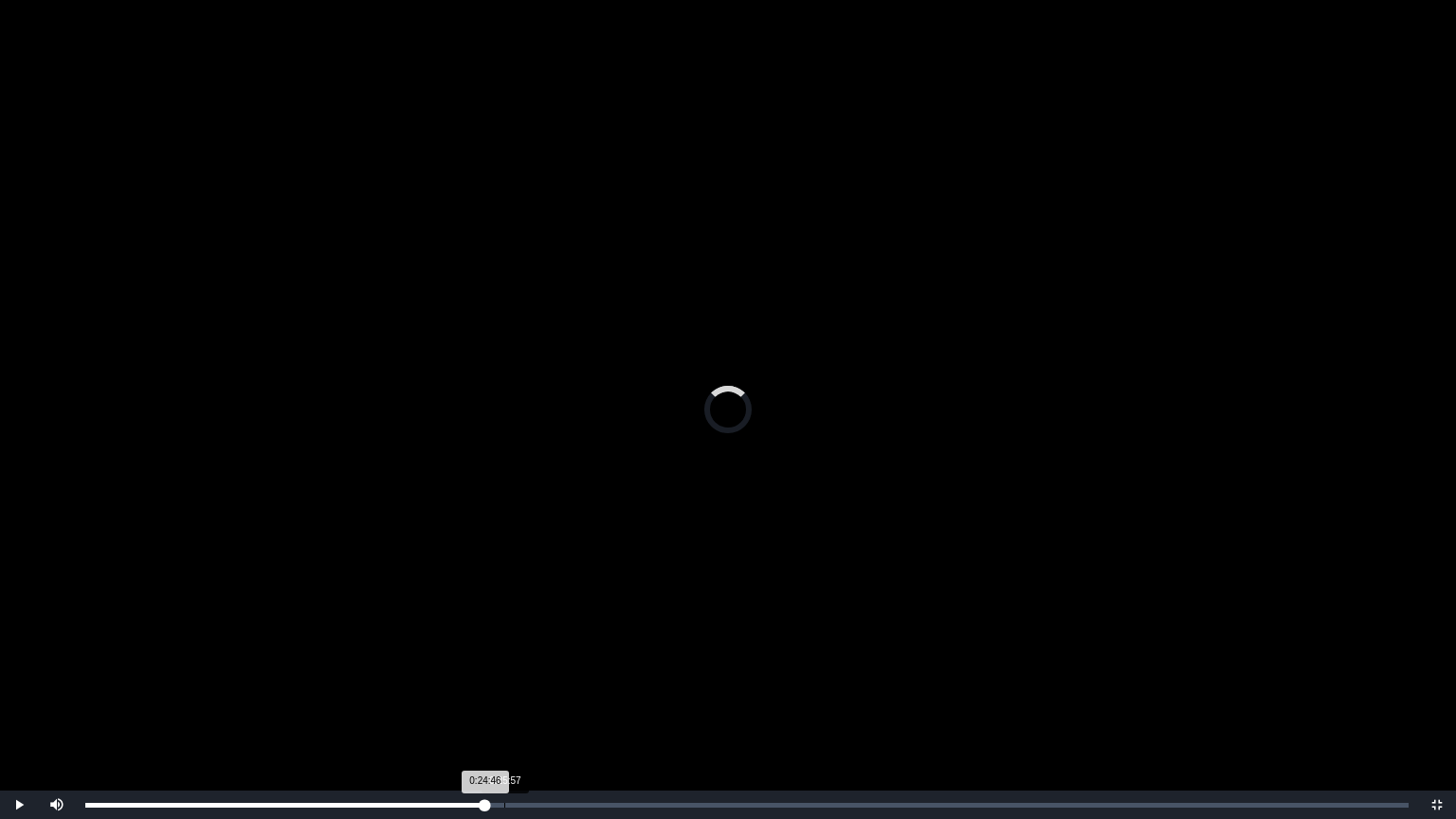 click on "Loaded : 0% 0:25:57 0:24:46 Progress : 0%" at bounding box center [747, 805] 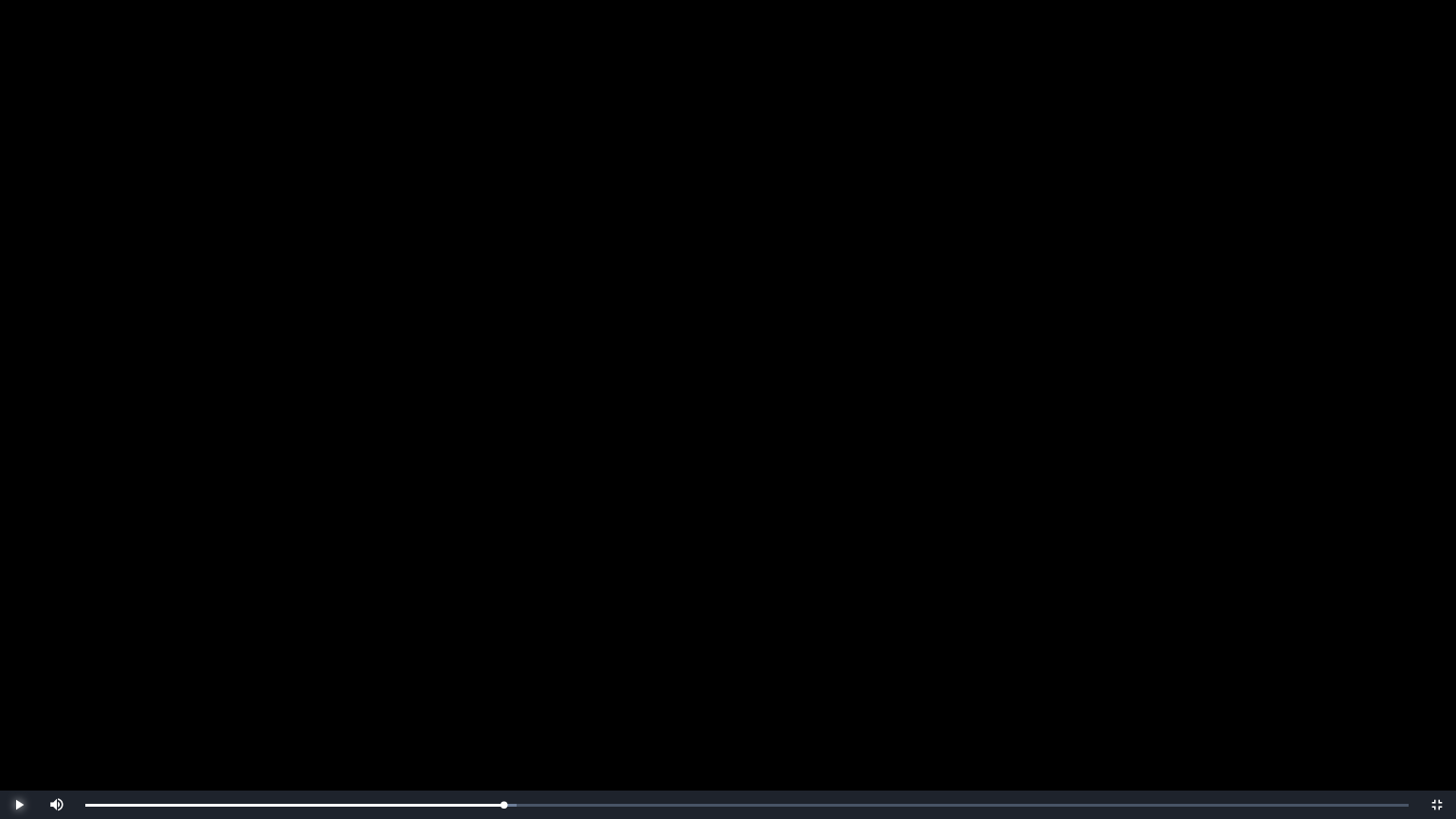 click at bounding box center (19, 805) 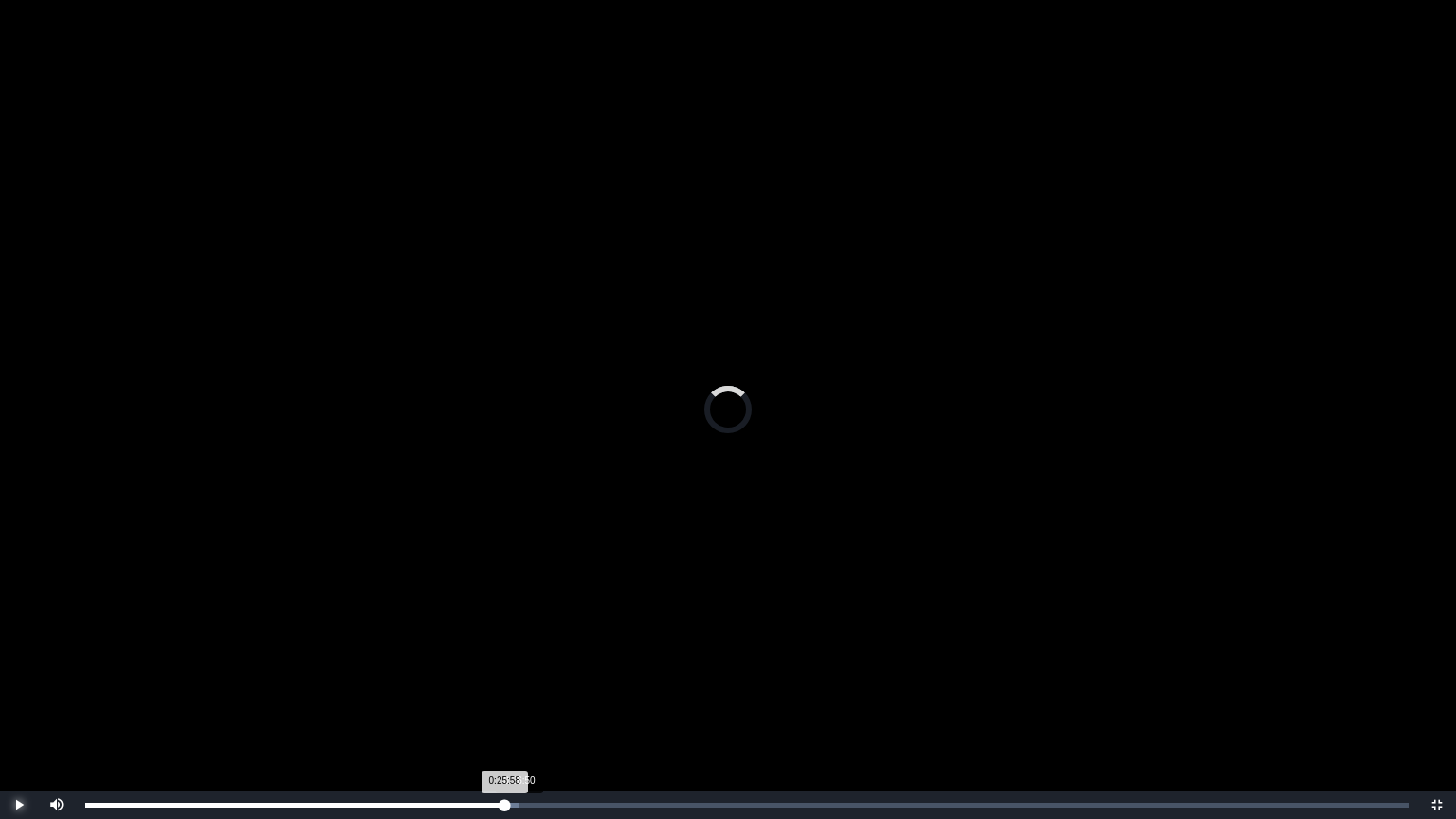 click on "Loaded : 0% 0:26:50 0:25:58 Progress : 0%" at bounding box center [747, 805] 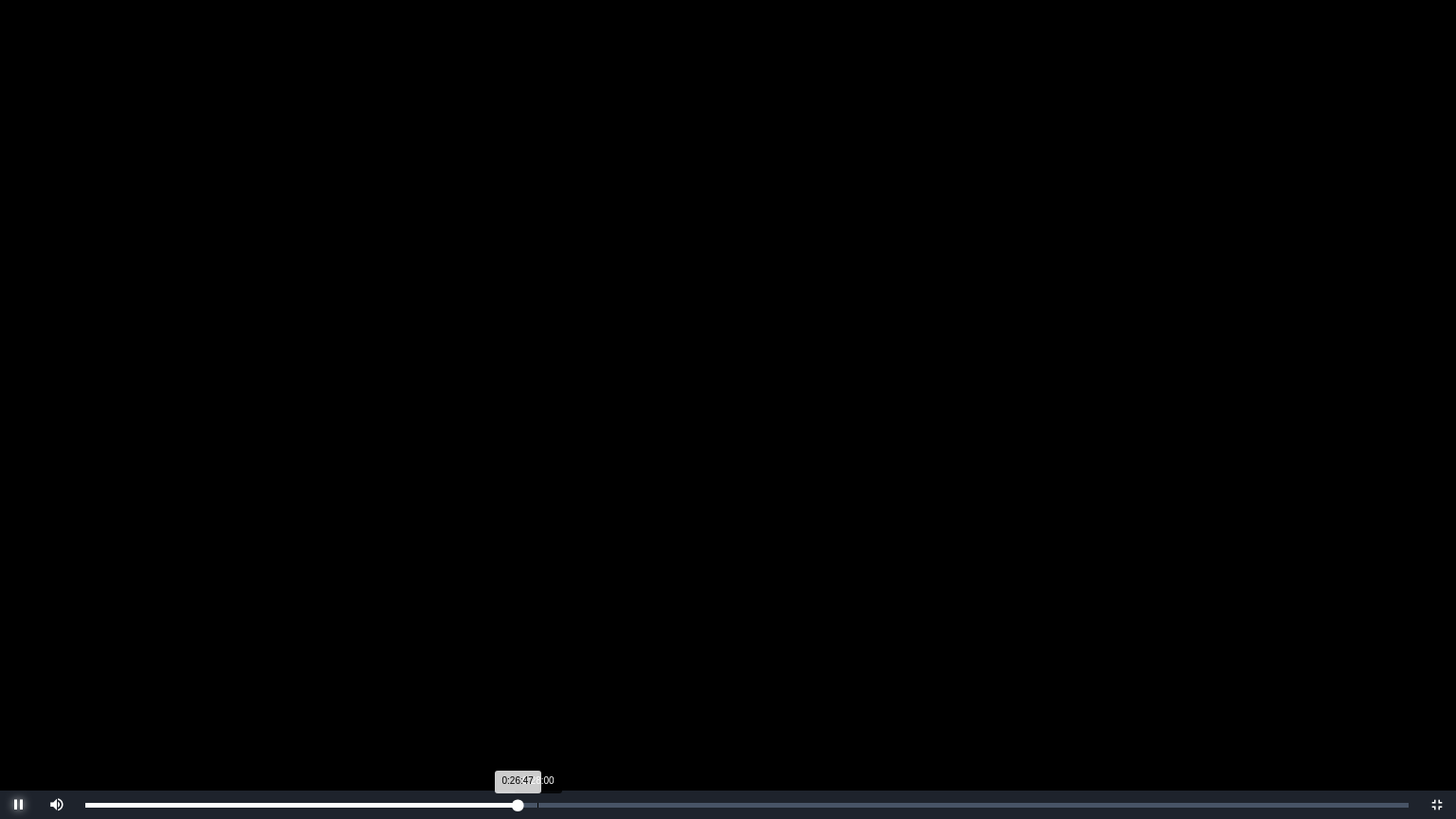 click on "Loaded : 0% 0:28:00 0:26:47 Progress : 0%" at bounding box center [747, 805] 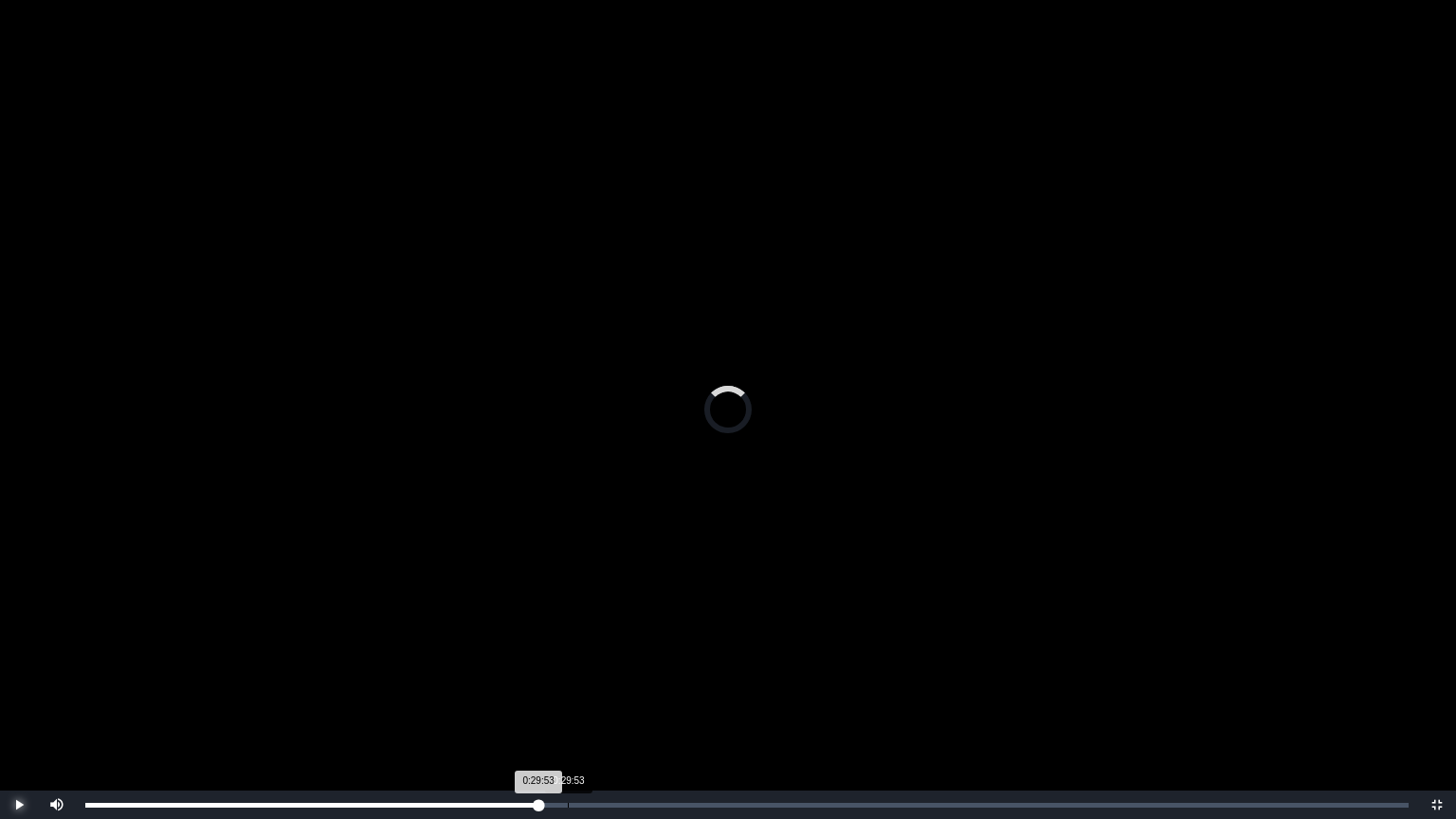 click on "Loaded : 0% 0:29:53 0:29:53 Progress : 0%" at bounding box center [747, 805] 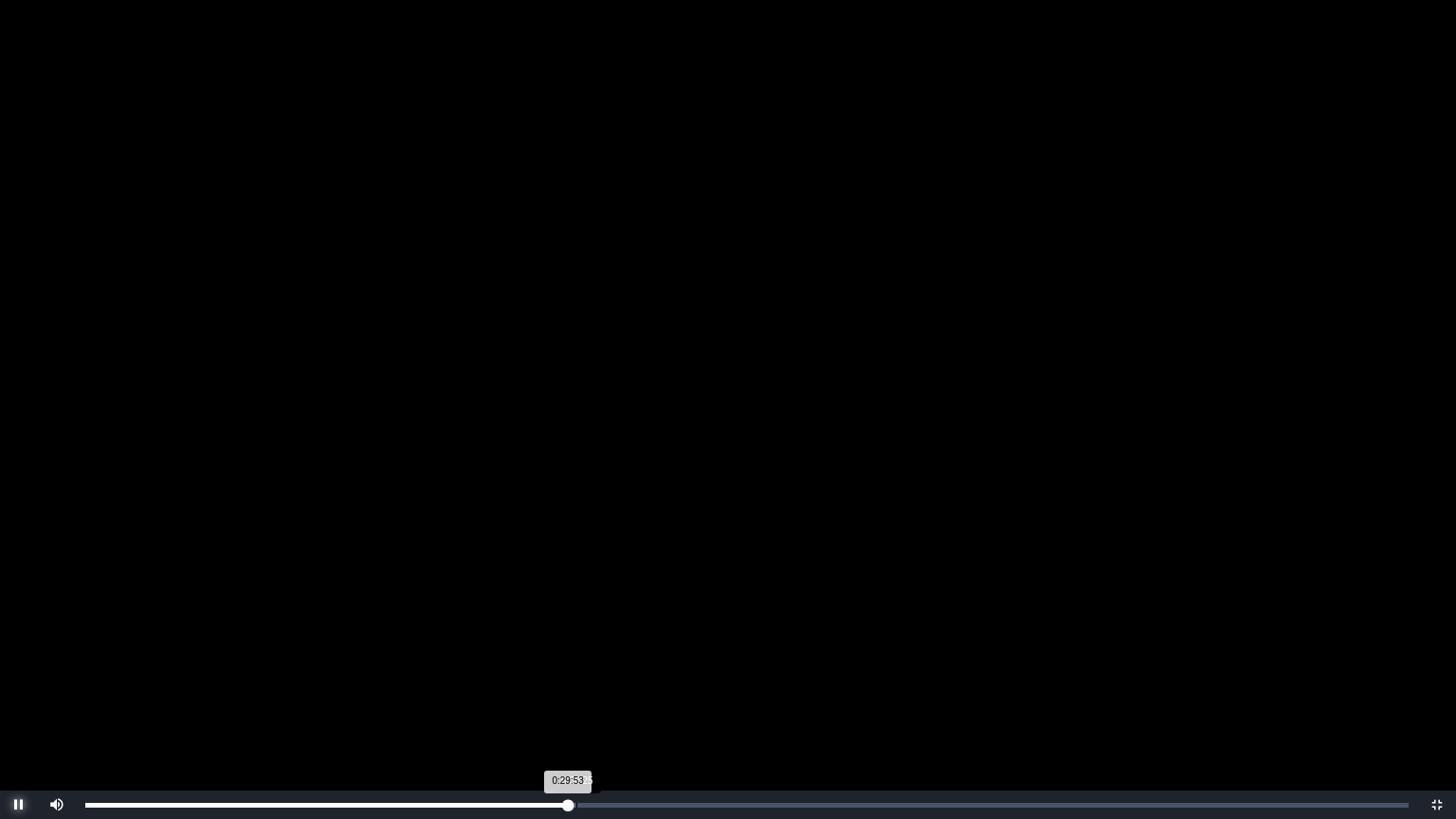 click on "0:30:25" at bounding box center [576, 805] 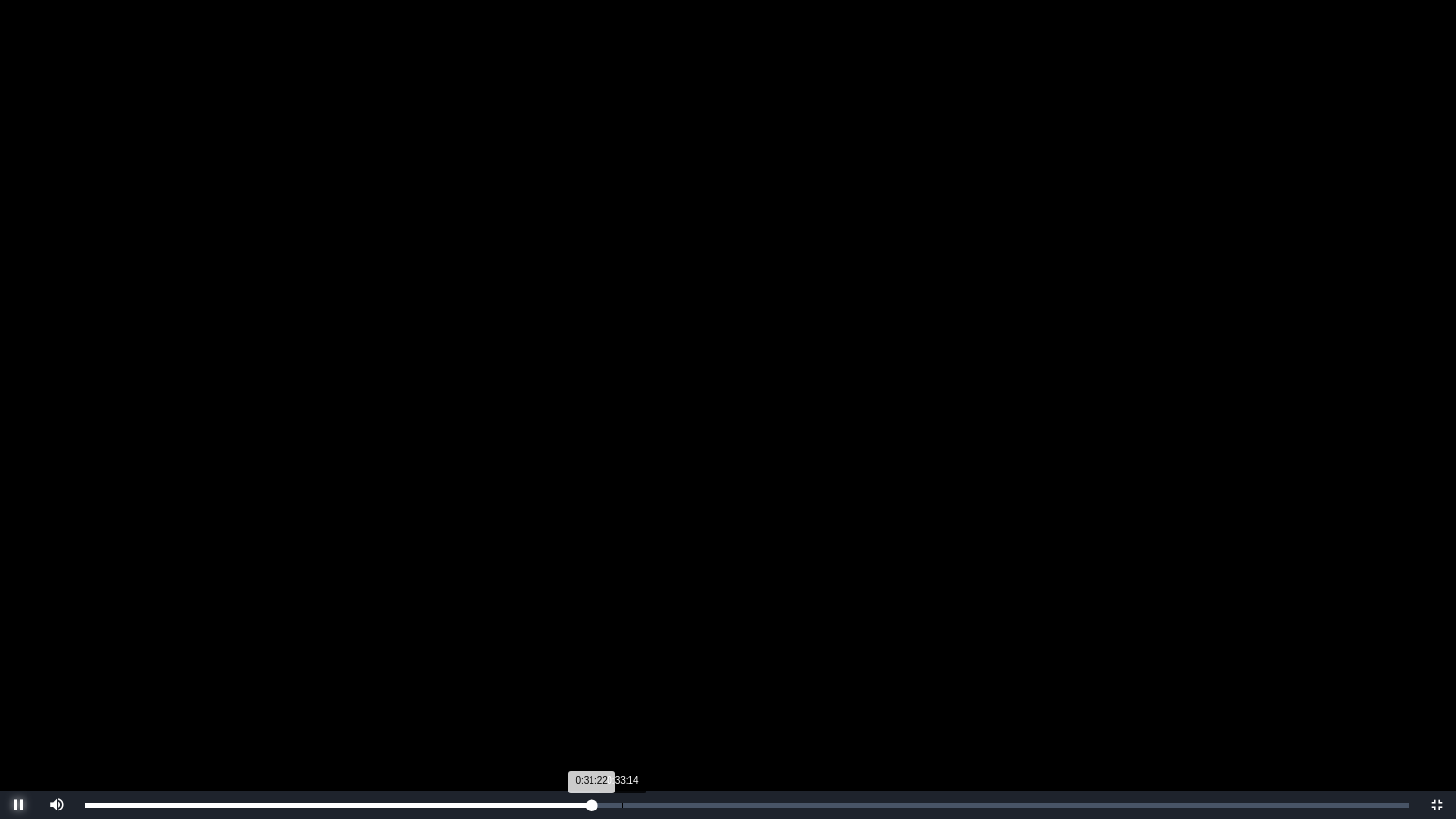click on "0:33:14" at bounding box center (622, 805) 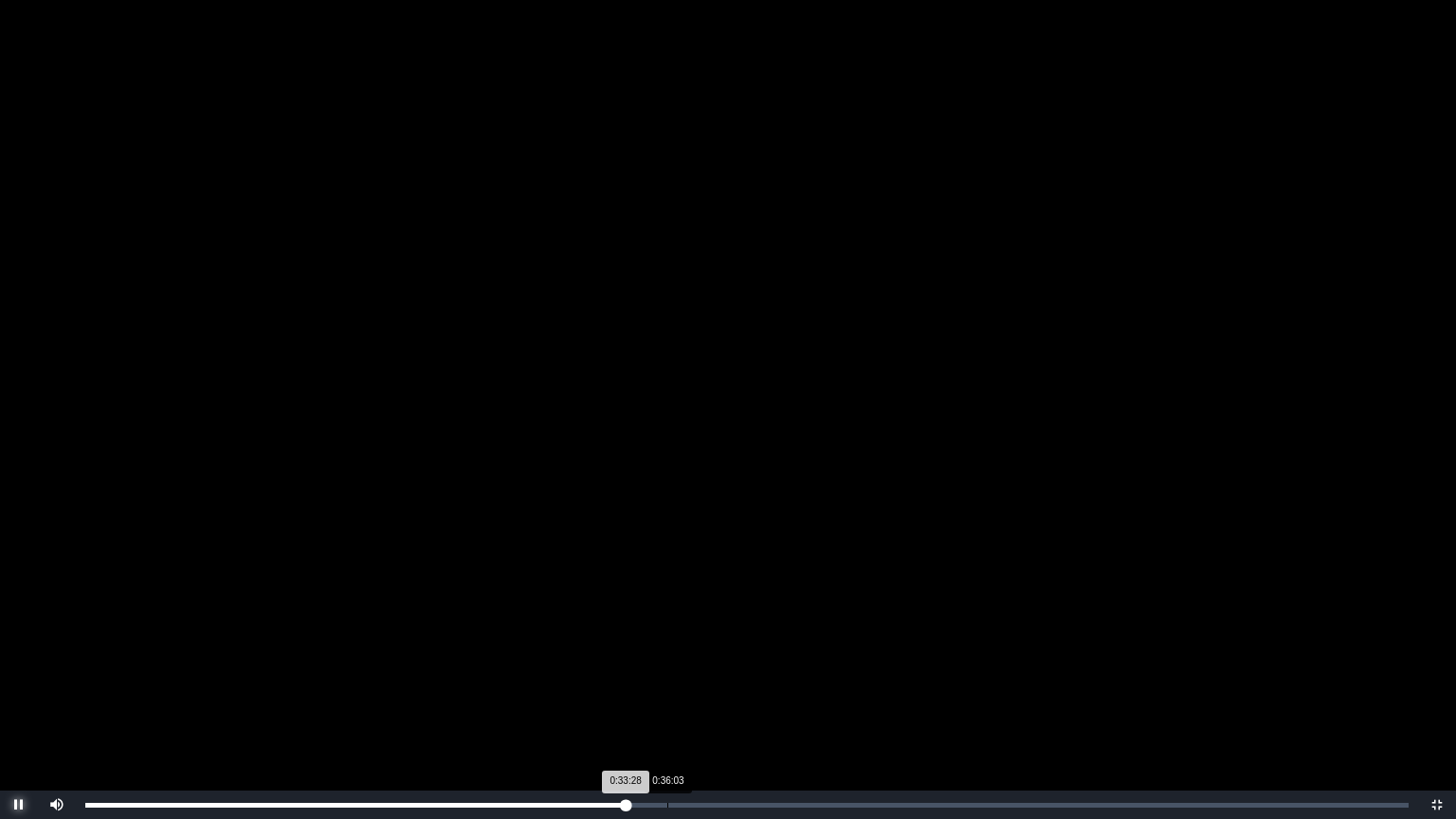 click on "0:36:03" at bounding box center (667, 805) 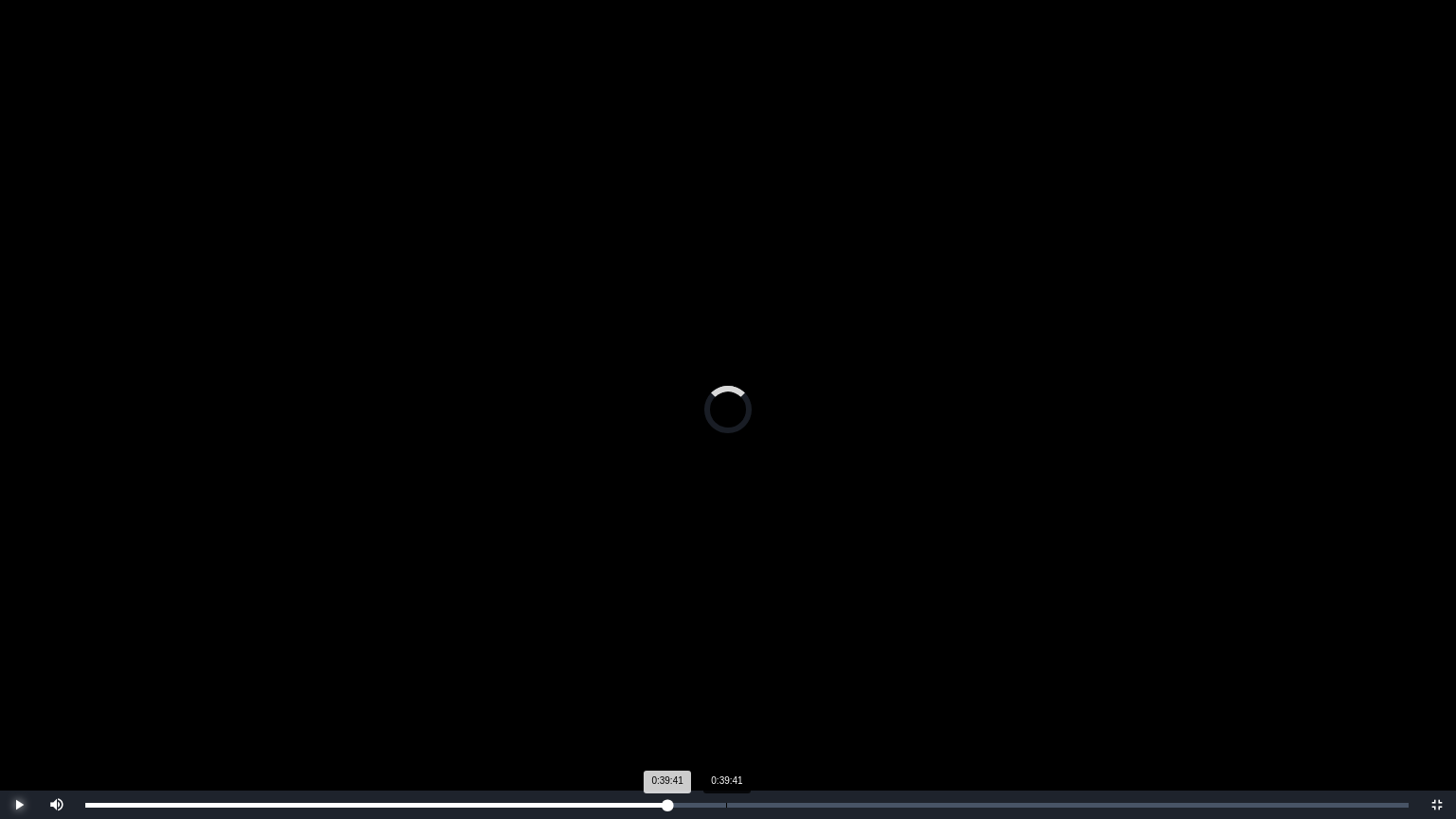click on "Loaded : 0% 0:39:41 0:39:41 Progress : 0%" at bounding box center [747, 805] 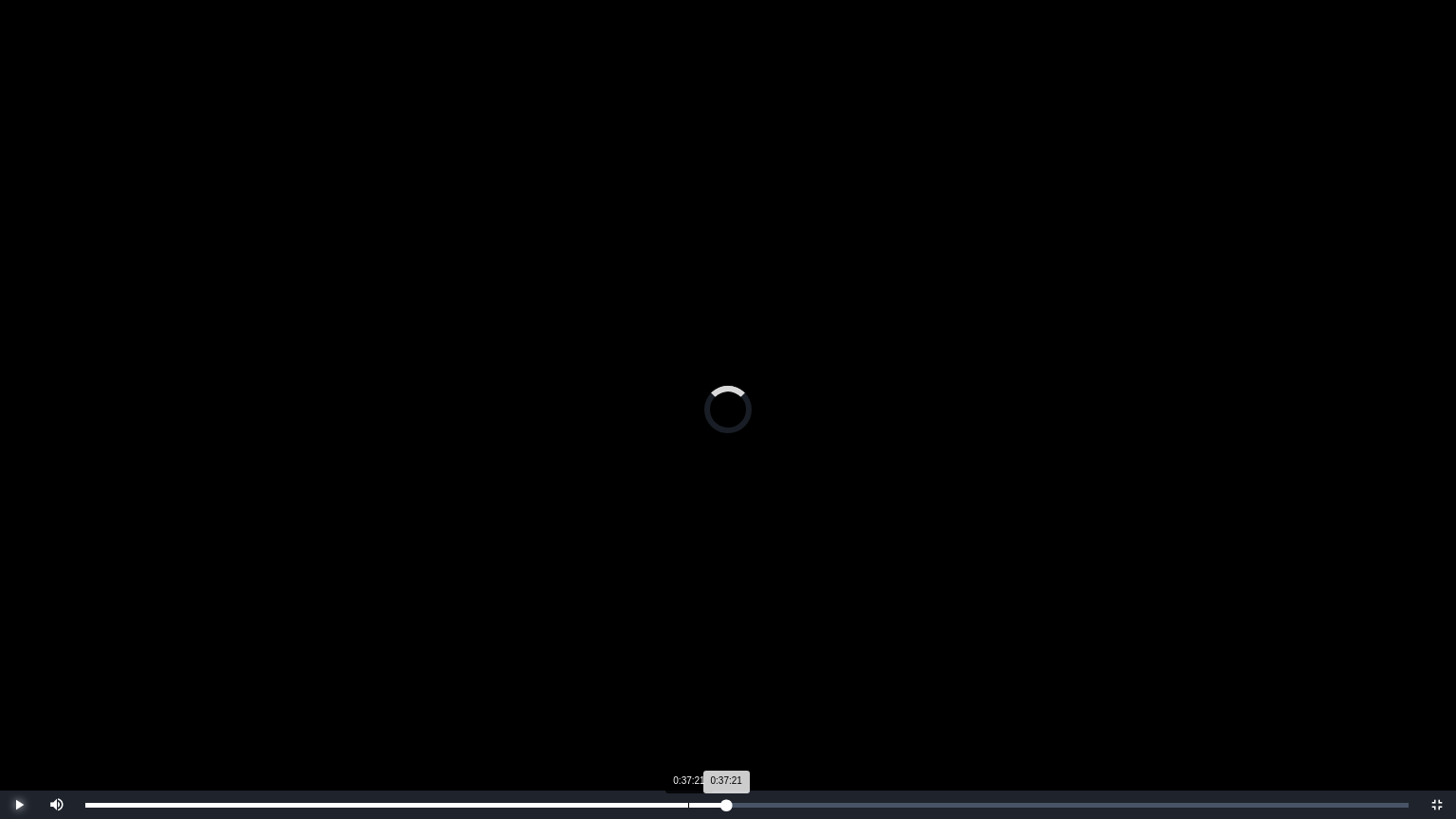 click on "Loaded : 0% 0:37:21 0:37:21 Progress : 0%" at bounding box center (747, 805) 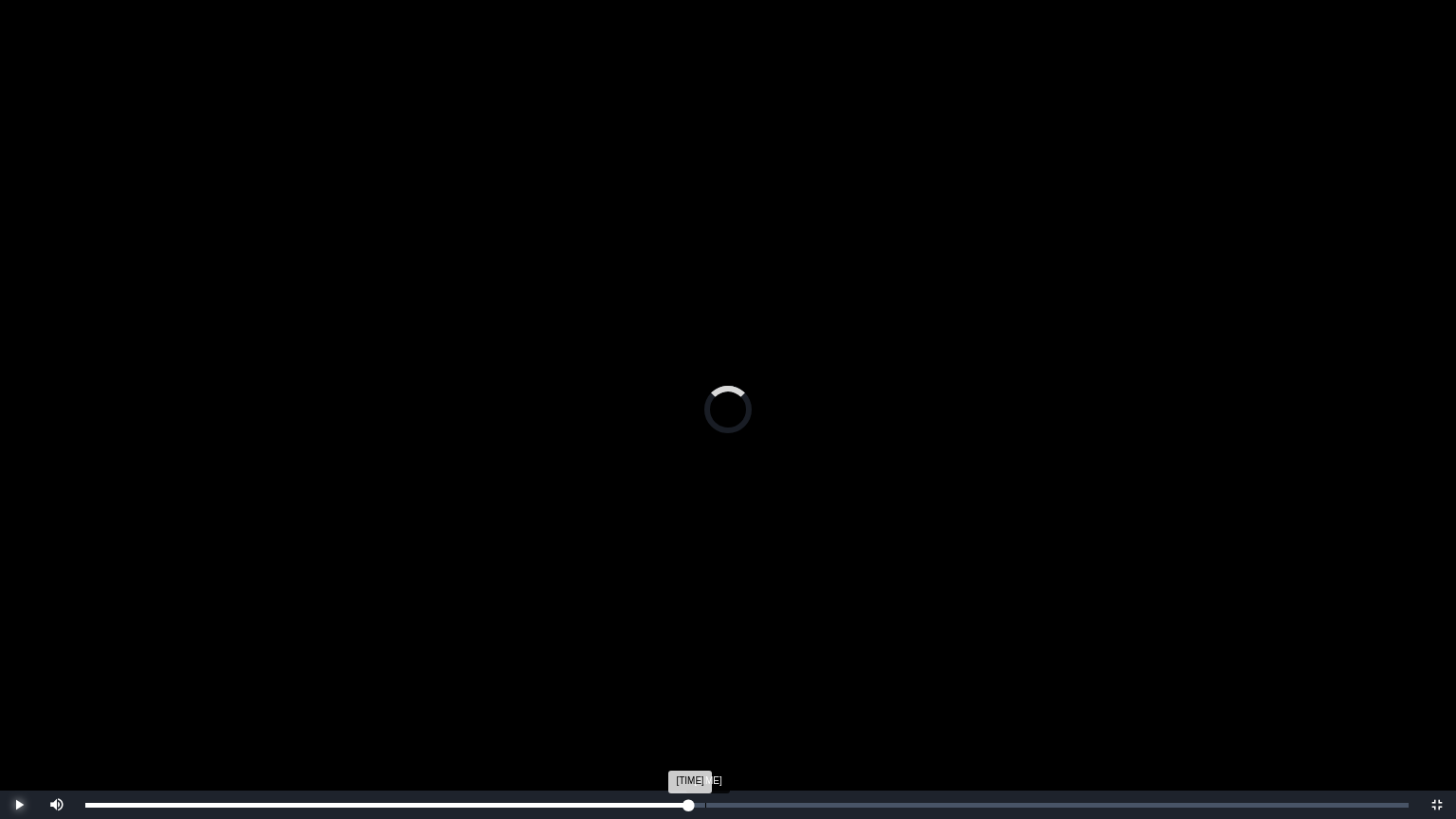 click on "Loaded : 0% 0:38:24 0:38:24 Progress : 0%" at bounding box center [747, 805] 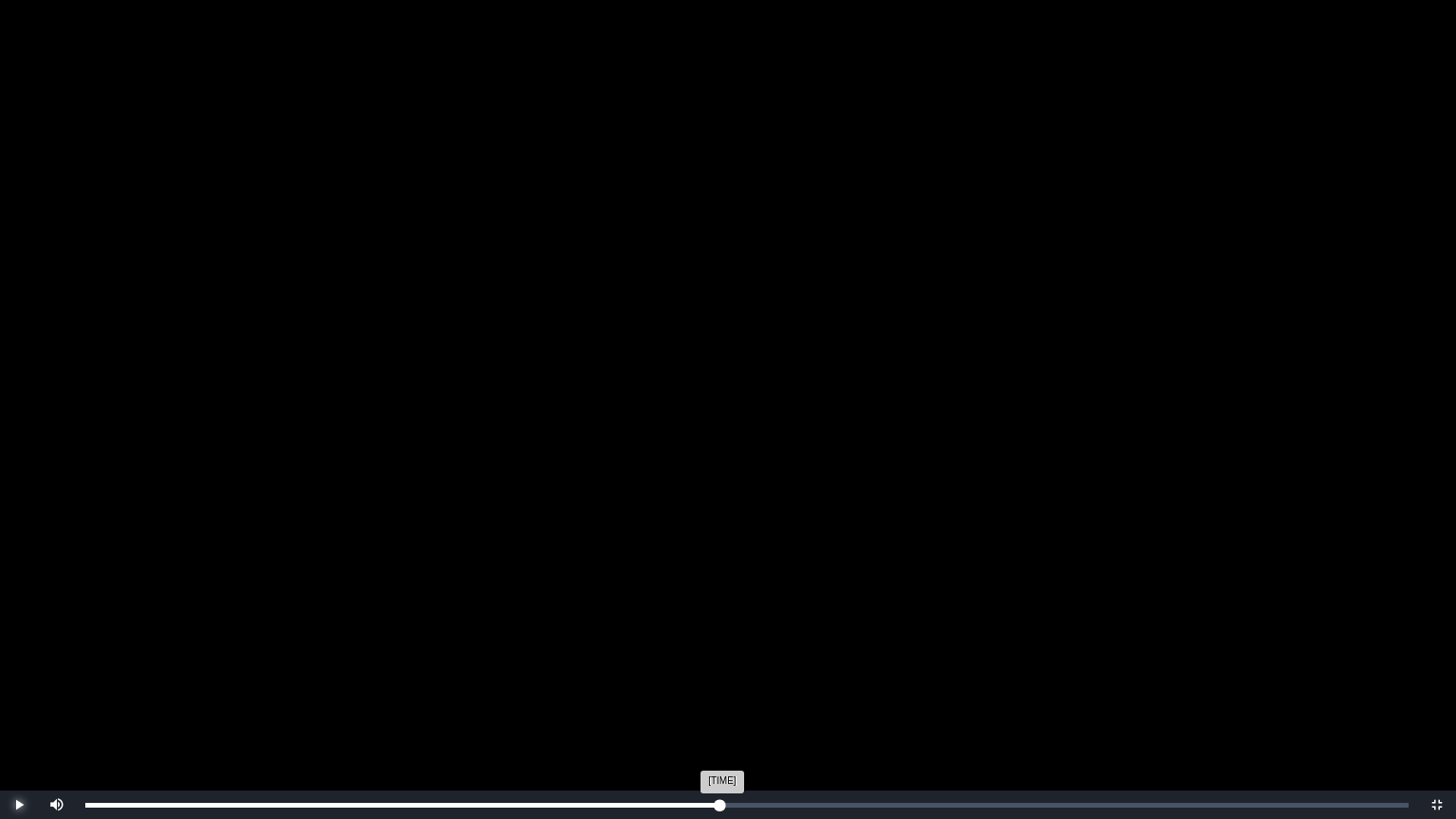 click on "Loaded : 0% 0:39:20 0:39:20 Progress : 0%" at bounding box center [747, 805] 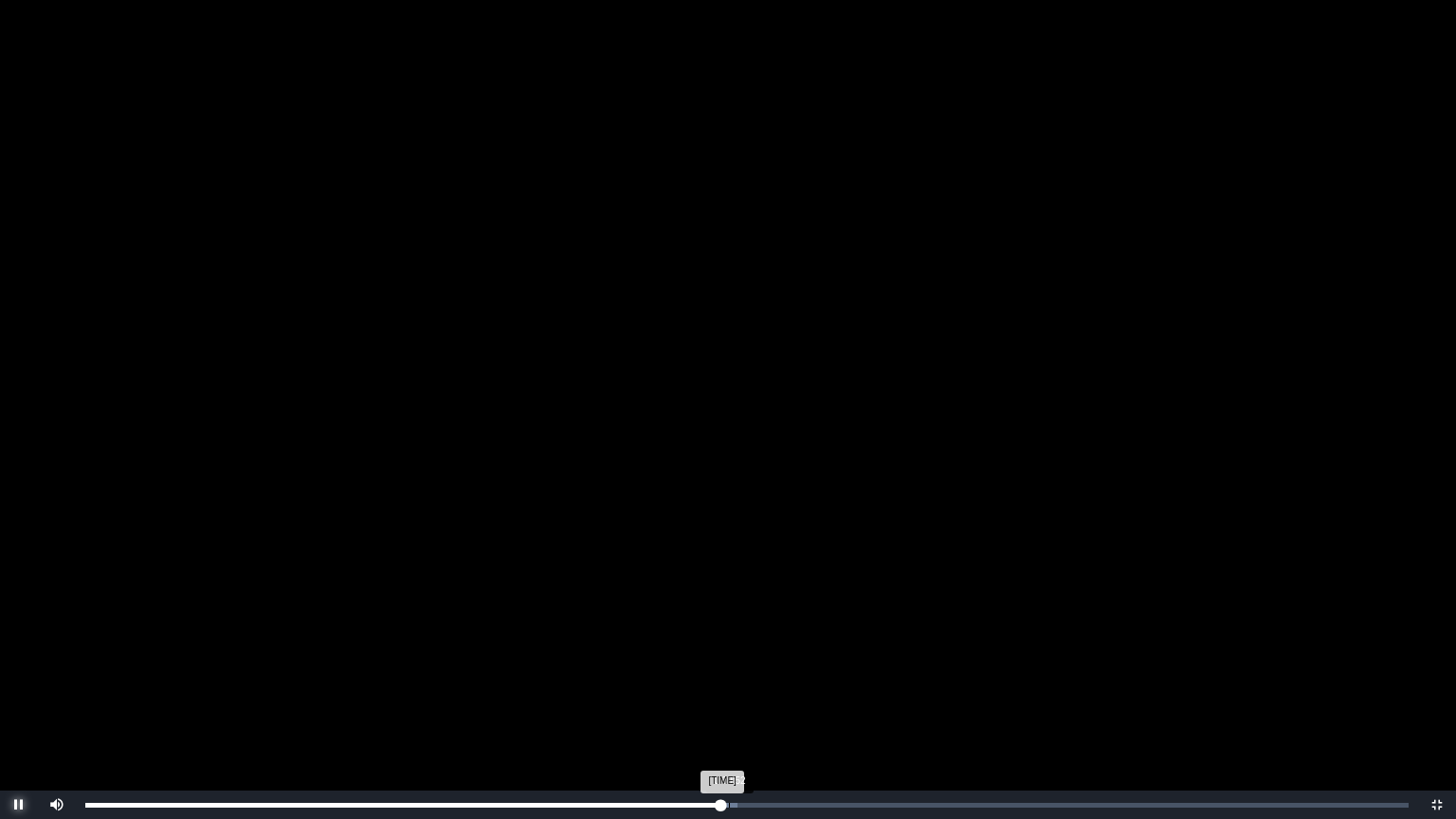 click on "Loaded : 0% 0:39:52 0:39:21 Progress : 0%" at bounding box center [747, 805] 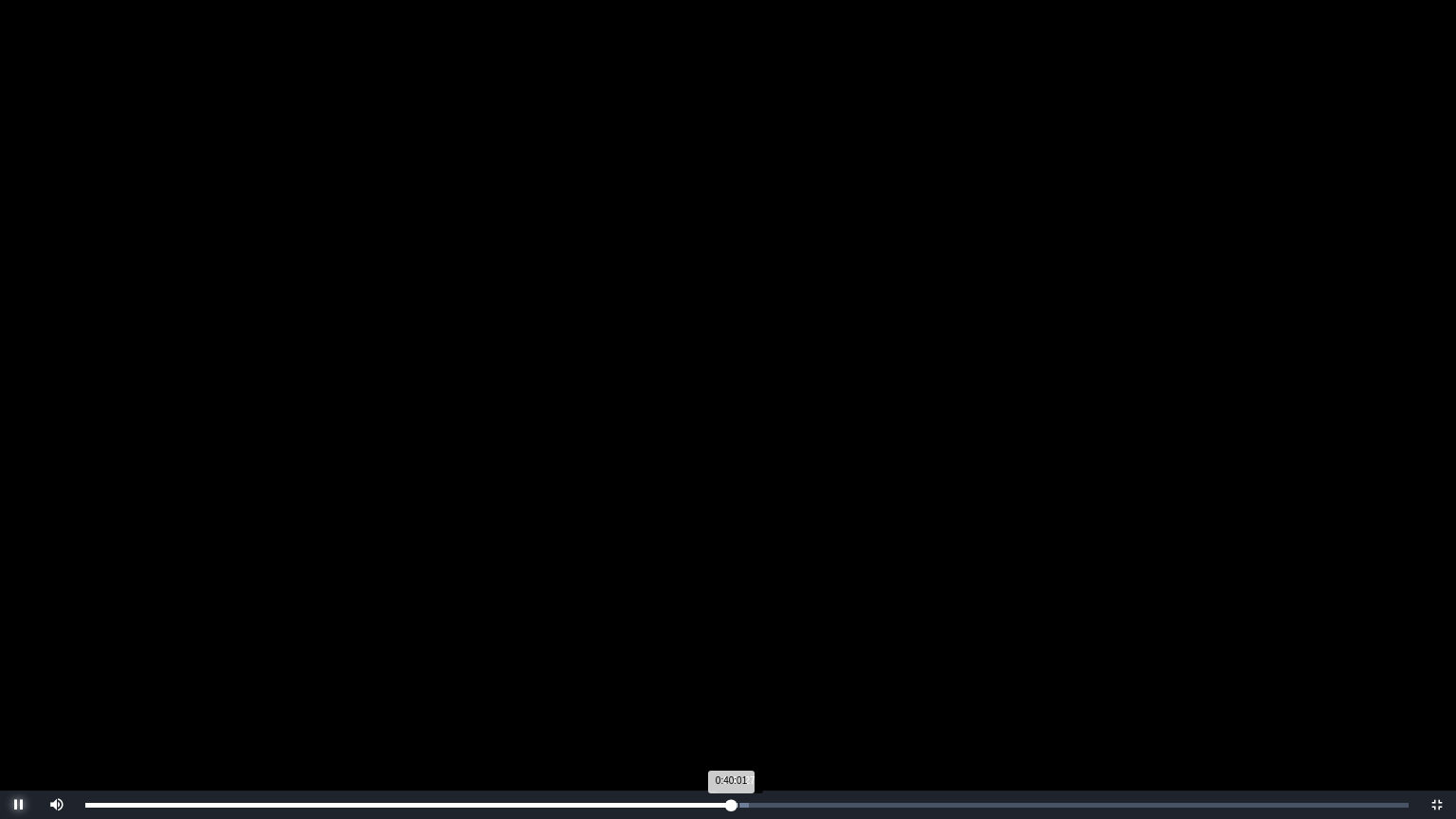 click on "Loaded : 0% 0:40:27 0:40:01 Progress : 0%" at bounding box center (747, 805) 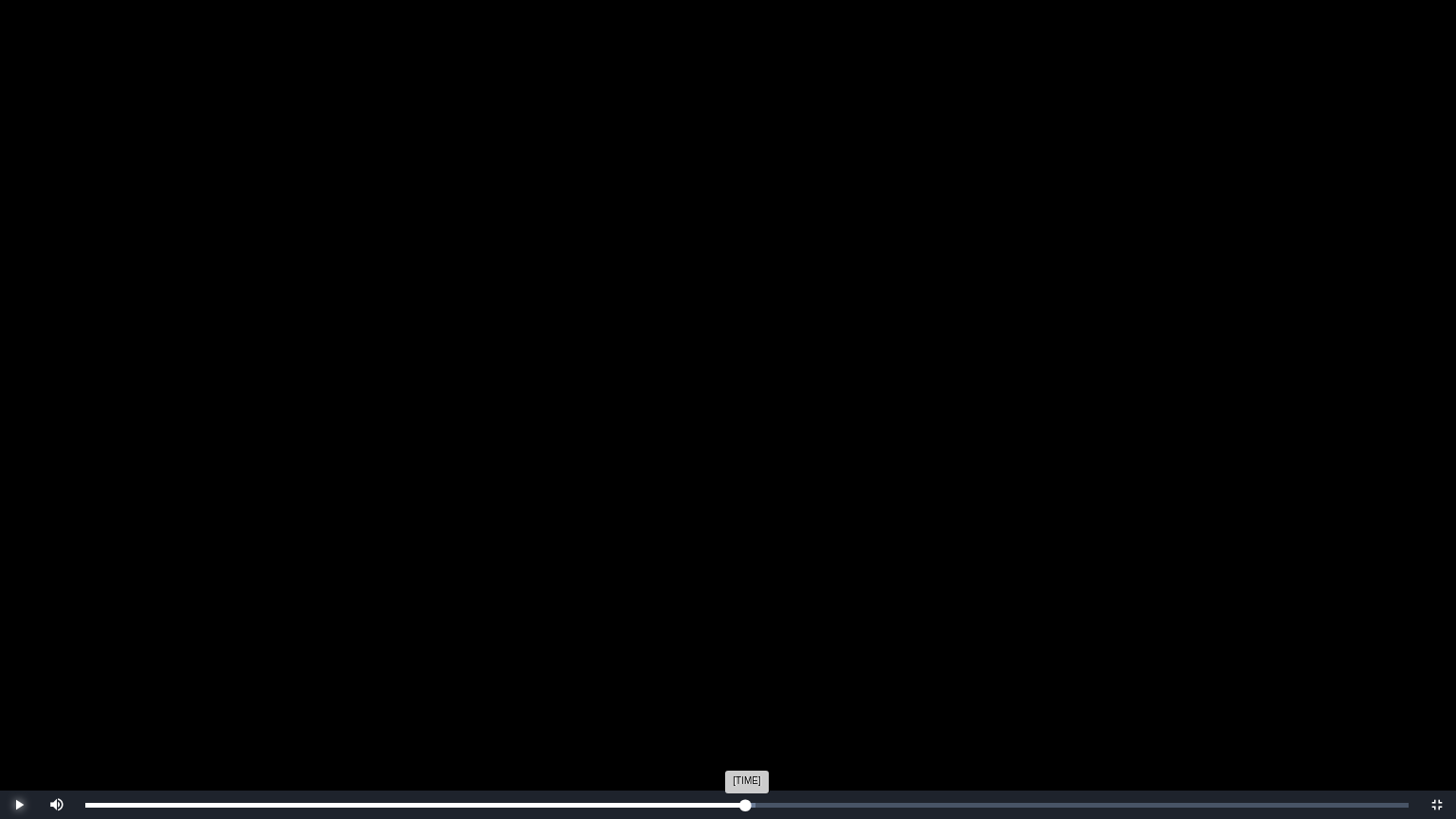 click on "0:40:52 Progress : 0%" at bounding box center (415, 805) 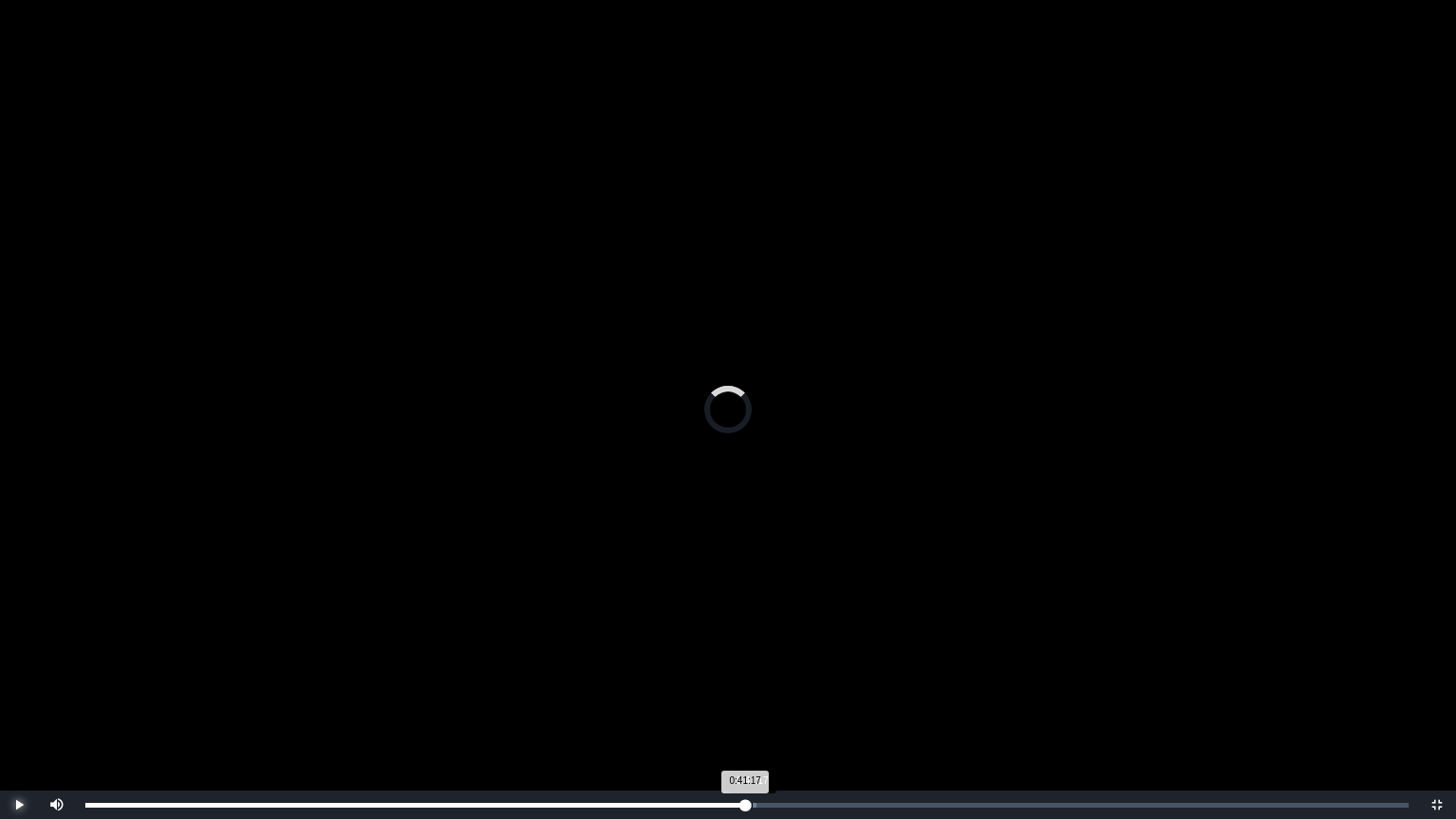 click on "0:41:17 Progress : 0%" at bounding box center (415, 805) 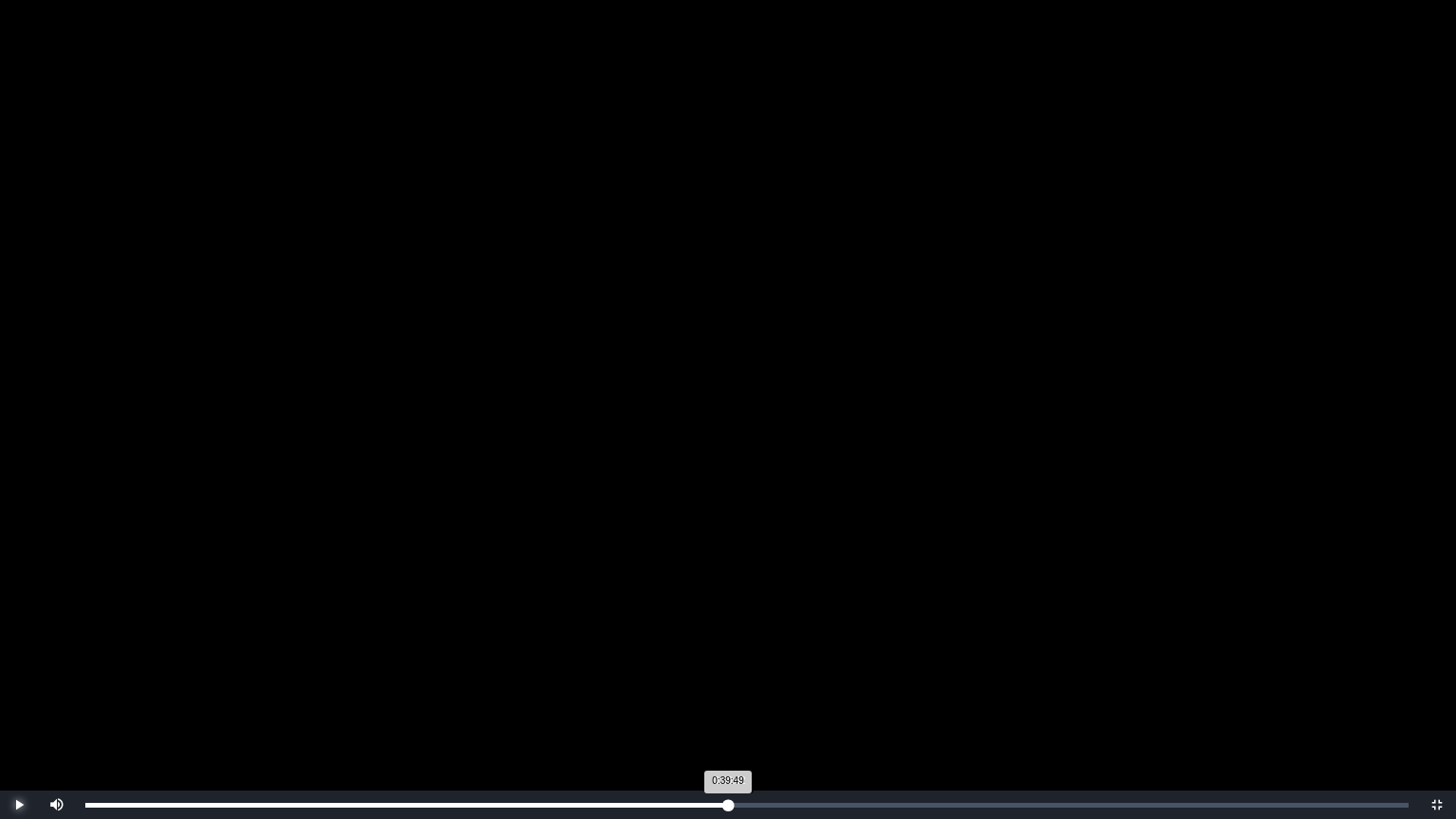 click on "Loaded : 0% 0:39:52 0:39:49 Progress : 0%" at bounding box center [747, 805] 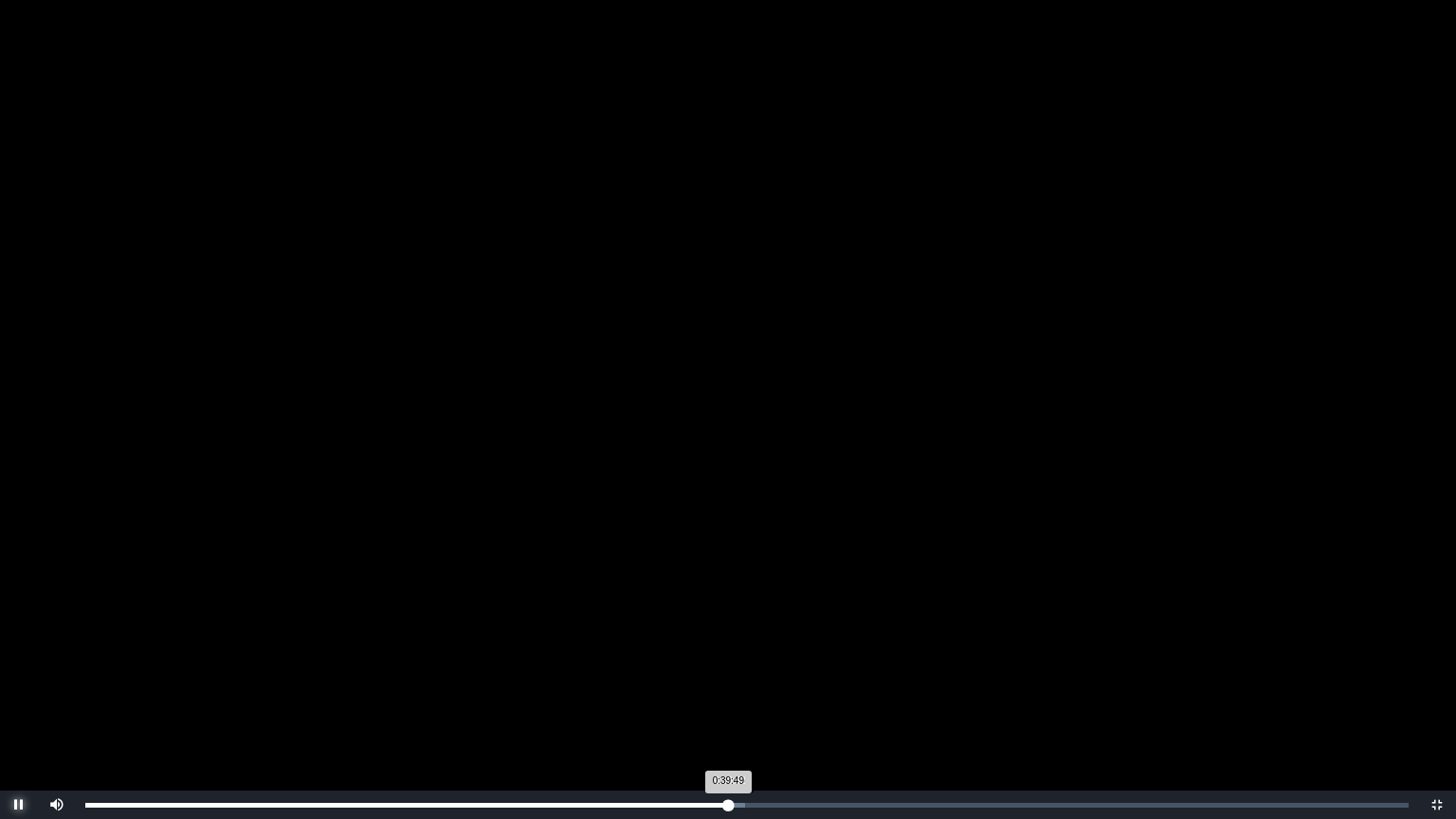 click on "Loaded : 0% 0:39:52 0:39:49 Progress : 0%" at bounding box center (747, 805) 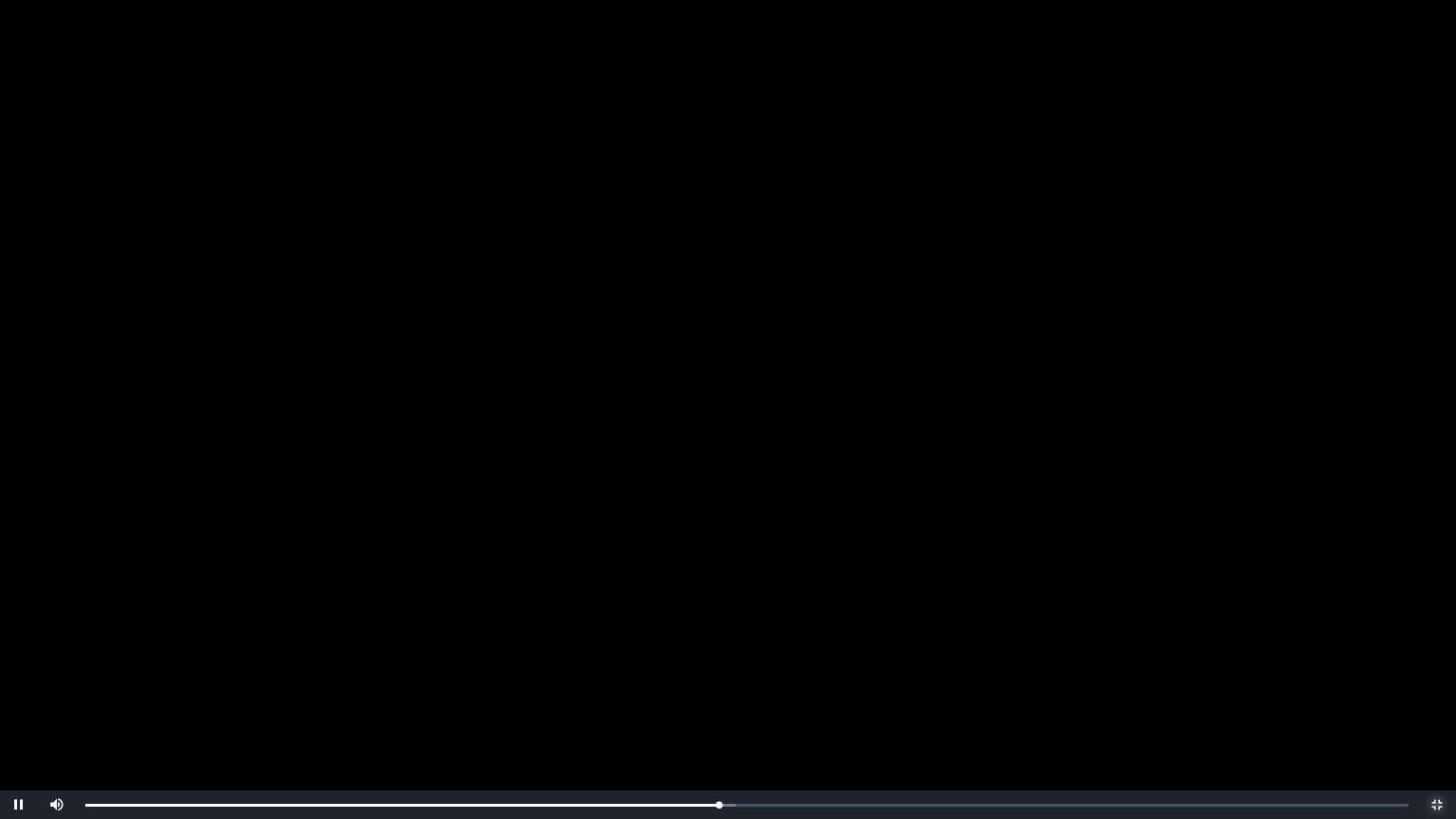 click at bounding box center (1437, 805) 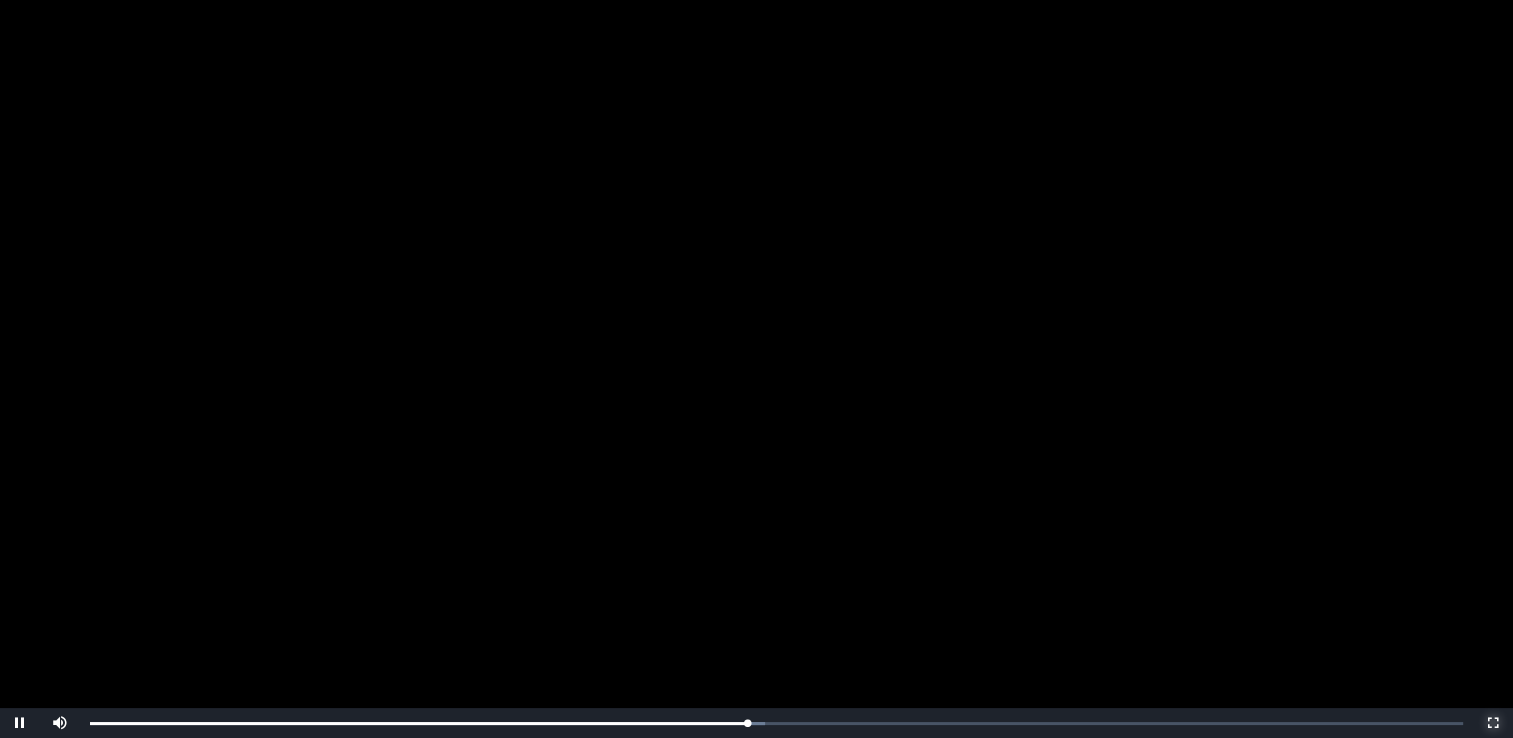 scroll, scrollTop: 328, scrollLeft: 0, axis: vertical 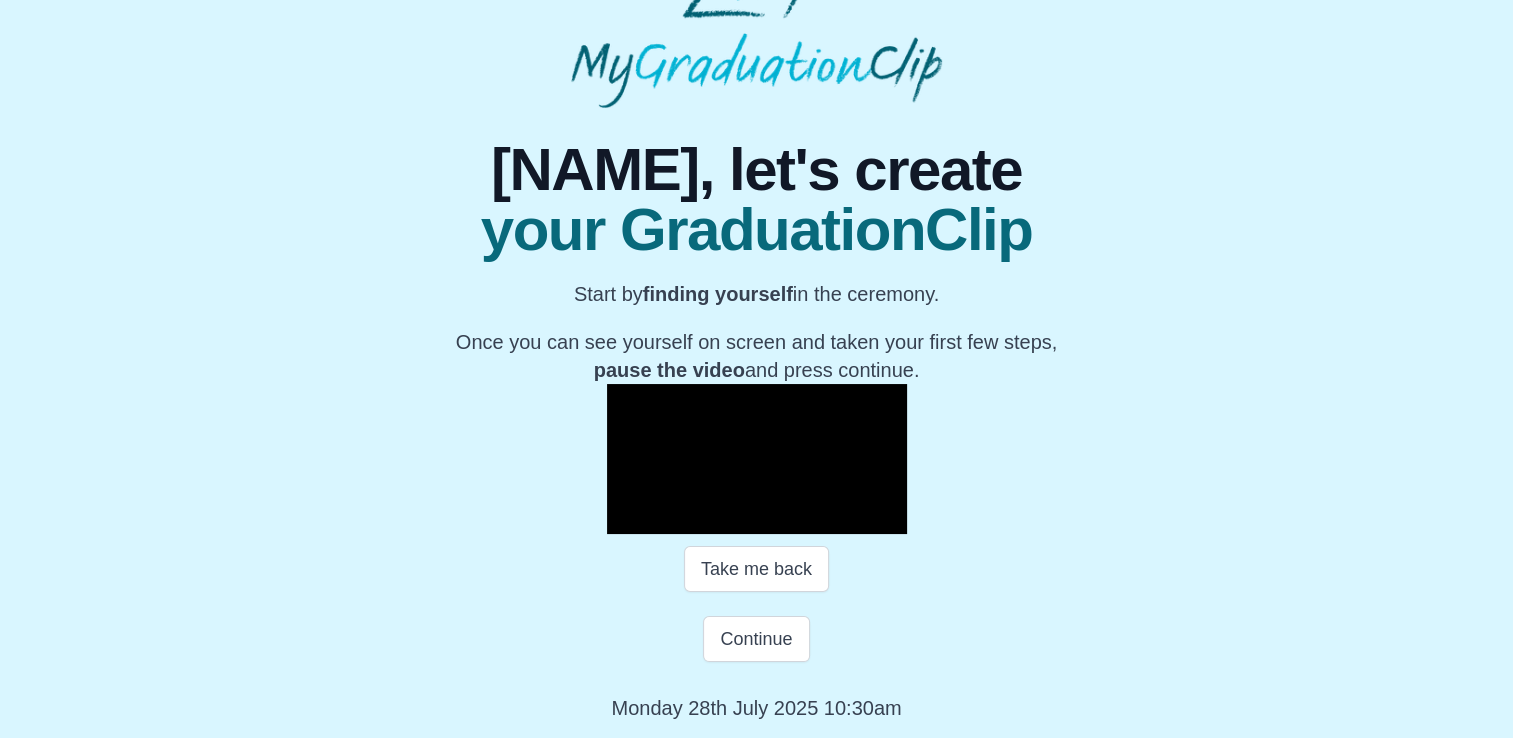 click at bounding box center (627, 519) 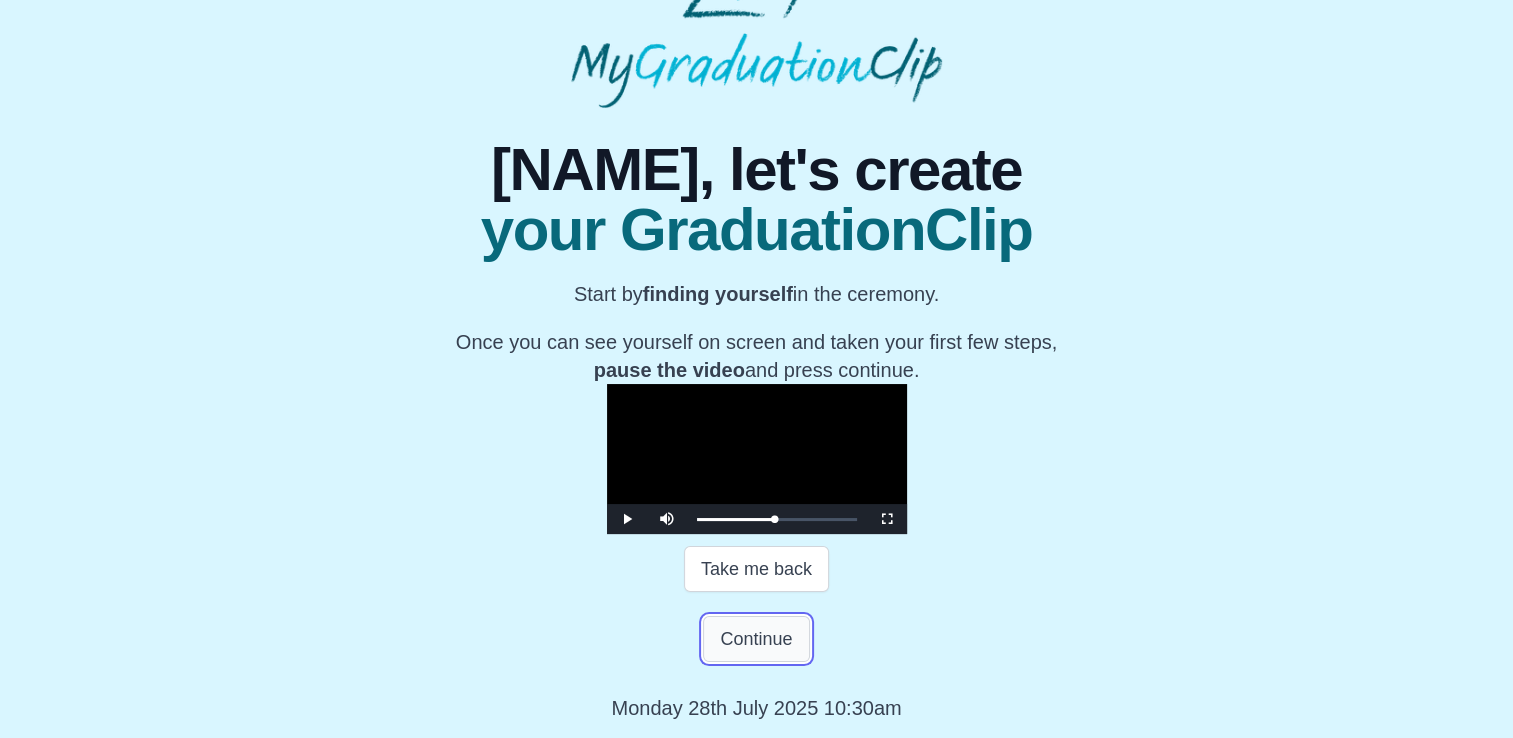 click on "Continue" at bounding box center [756, 639] 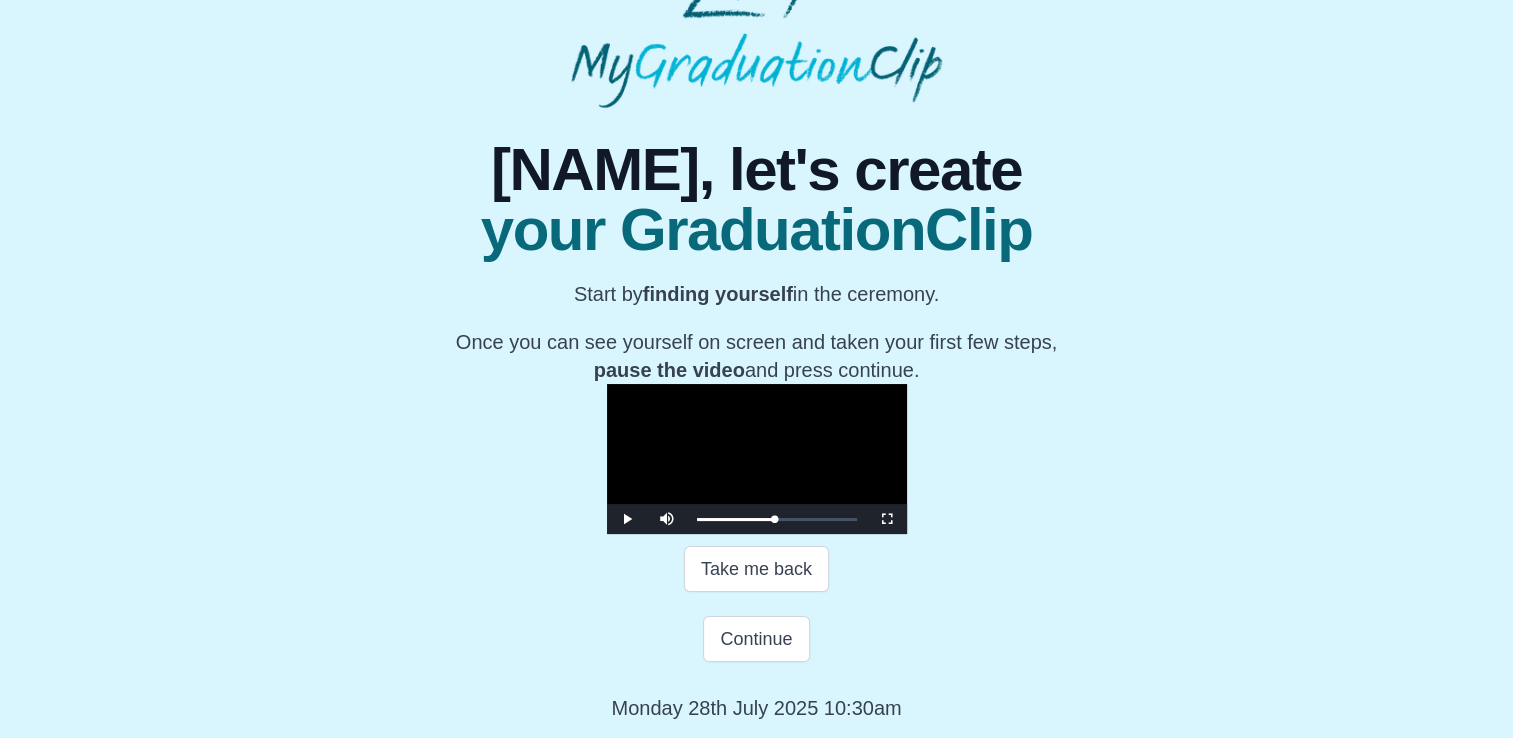scroll, scrollTop: 0, scrollLeft: 0, axis: both 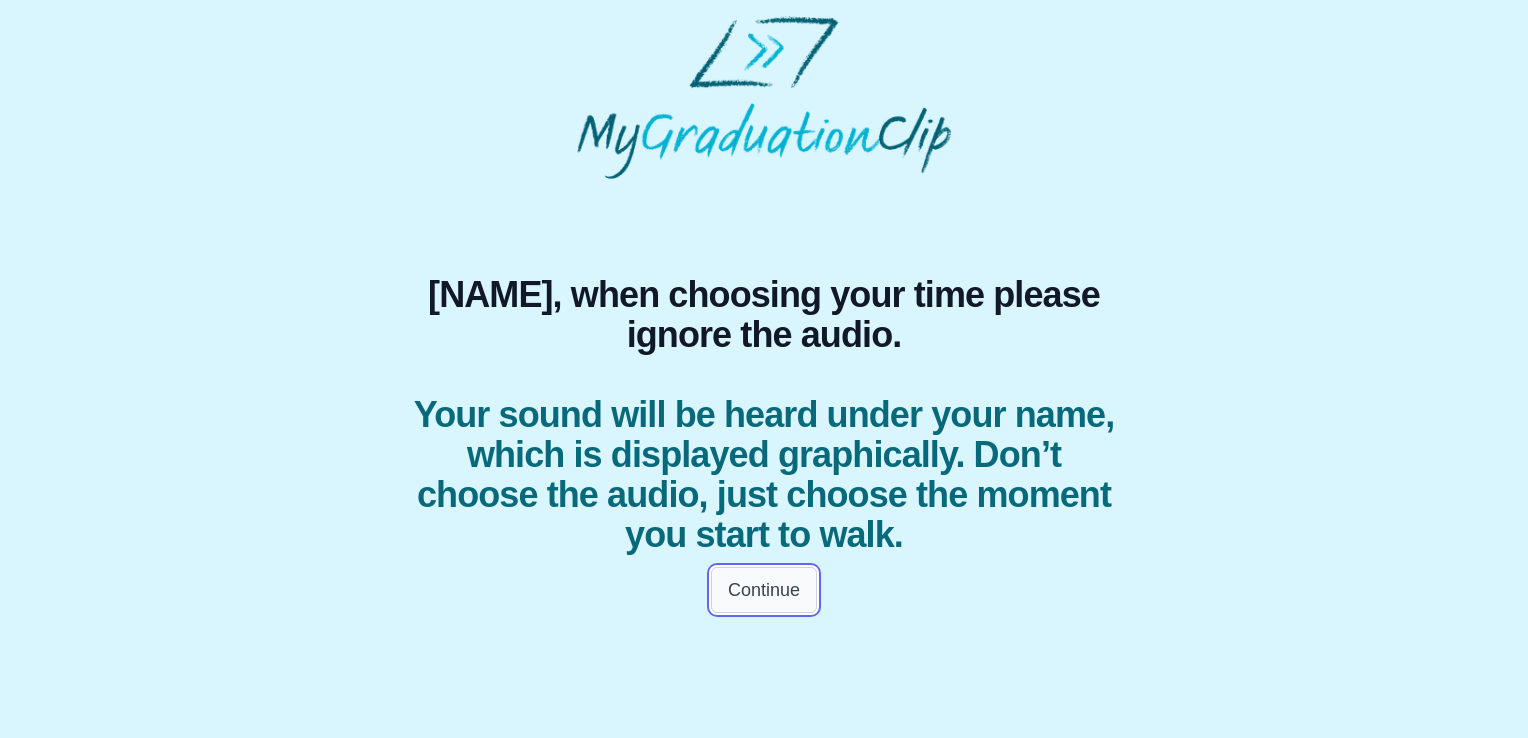 click on "Continue" at bounding box center [764, 590] 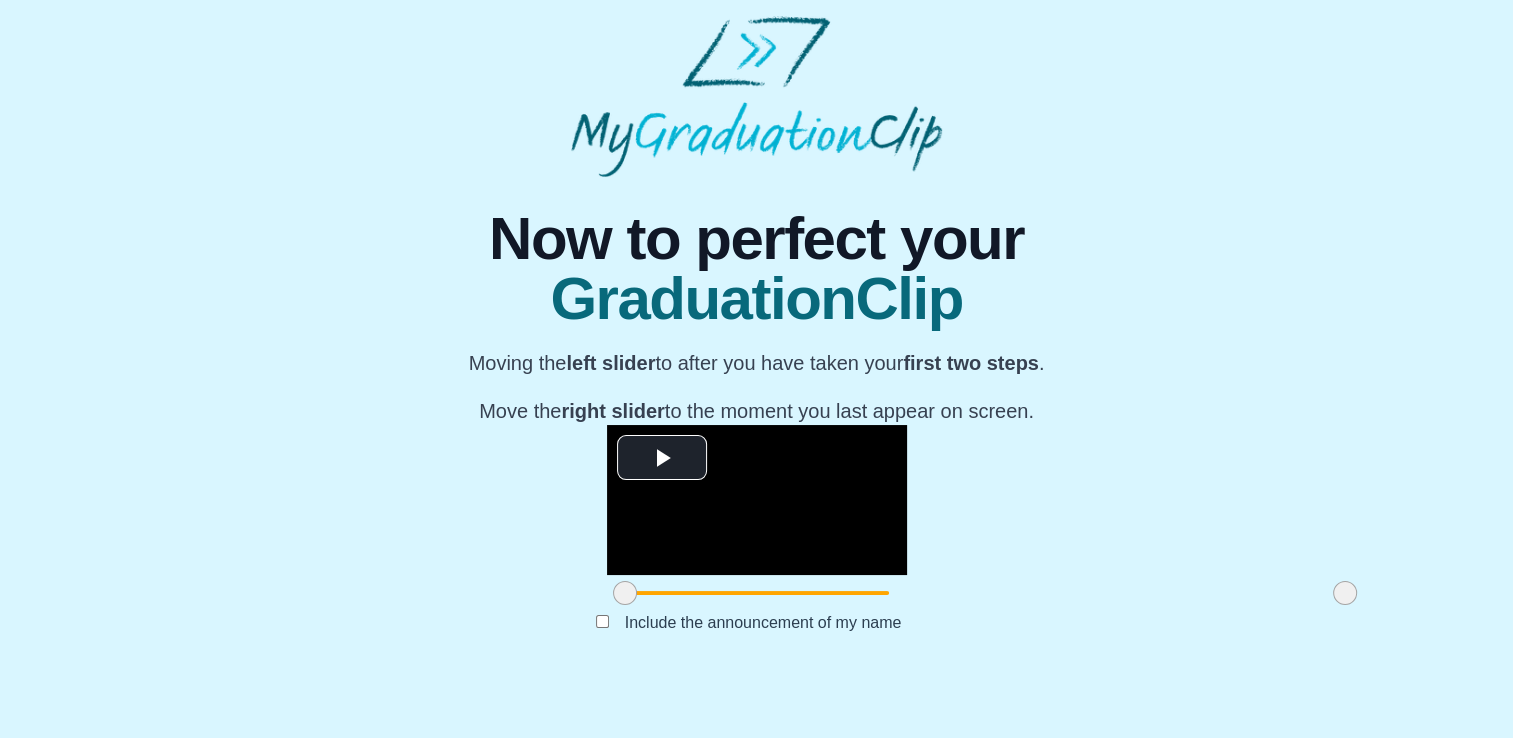 scroll, scrollTop: 226, scrollLeft: 0, axis: vertical 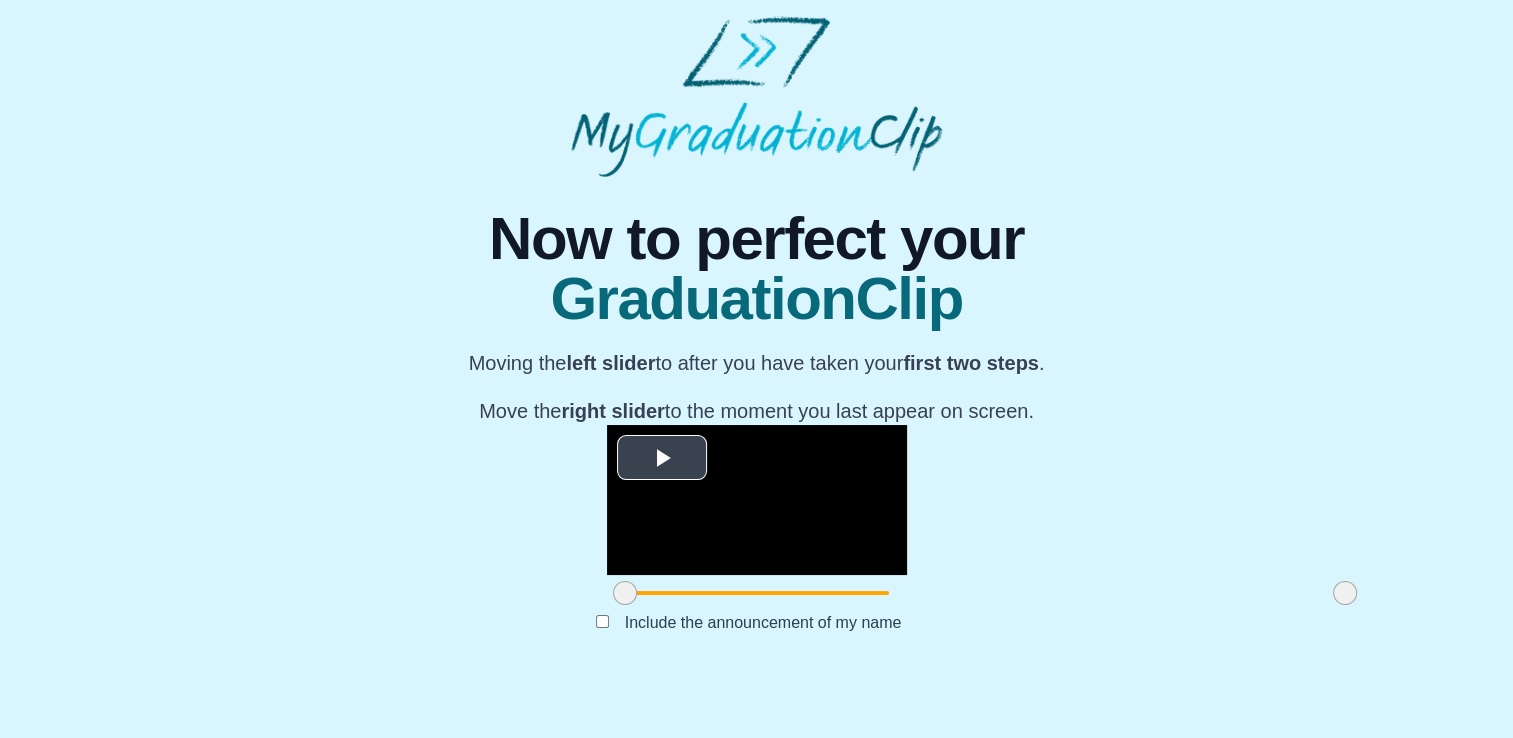 click at bounding box center (662, 458) 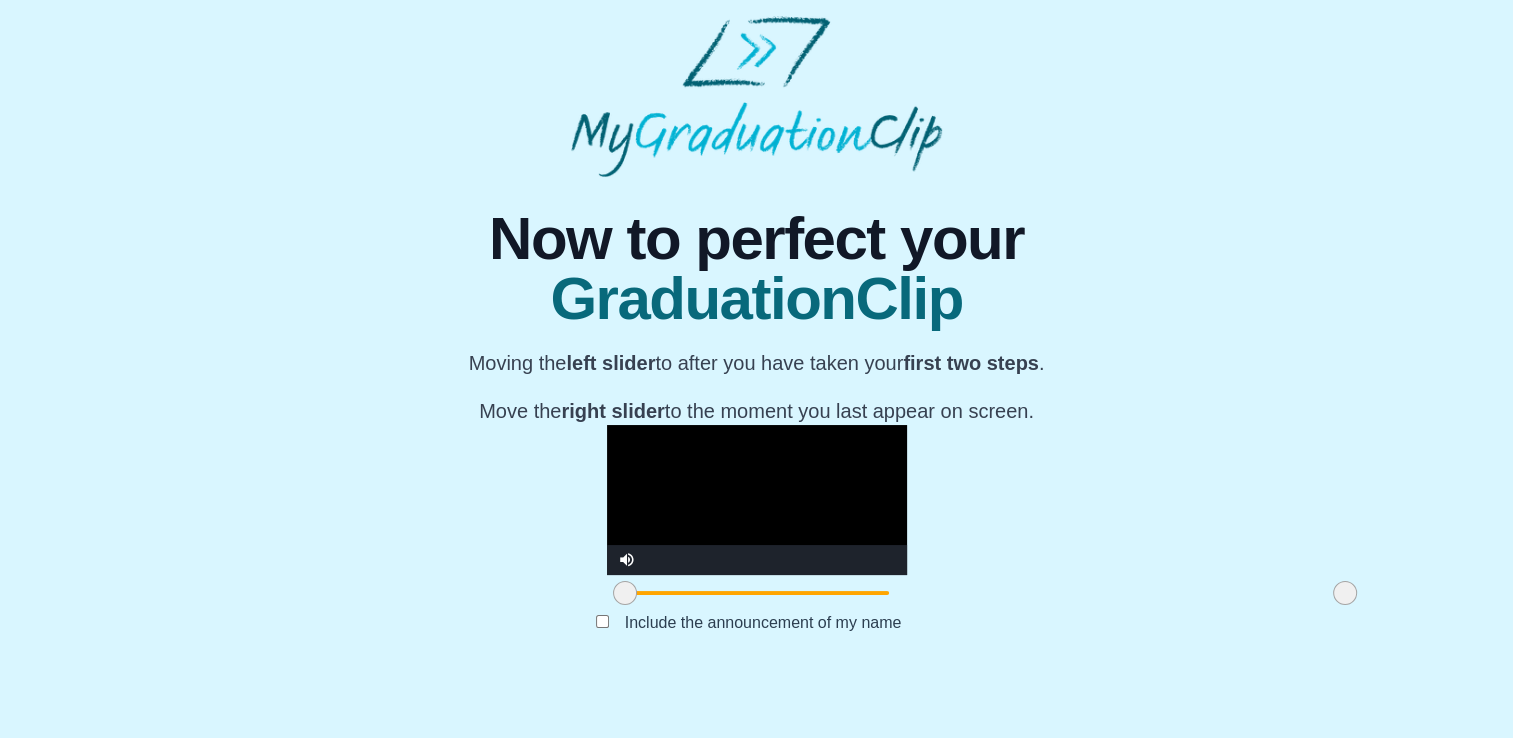 click at bounding box center (757, 500) 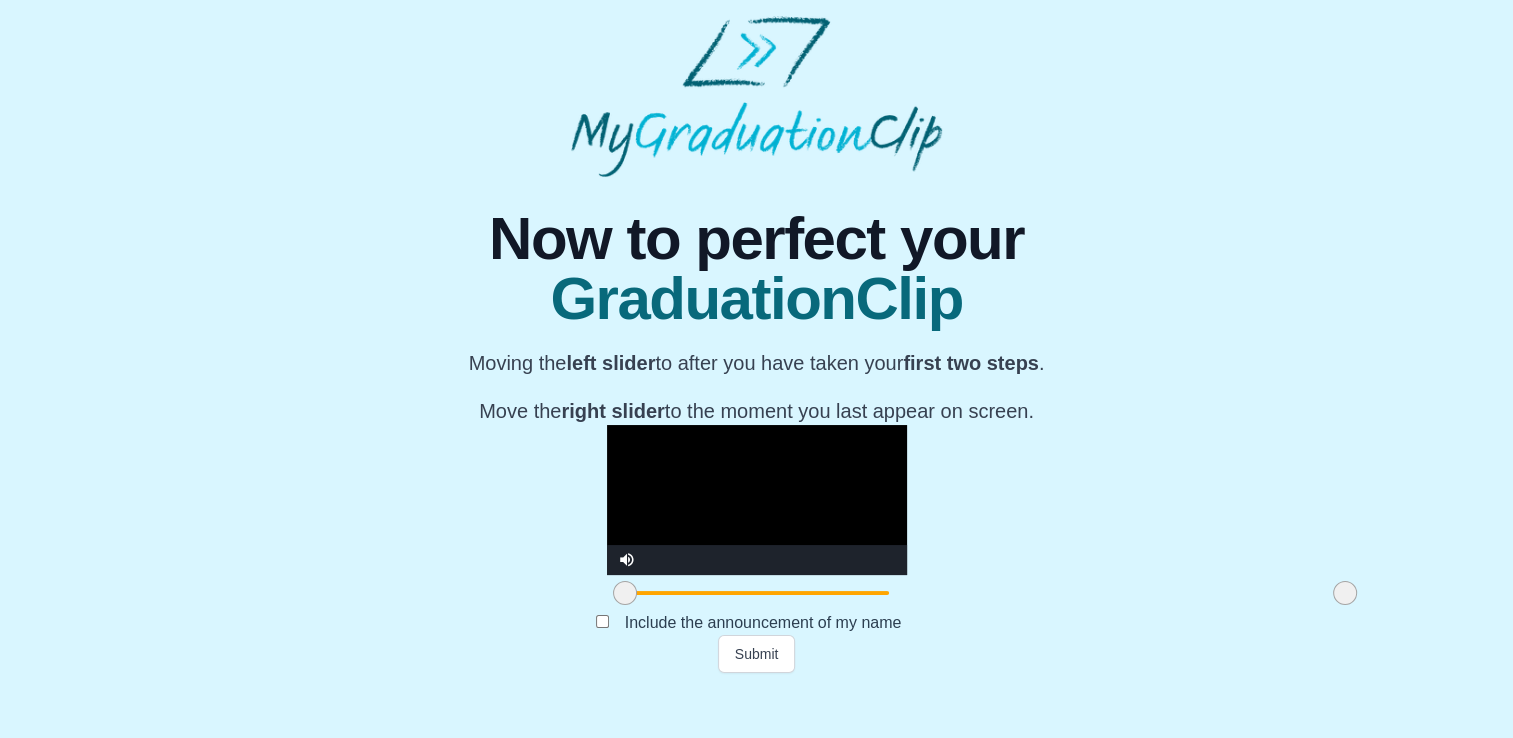 drag, startPoint x: 394, startPoint y: 644, endPoint x: 376, endPoint y: 650, distance: 18.973665 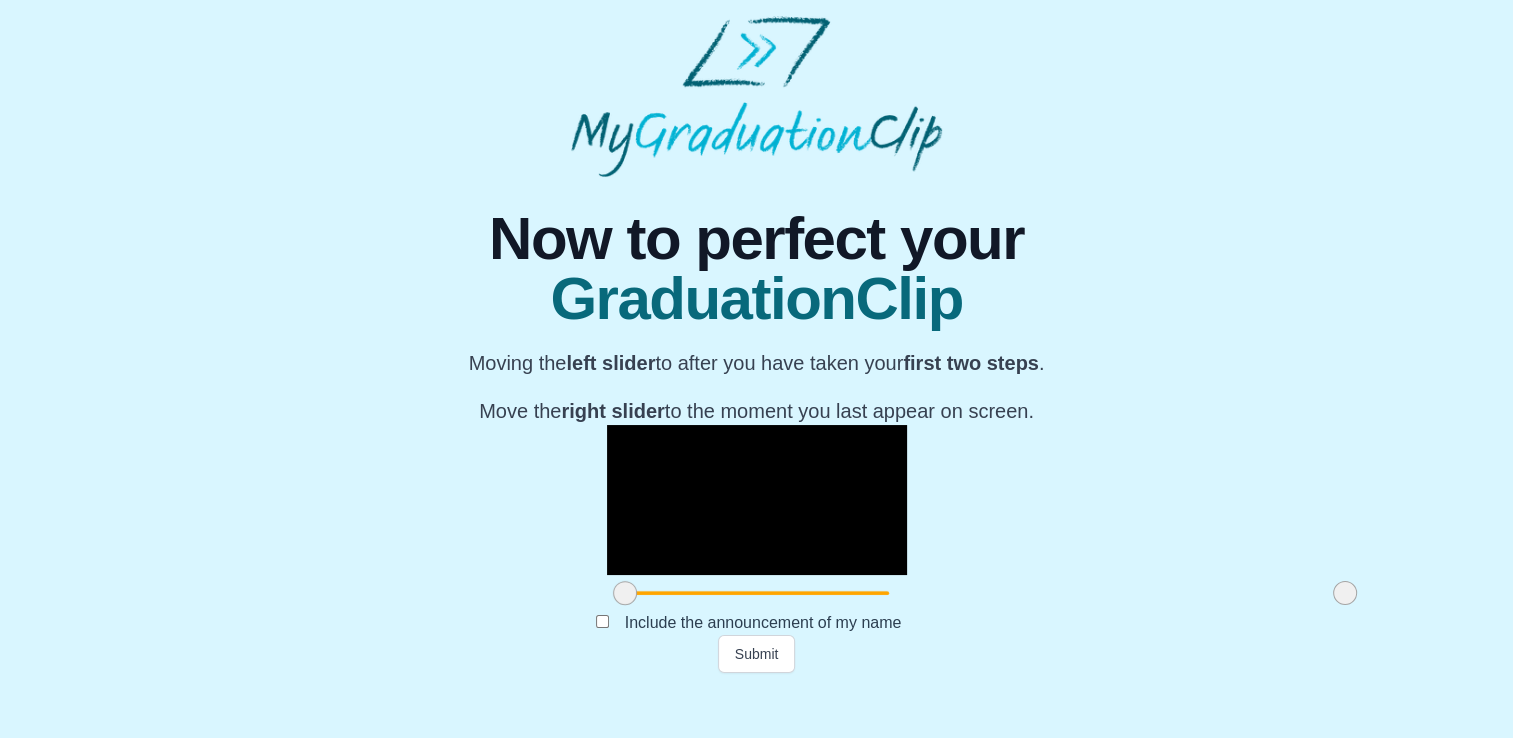 drag, startPoint x: 402, startPoint y: 641, endPoint x: 378, endPoint y: 636, distance: 24.5153 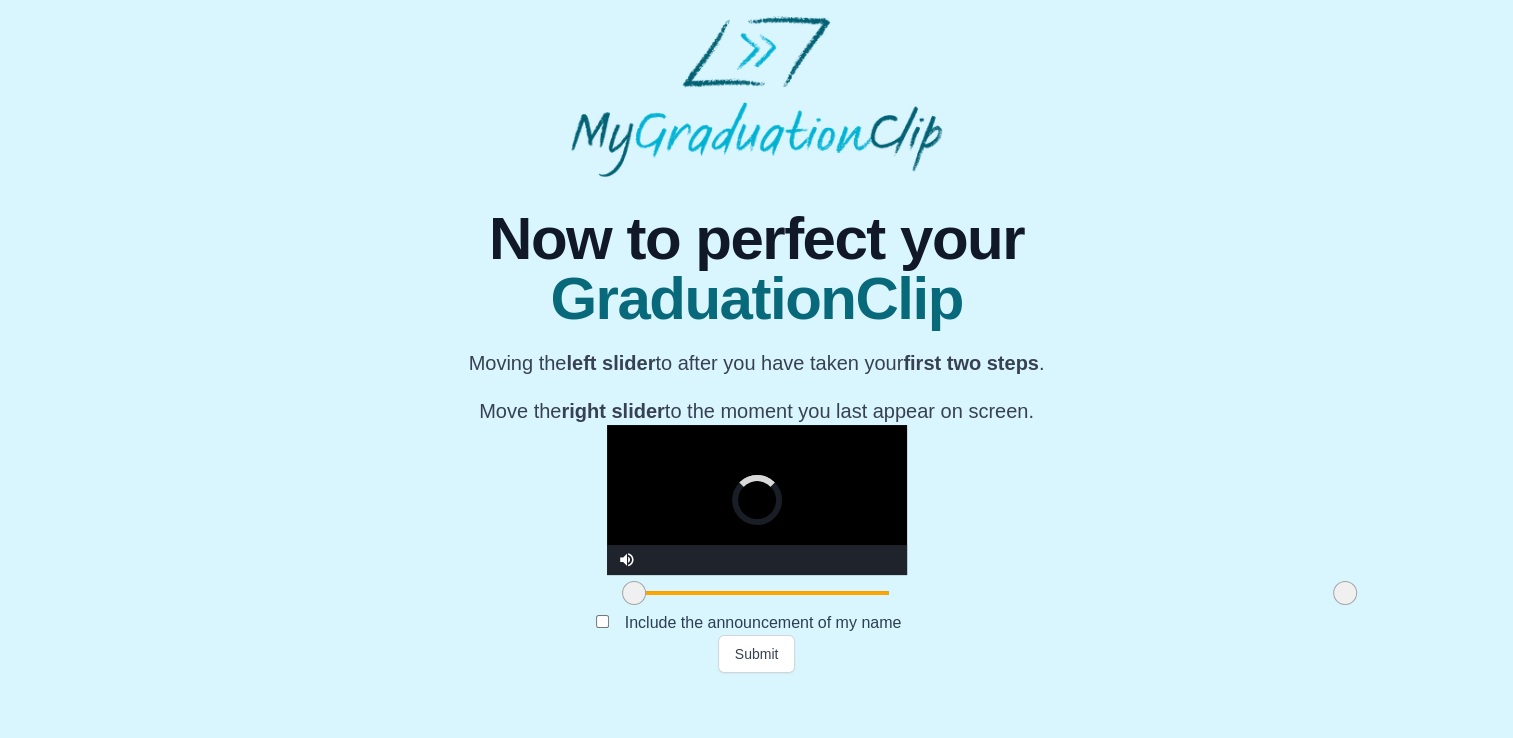drag, startPoint x: 393, startPoint y: 639, endPoint x: 417, endPoint y: 638, distance: 24.020824 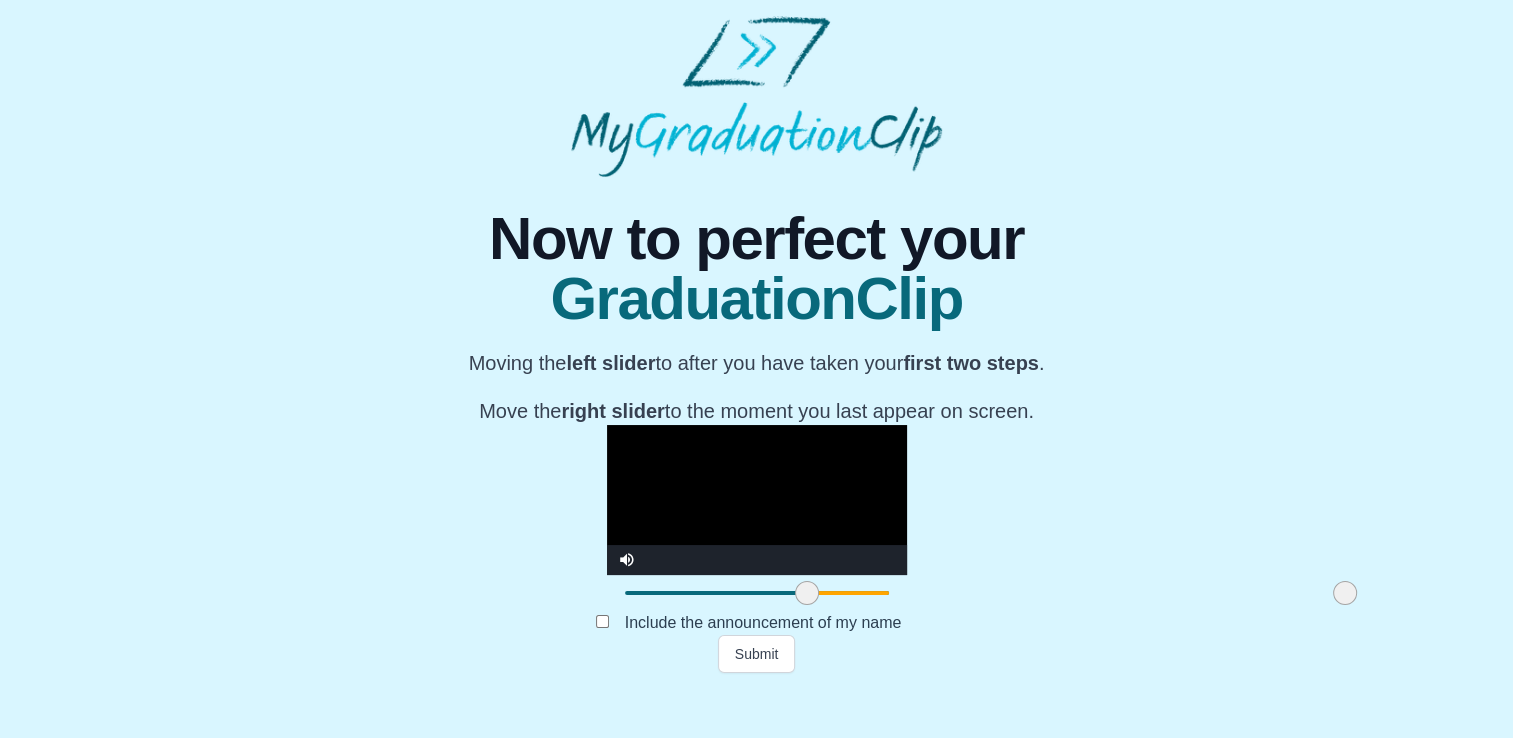 drag, startPoint x: 420, startPoint y: 640, endPoint x: 578, endPoint y: 664, distance: 159.8124 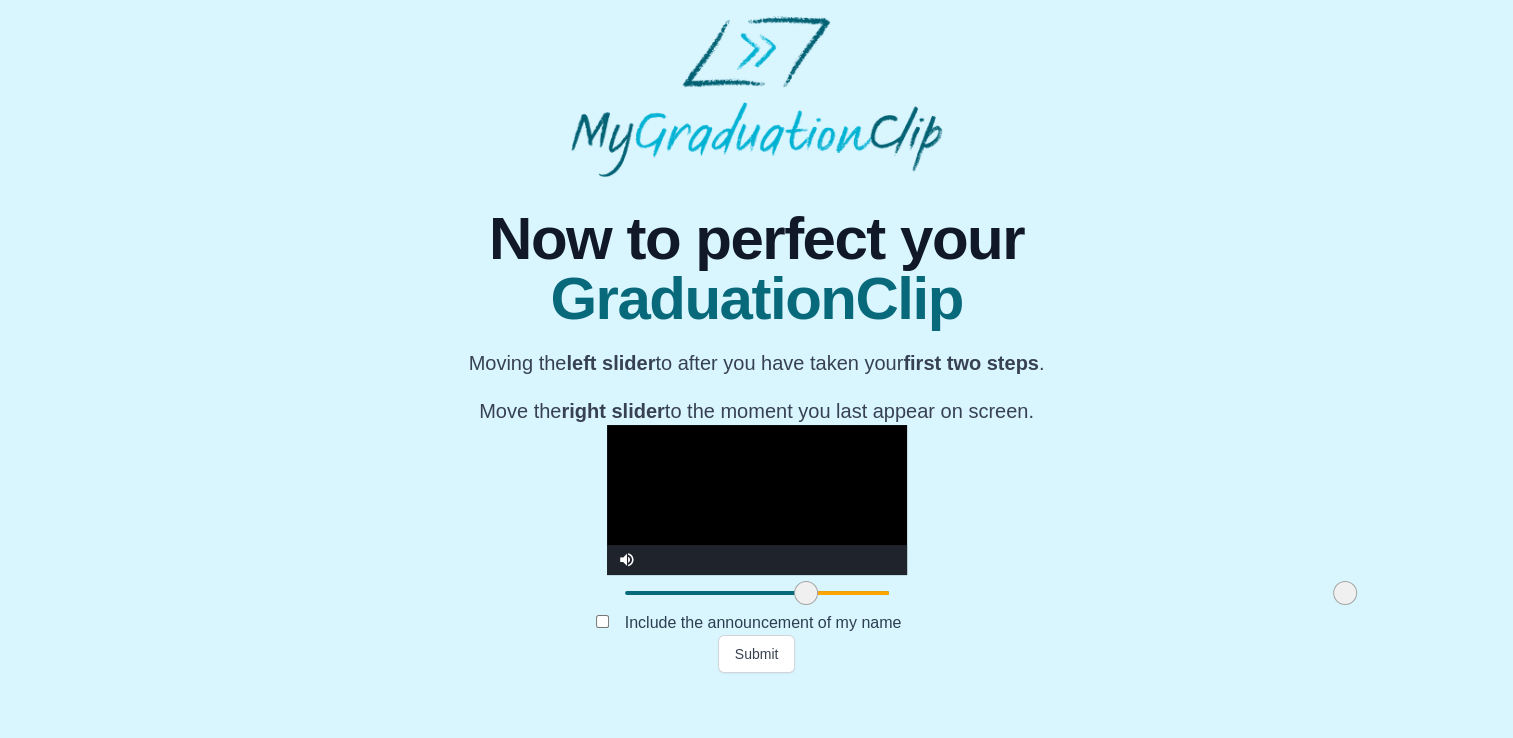 click at bounding box center [806, 593] 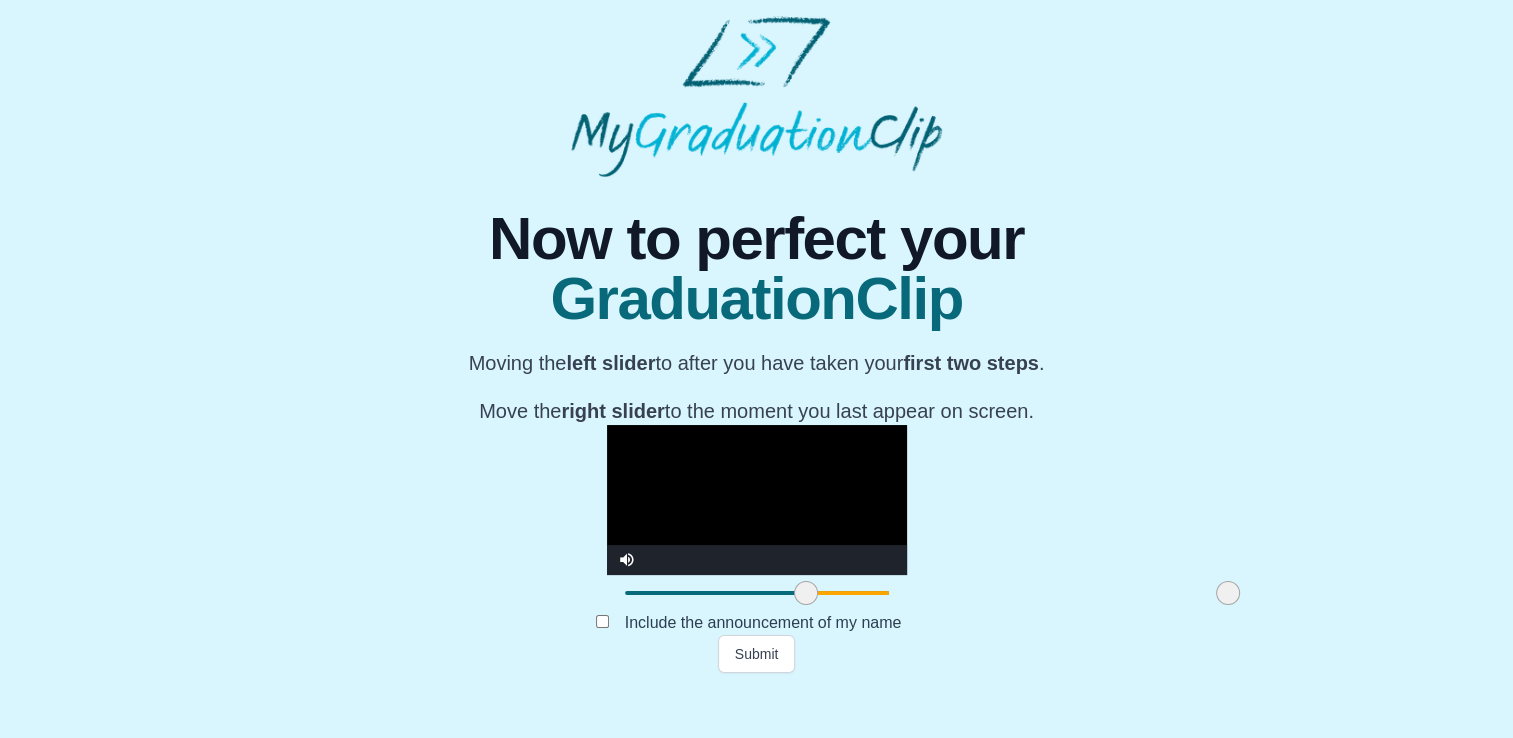drag, startPoint x: 1115, startPoint y: 646, endPoint x: 998, endPoint y: 634, distance: 117.61378 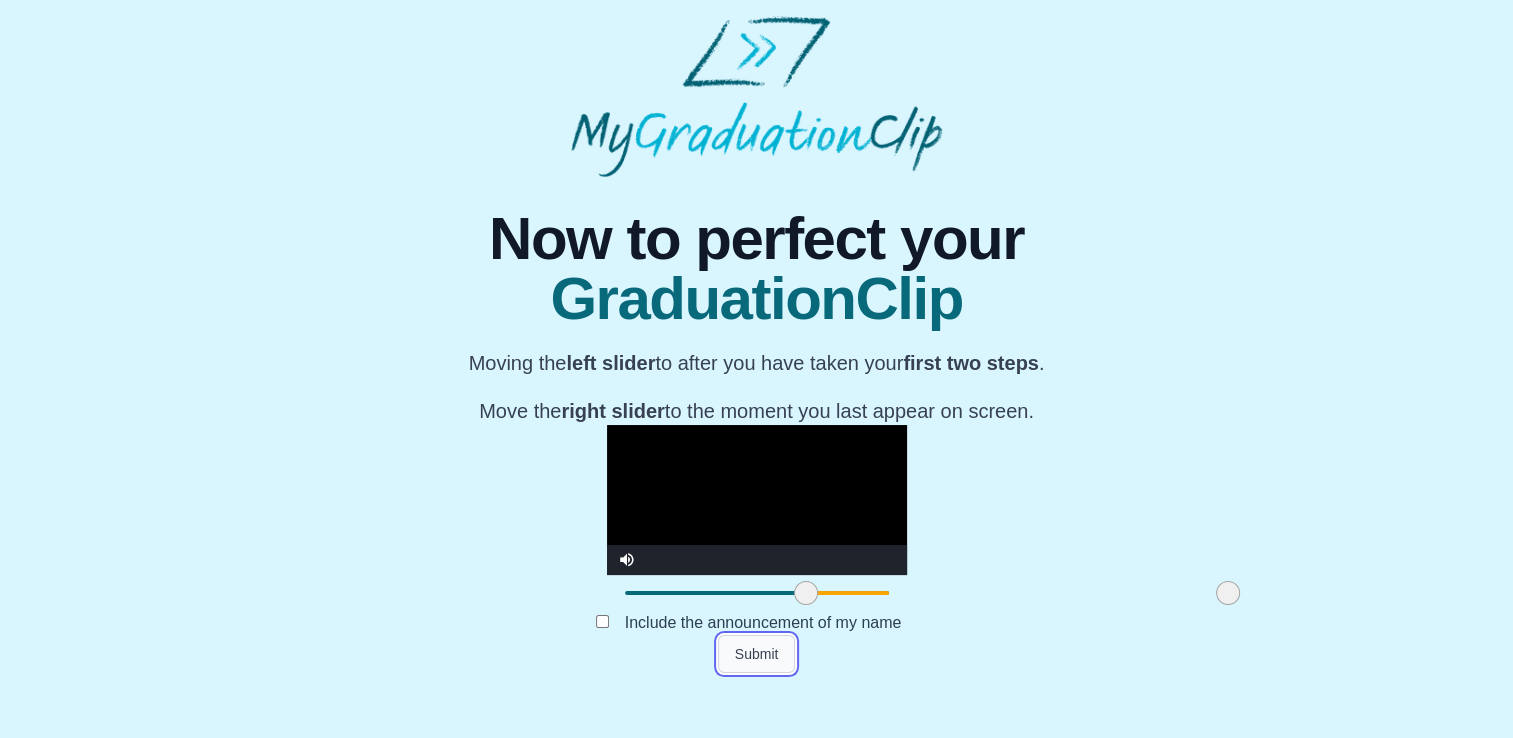 click on "Submit" at bounding box center [757, 654] 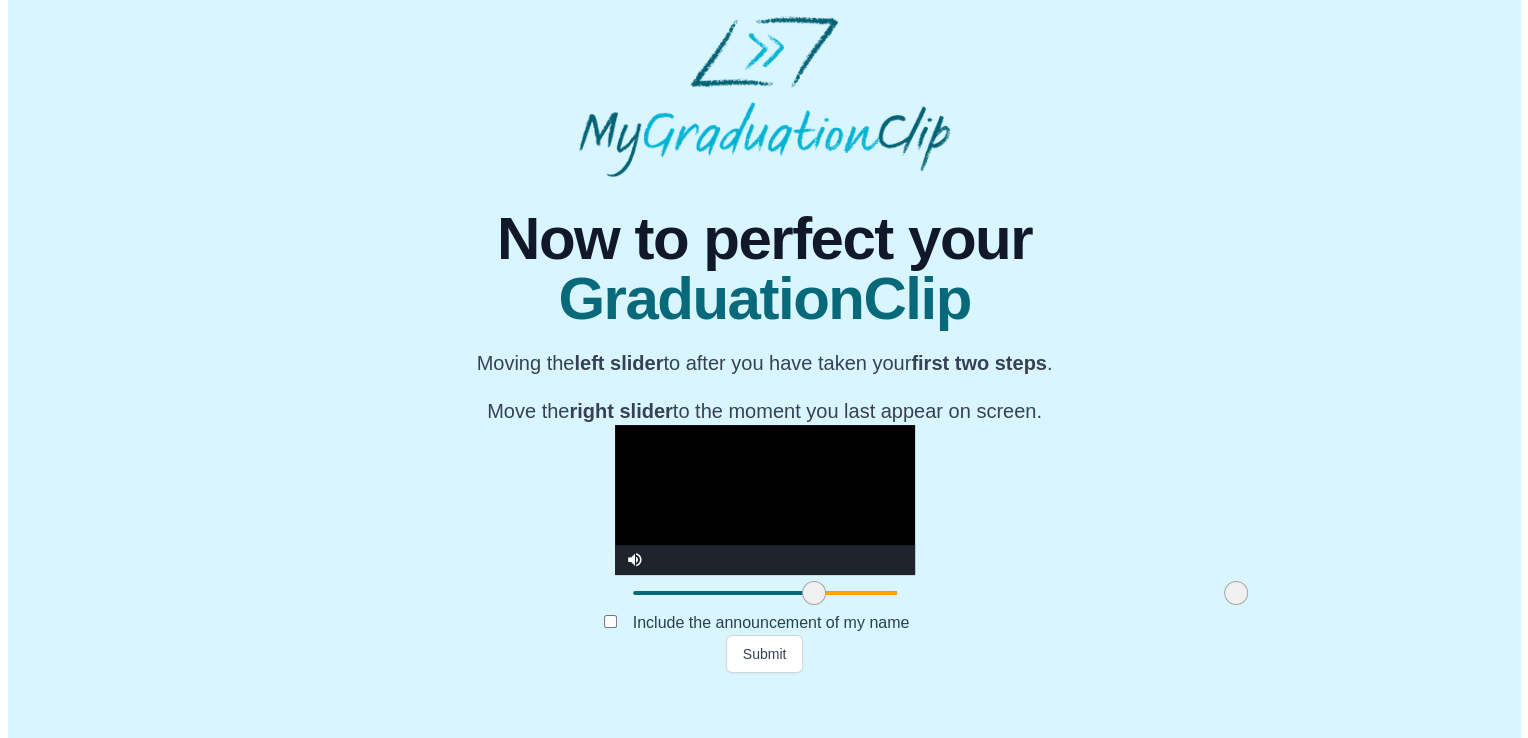scroll, scrollTop: 0, scrollLeft: 0, axis: both 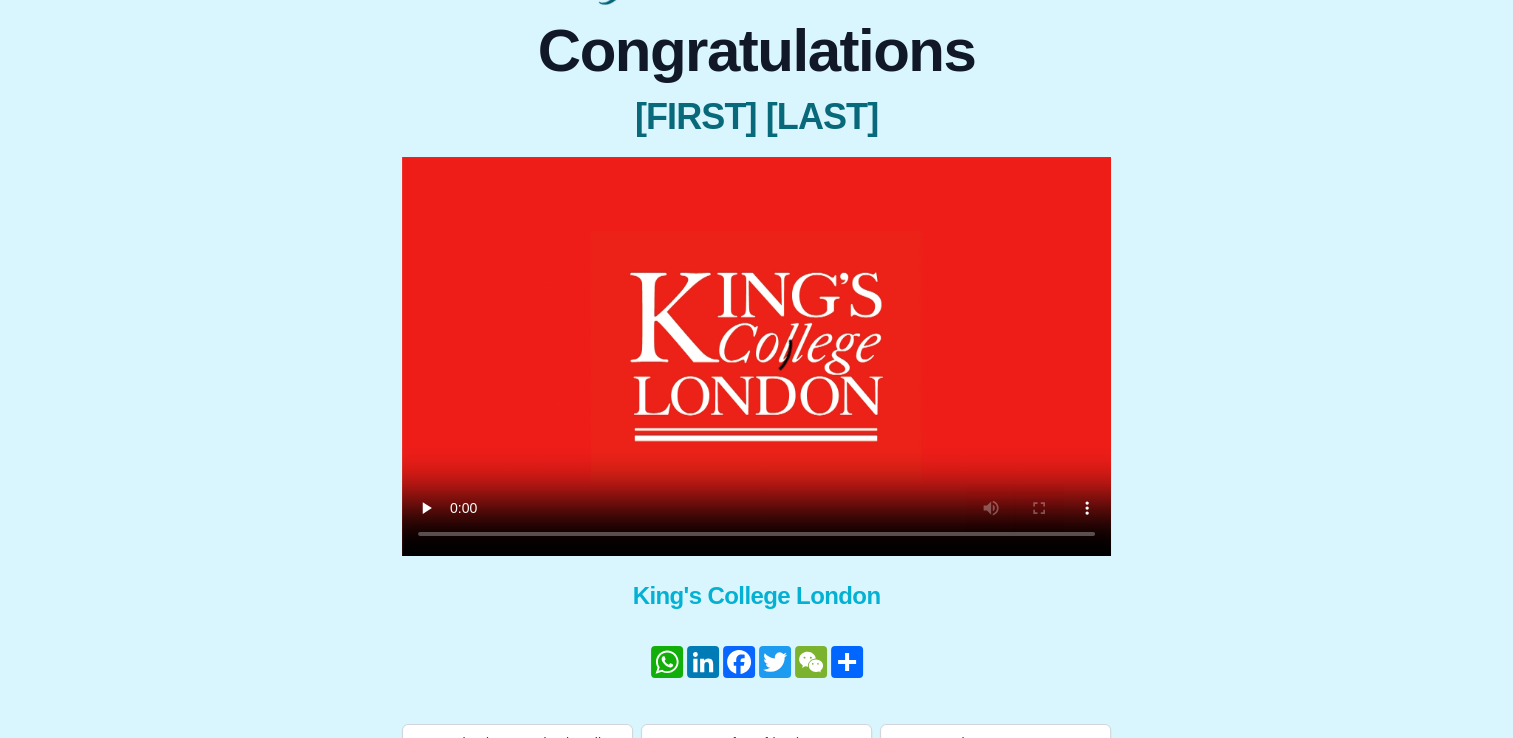 type 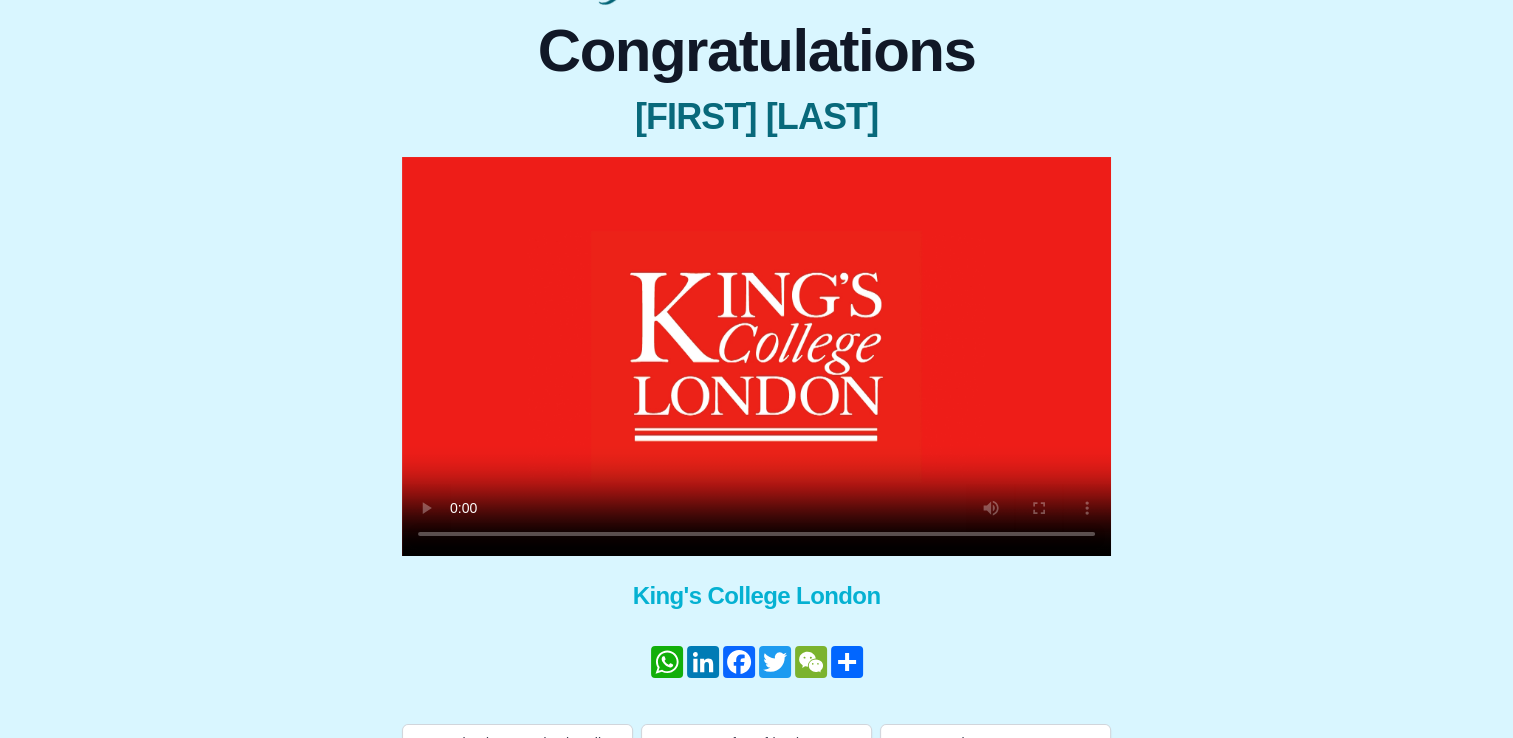 click at bounding box center (756, 356) 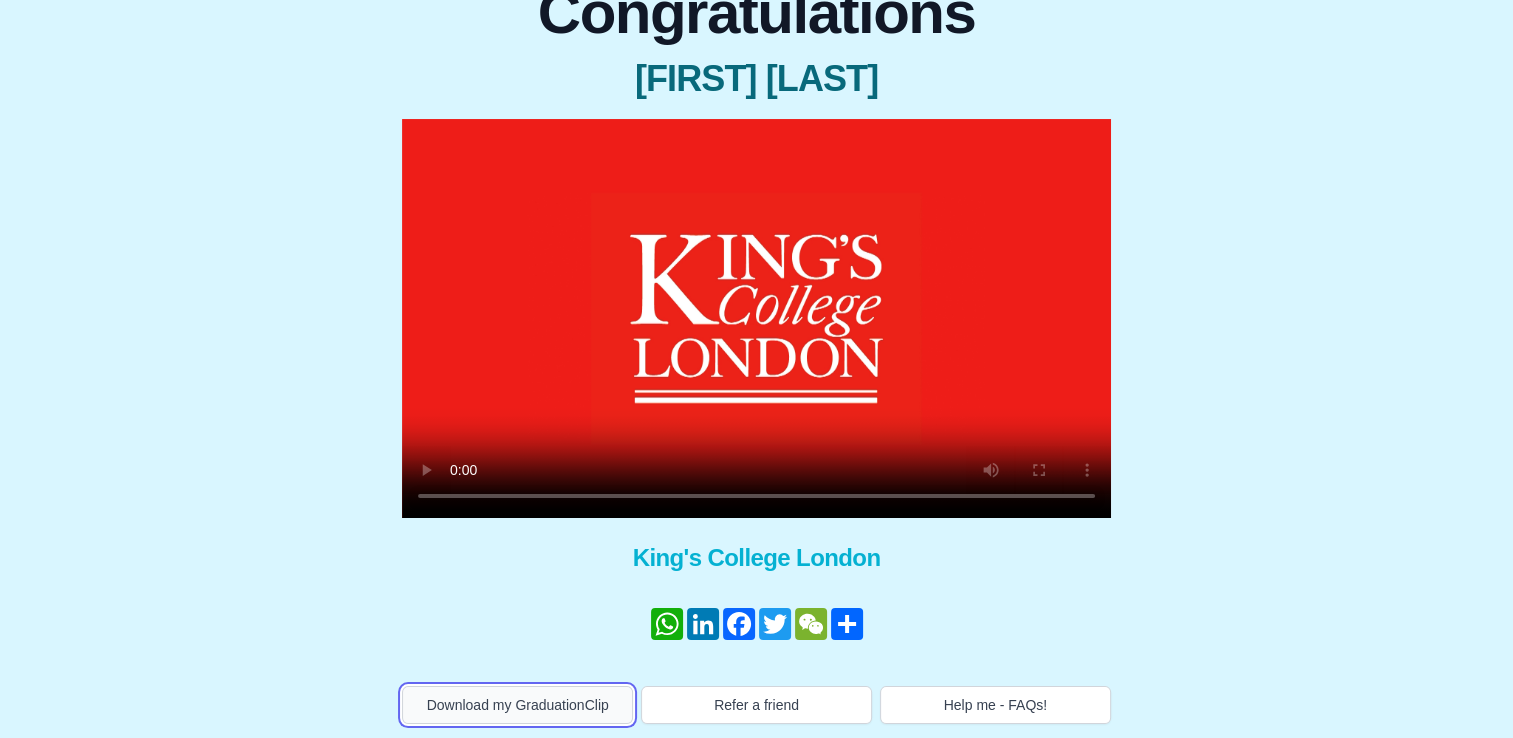 click on "Download my GraduationClip" at bounding box center [517, 705] 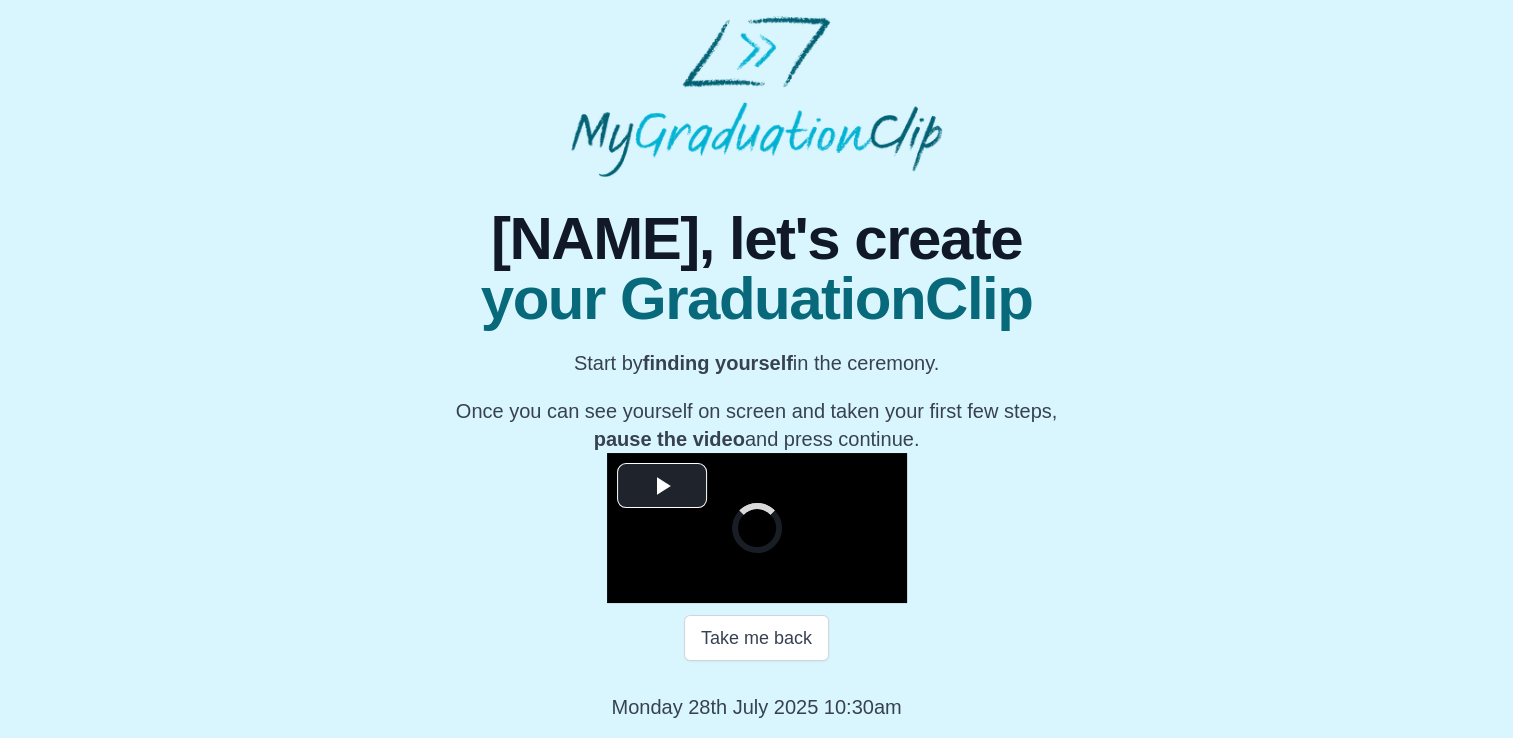 scroll, scrollTop: 274, scrollLeft: 0, axis: vertical 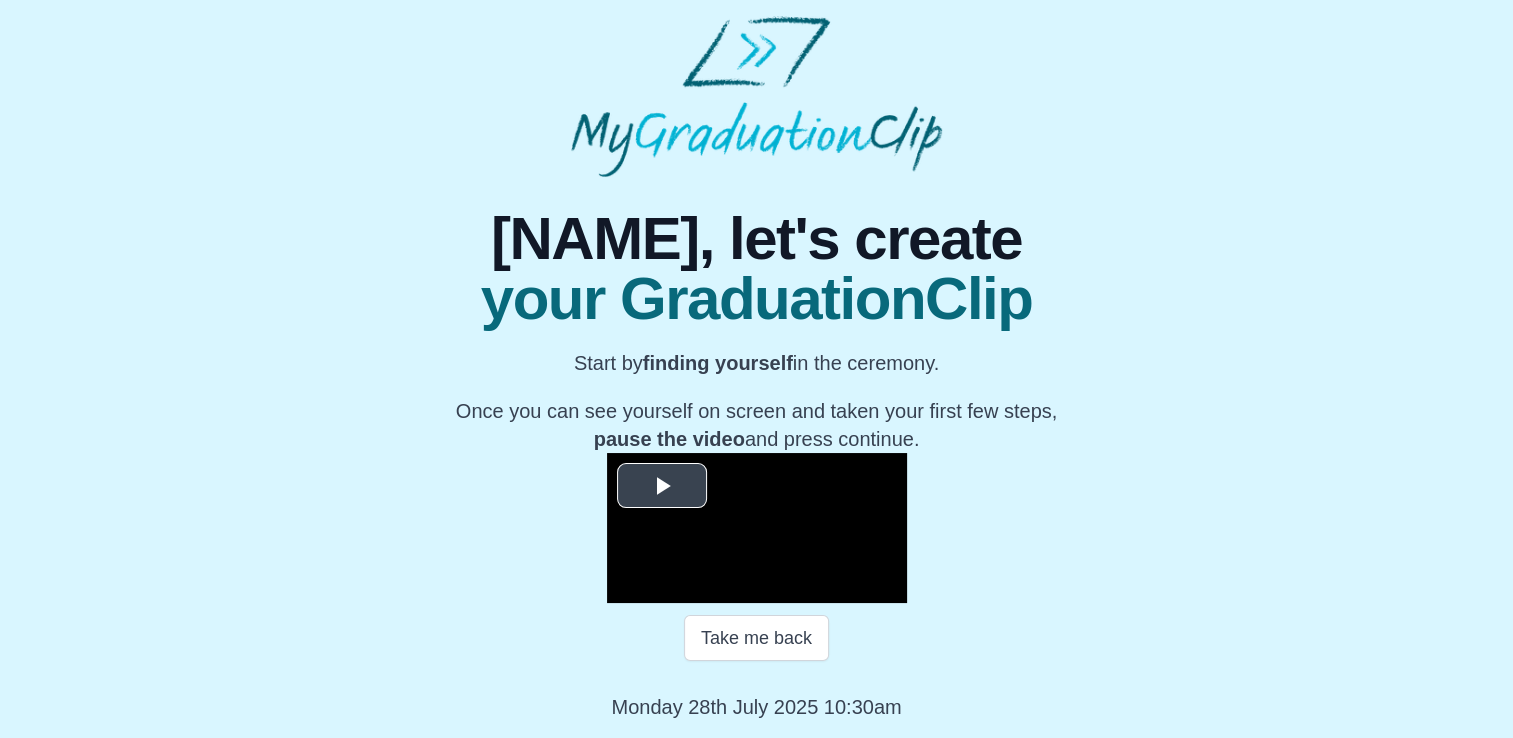 click at bounding box center (662, 486) 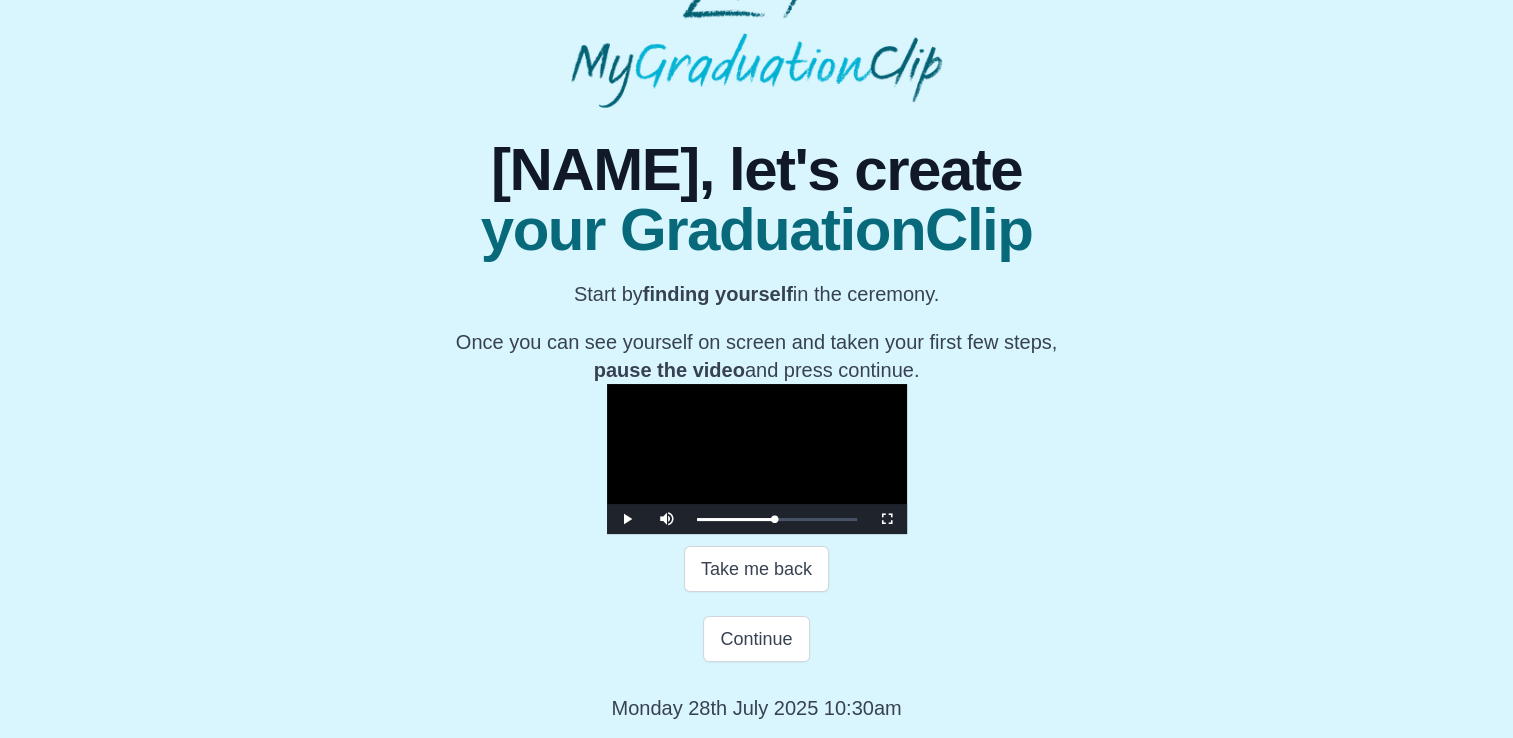 click at bounding box center [757, 459] 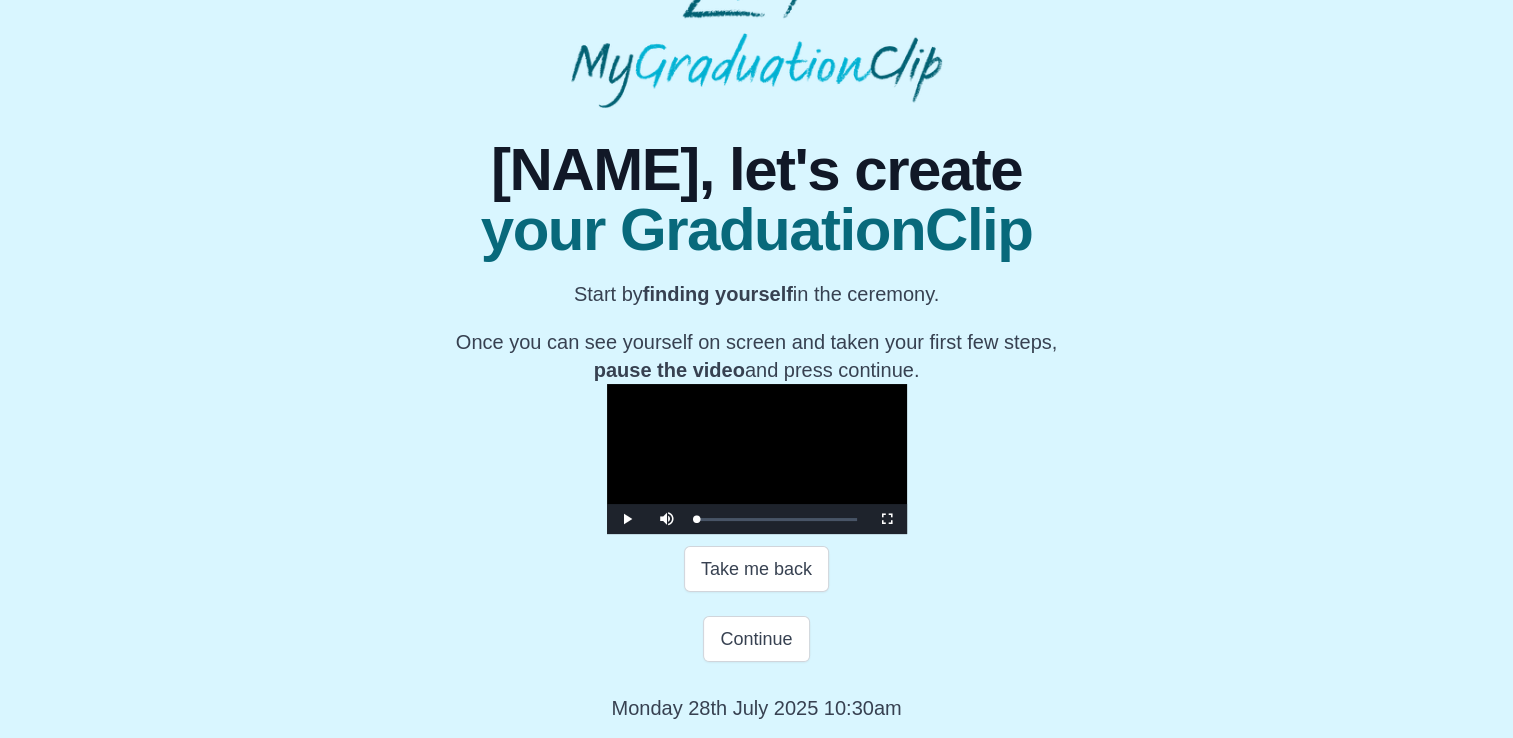 drag, startPoint x: 483, startPoint y: 594, endPoint x: 397, endPoint y: 588, distance: 86.209045 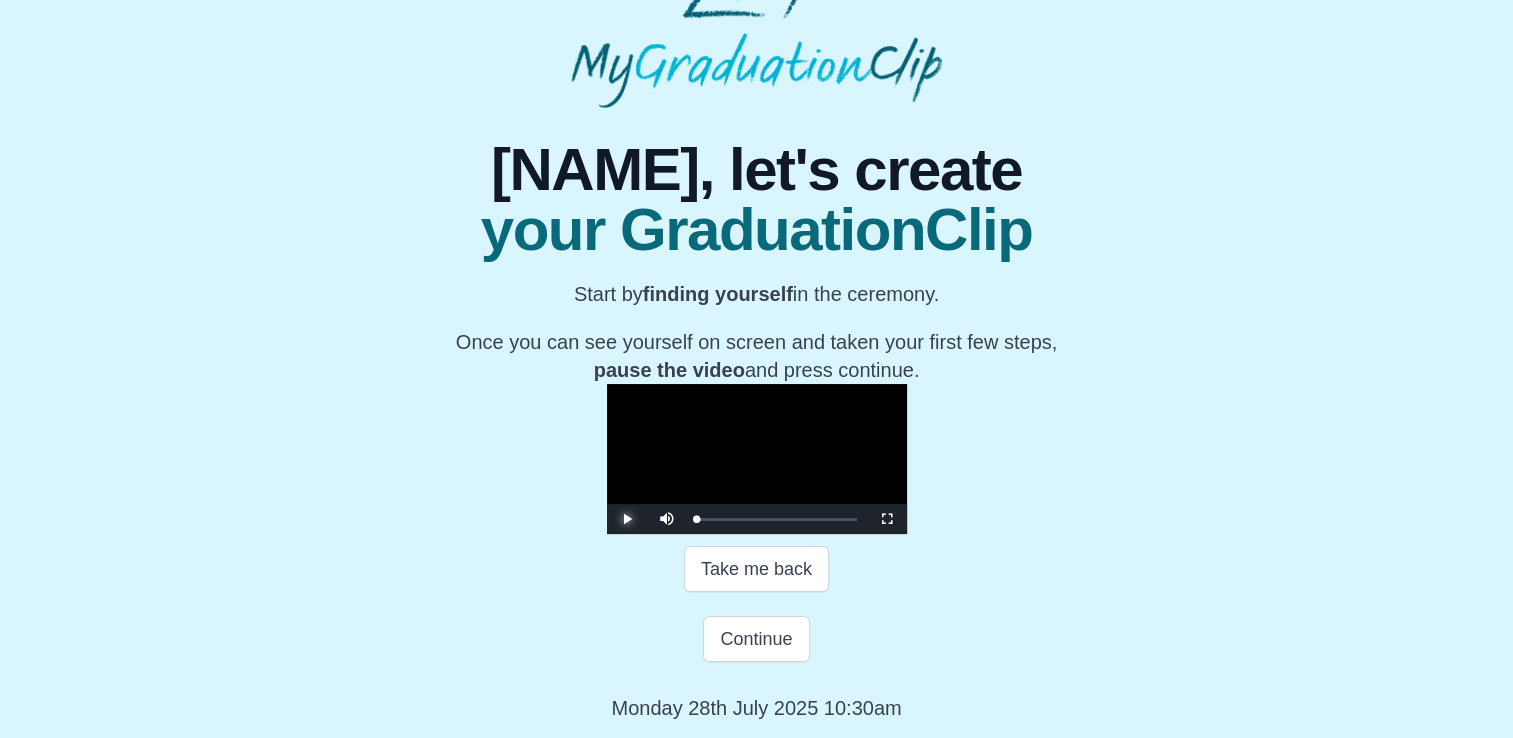 click at bounding box center (627, 519) 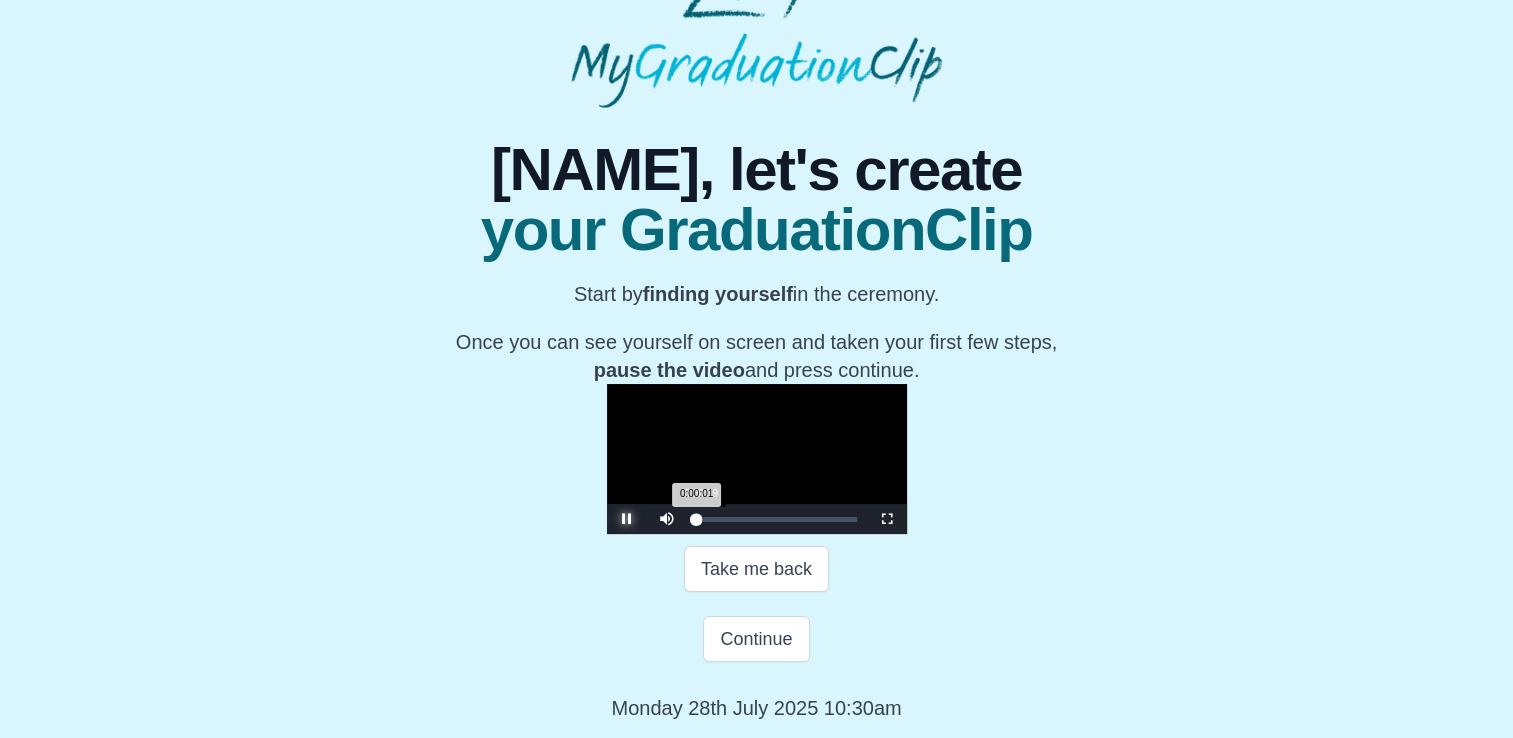 type 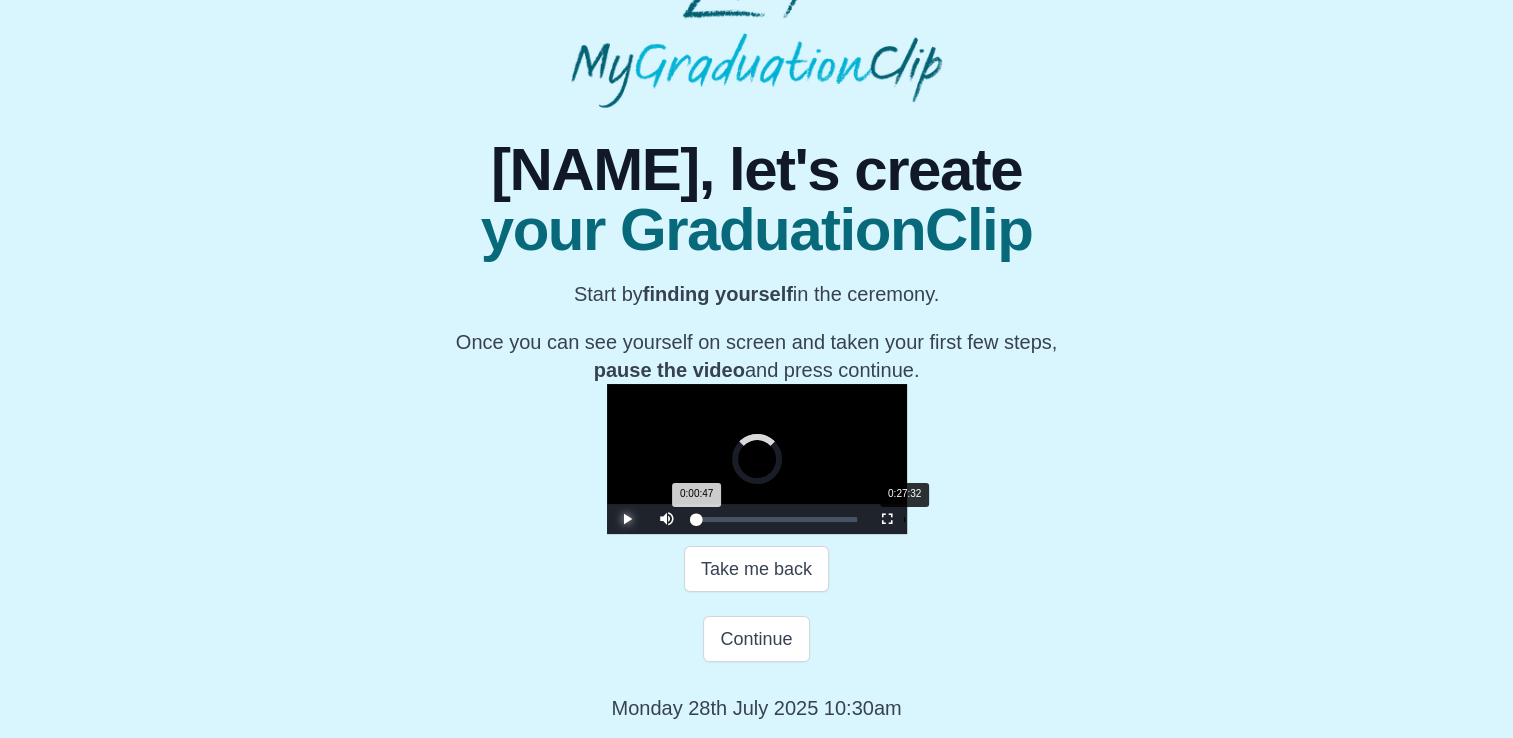 drag, startPoint x: 474, startPoint y: 590, endPoint x: 675, endPoint y: 586, distance: 201.0398 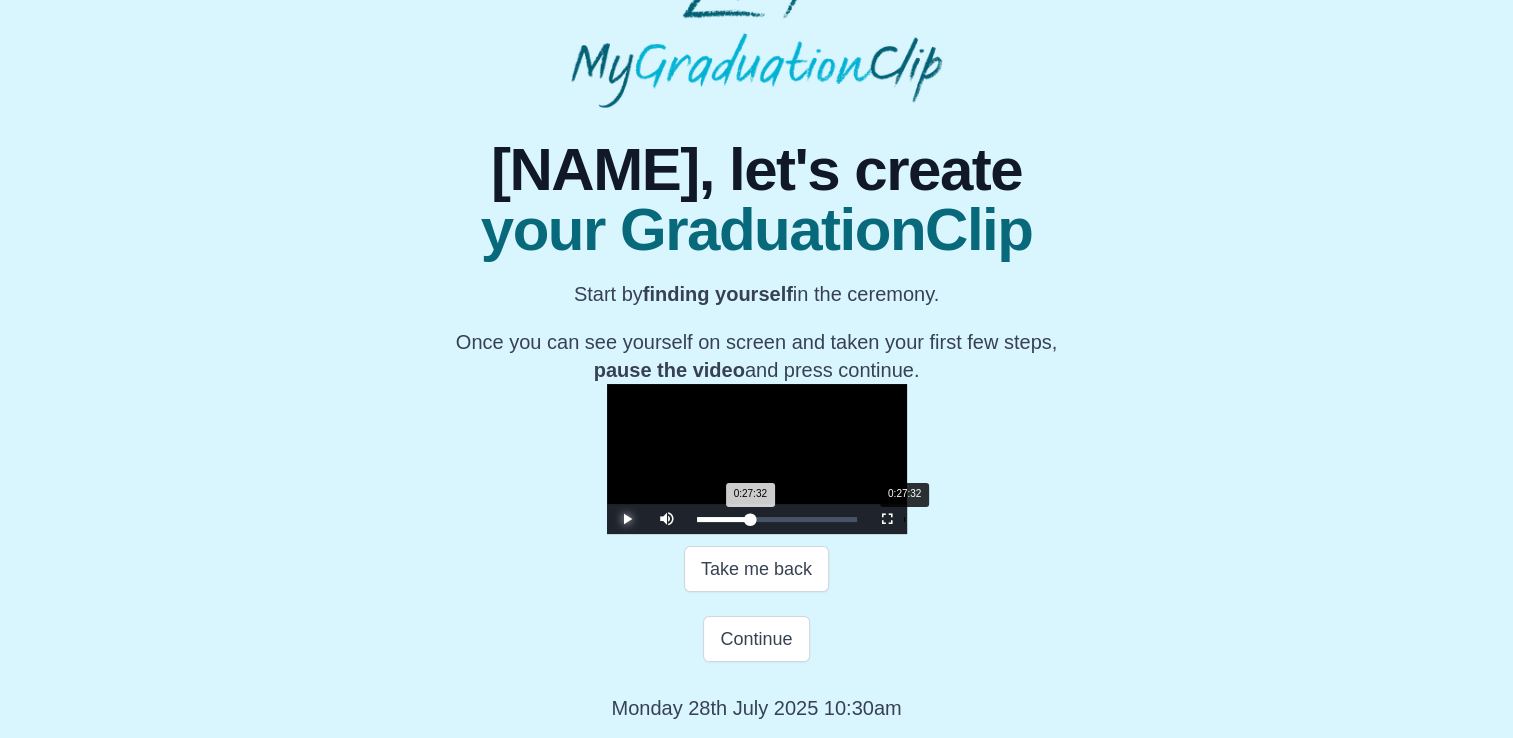 click on "0:27:32 Progress : 0%" at bounding box center (724, 519) 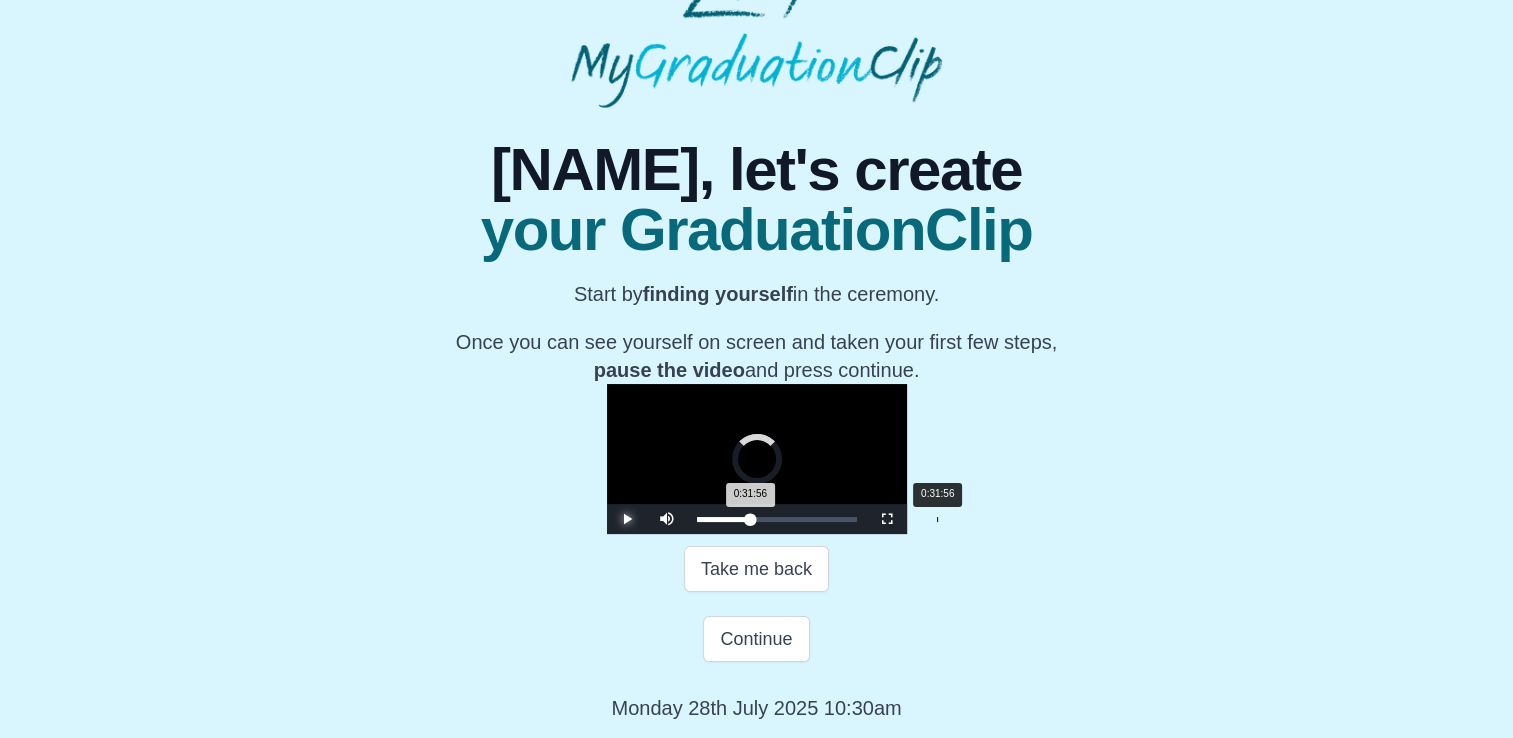 click on "0:31:56" at bounding box center (937, 519) 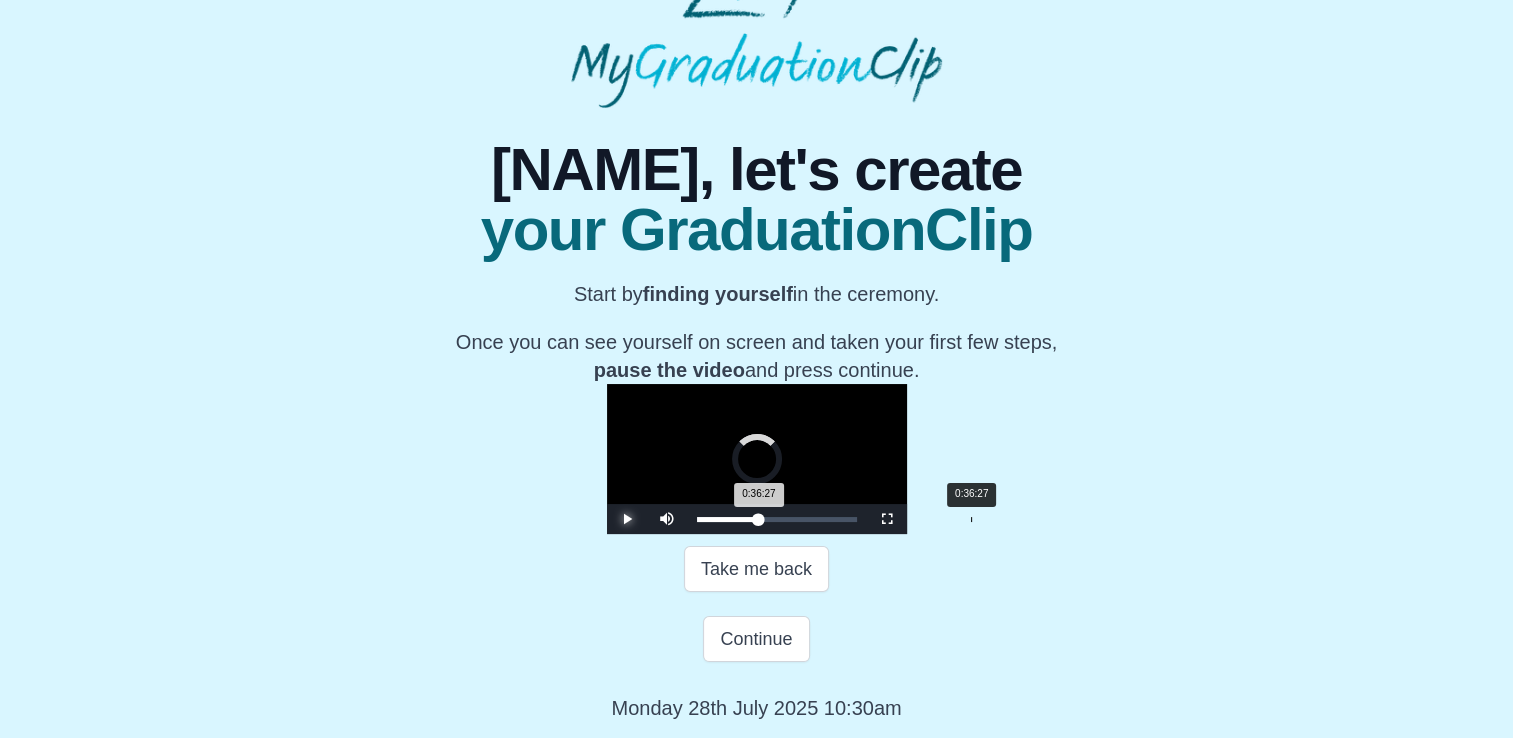 click on "0:36:27" at bounding box center (971, 519) 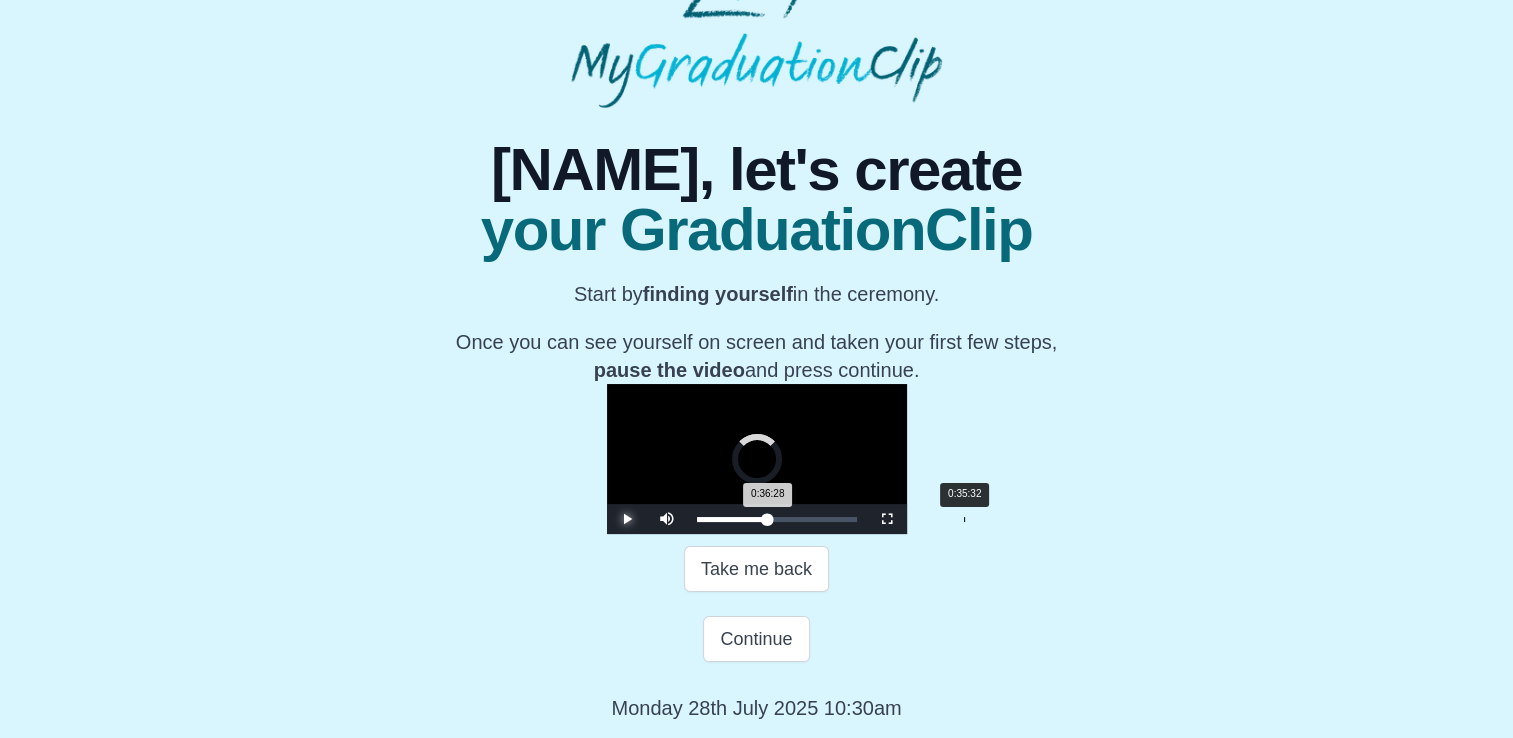 click on "0:36:28 Progress : 0%" at bounding box center [732, 519] 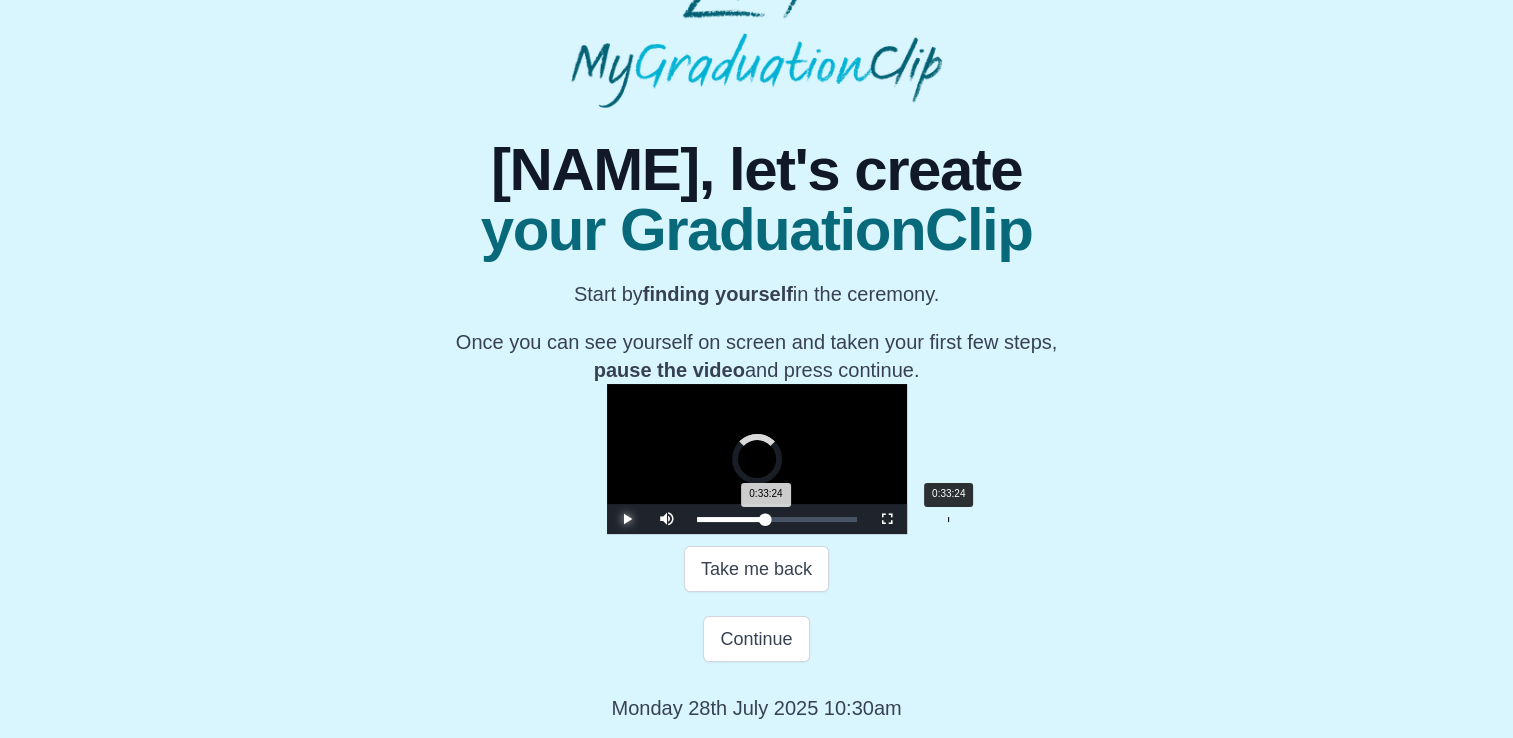 click on "Loaded : 0% 0:33:24 0:33:24 Progress : 0%" at bounding box center [777, 519] 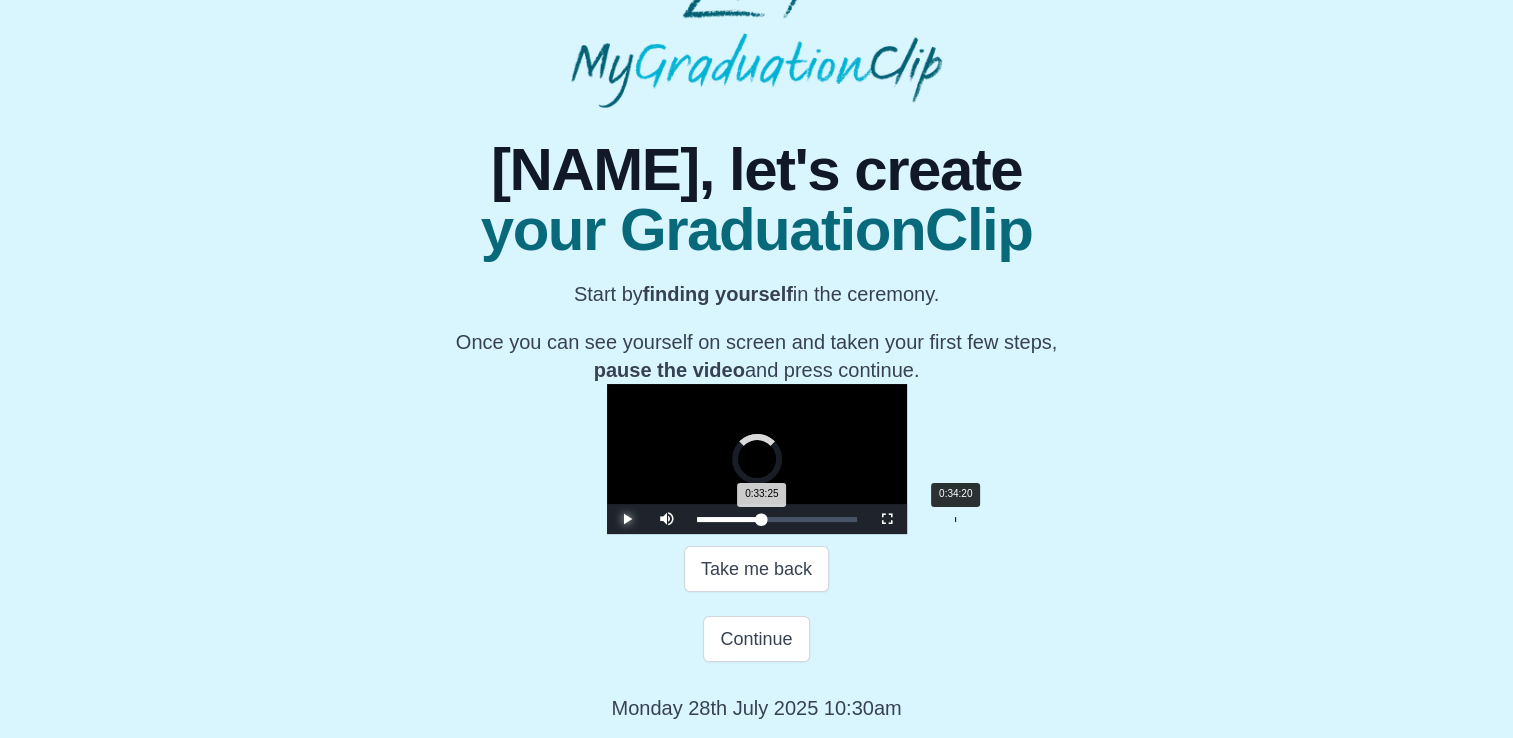 click on "0:33:25 Progress : 0%" at bounding box center [729, 519] 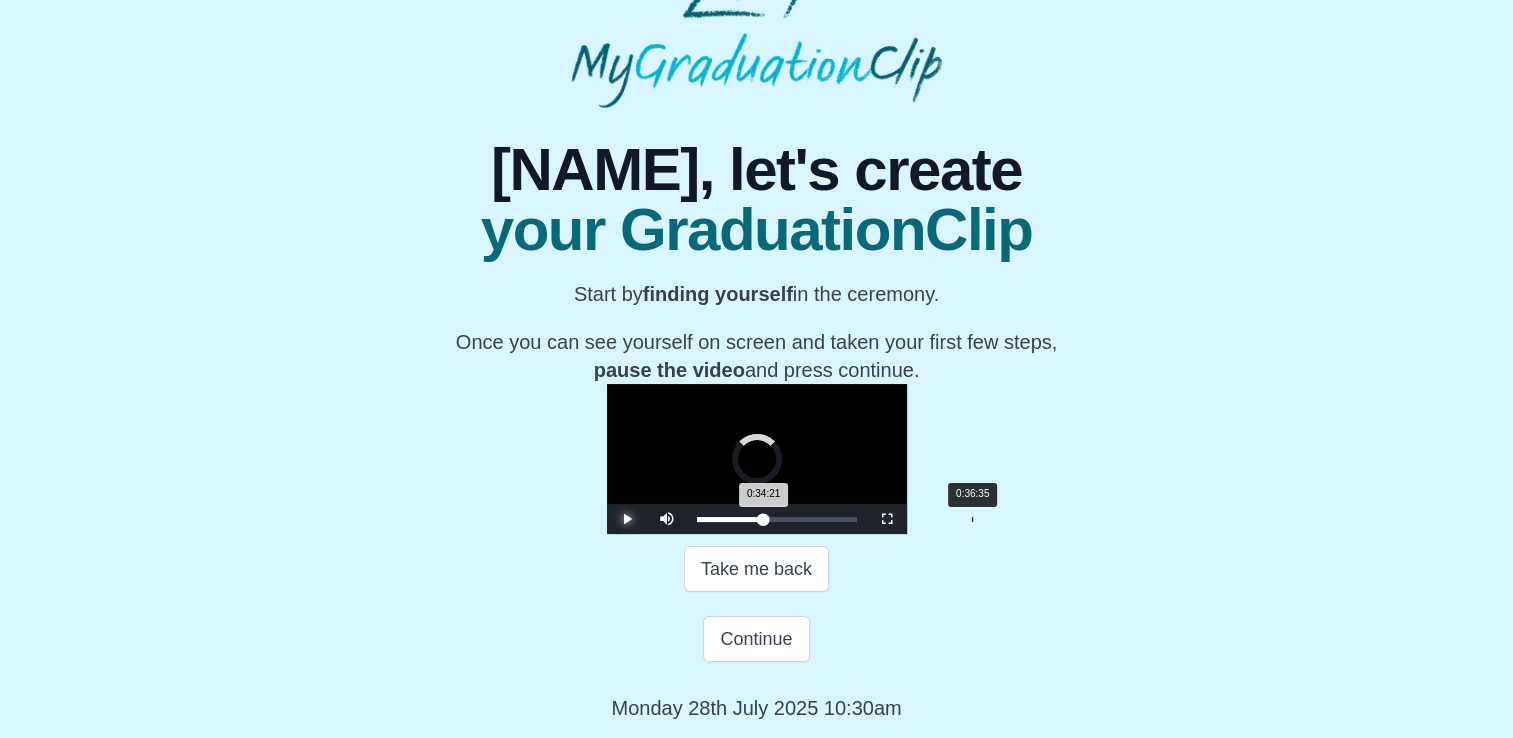 click on "Loaded : 0% 0:36:35 0:34:21 Progress : 0%" at bounding box center [777, 519] 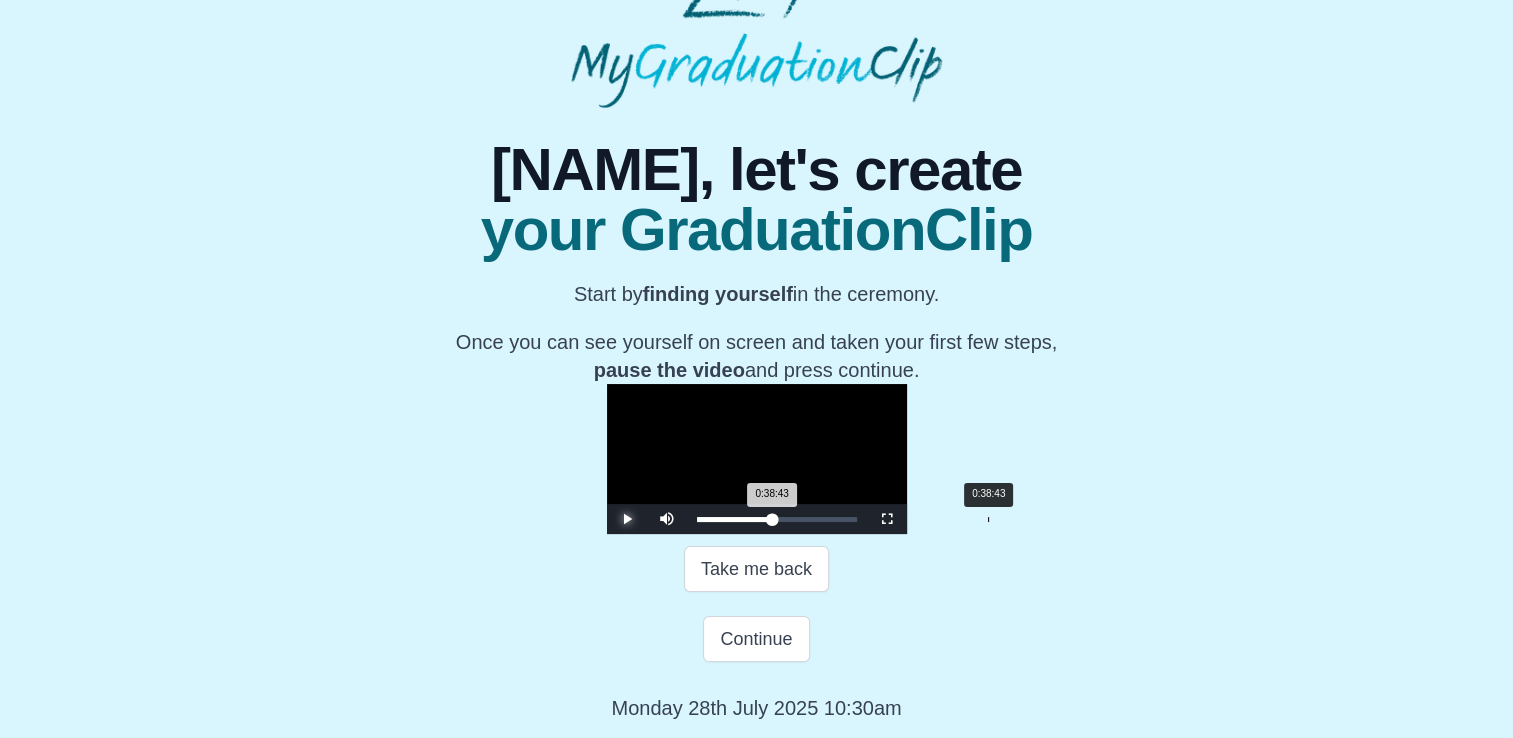 click on "Loaded : 0% 0:38:43 0:38:43 Progress : 0%" at bounding box center (777, 519) 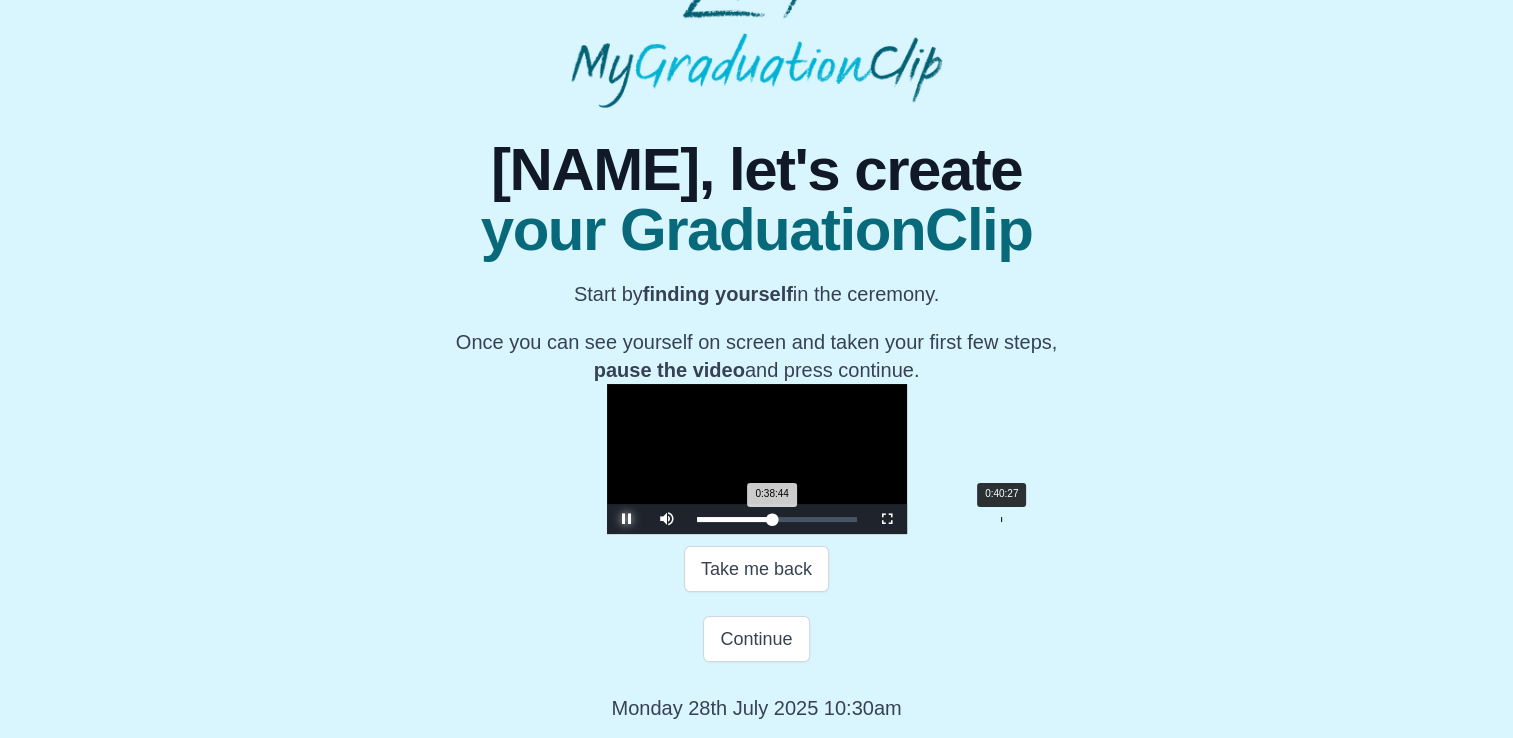 click on "0:40:27" at bounding box center [1001, 519] 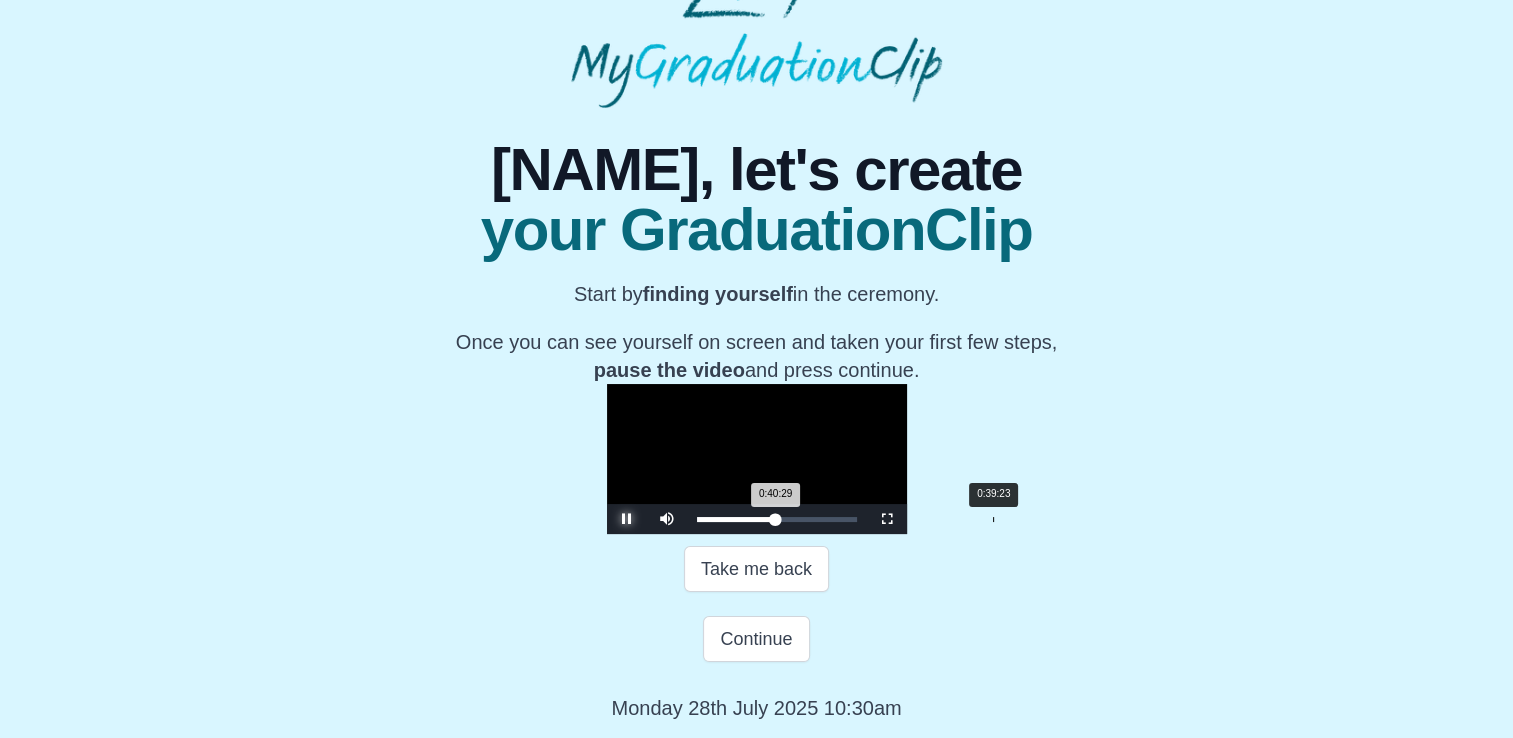 click on "0:40:29 Progress : 0%" at bounding box center [736, 519] 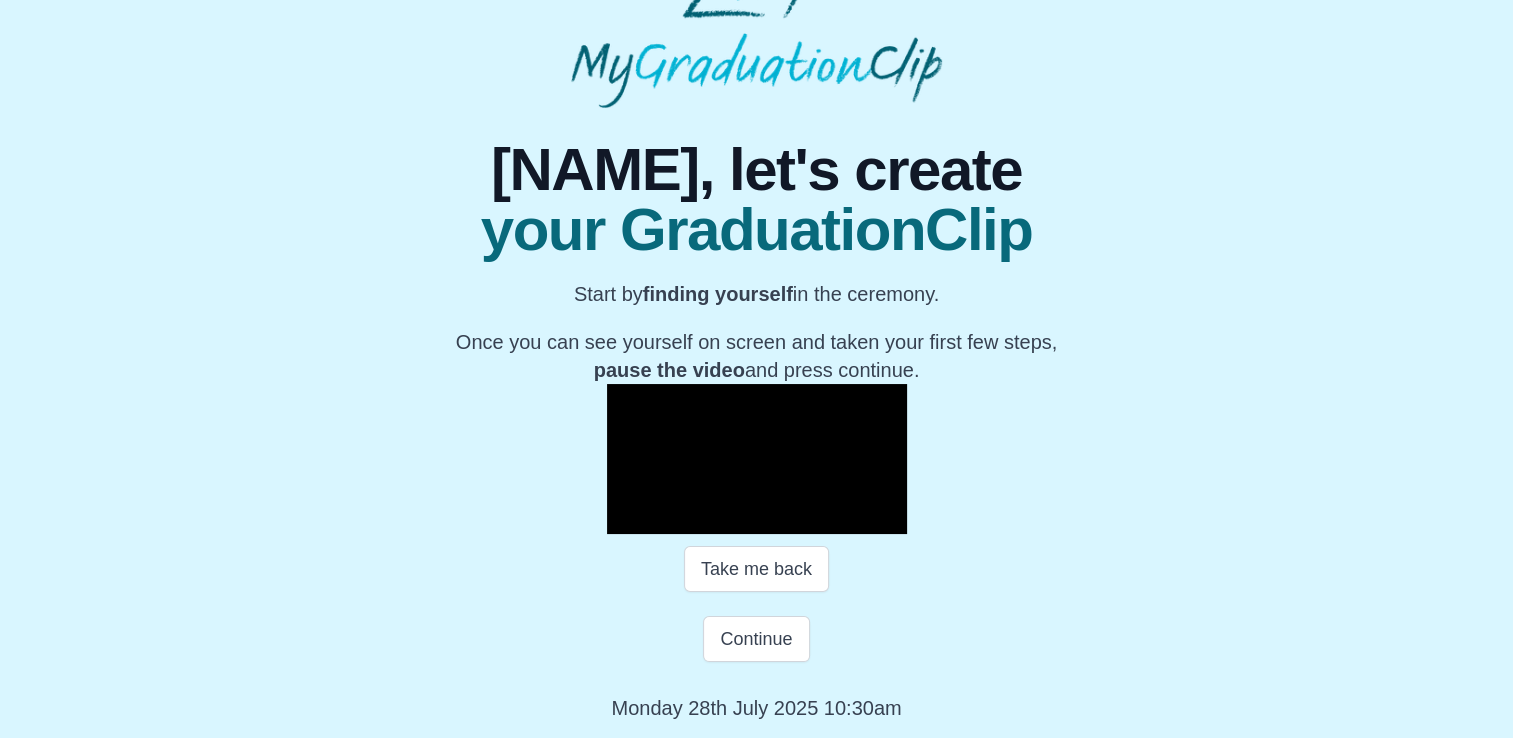 click at bounding box center (627, 519) 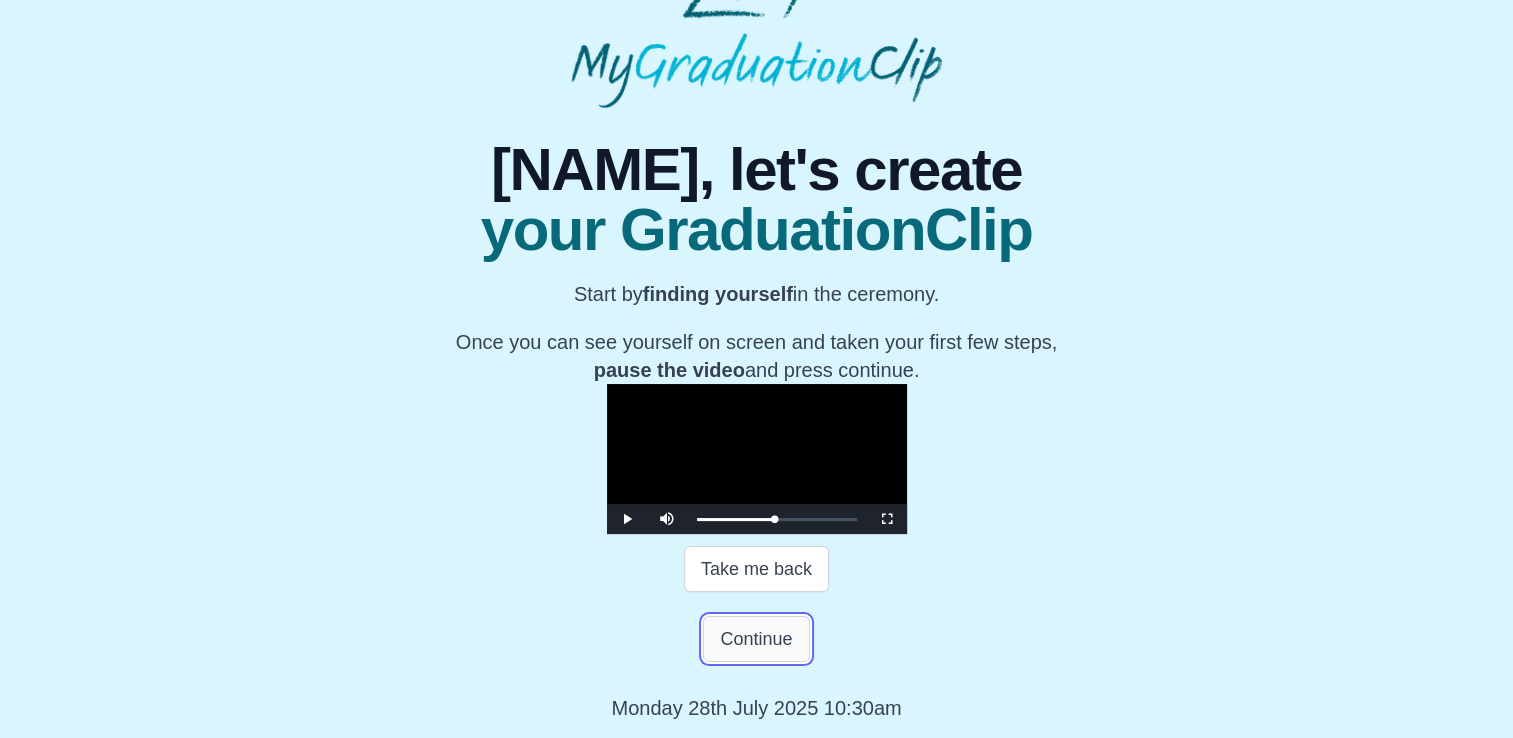 click on "Continue" at bounding box center (756, 639) 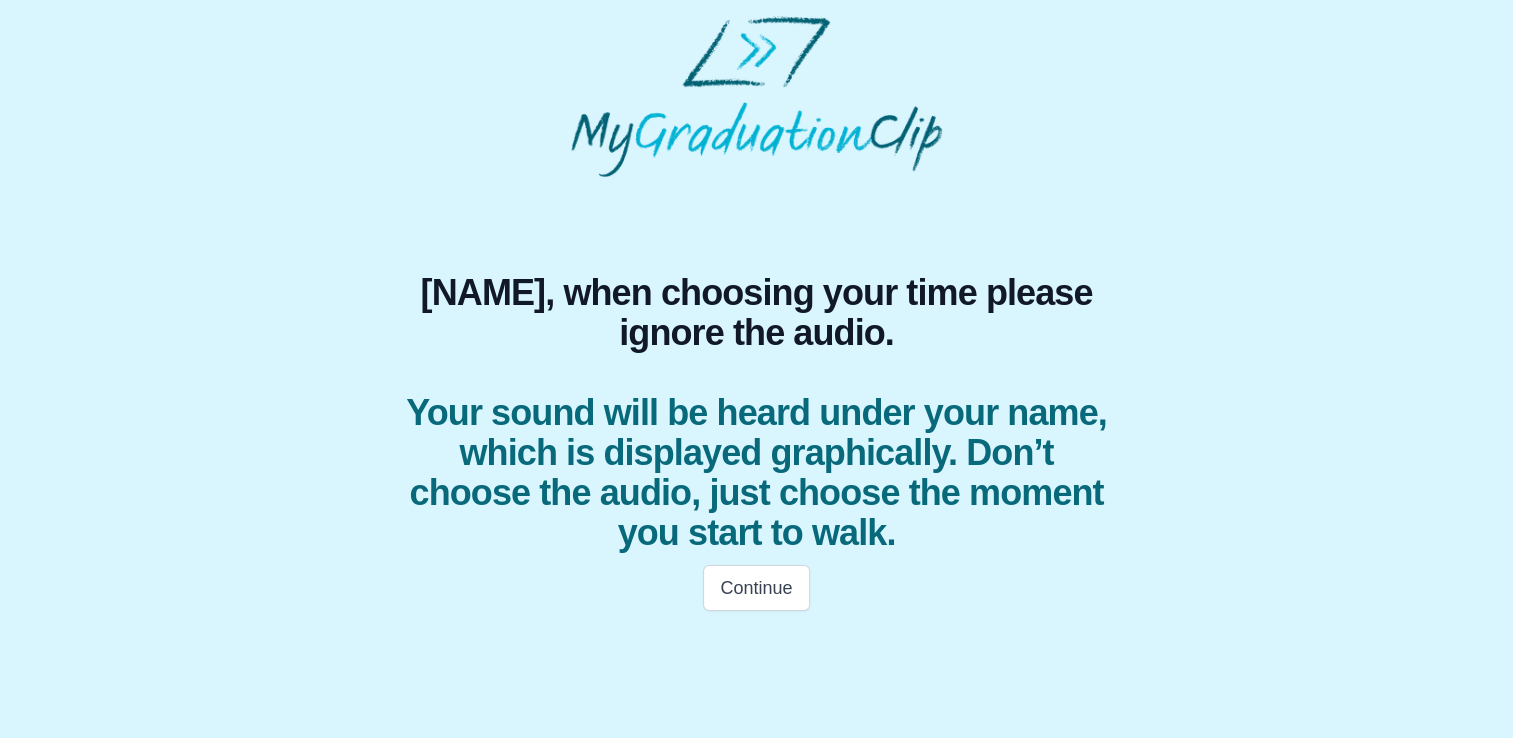 scroll, scrollTop: 0, scrollLeft: 0, axis: both 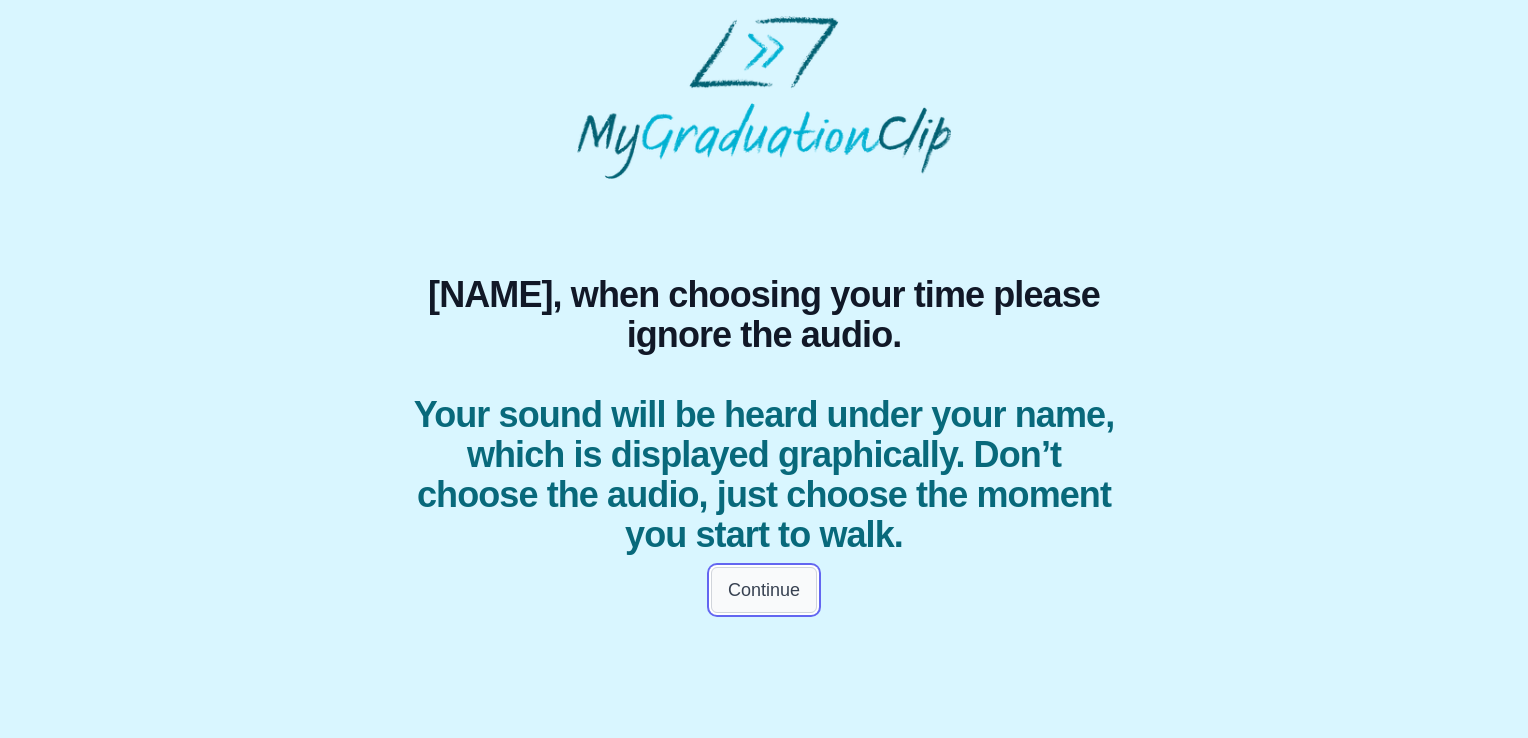 click on "Continue" at bounding box center [764, 590] 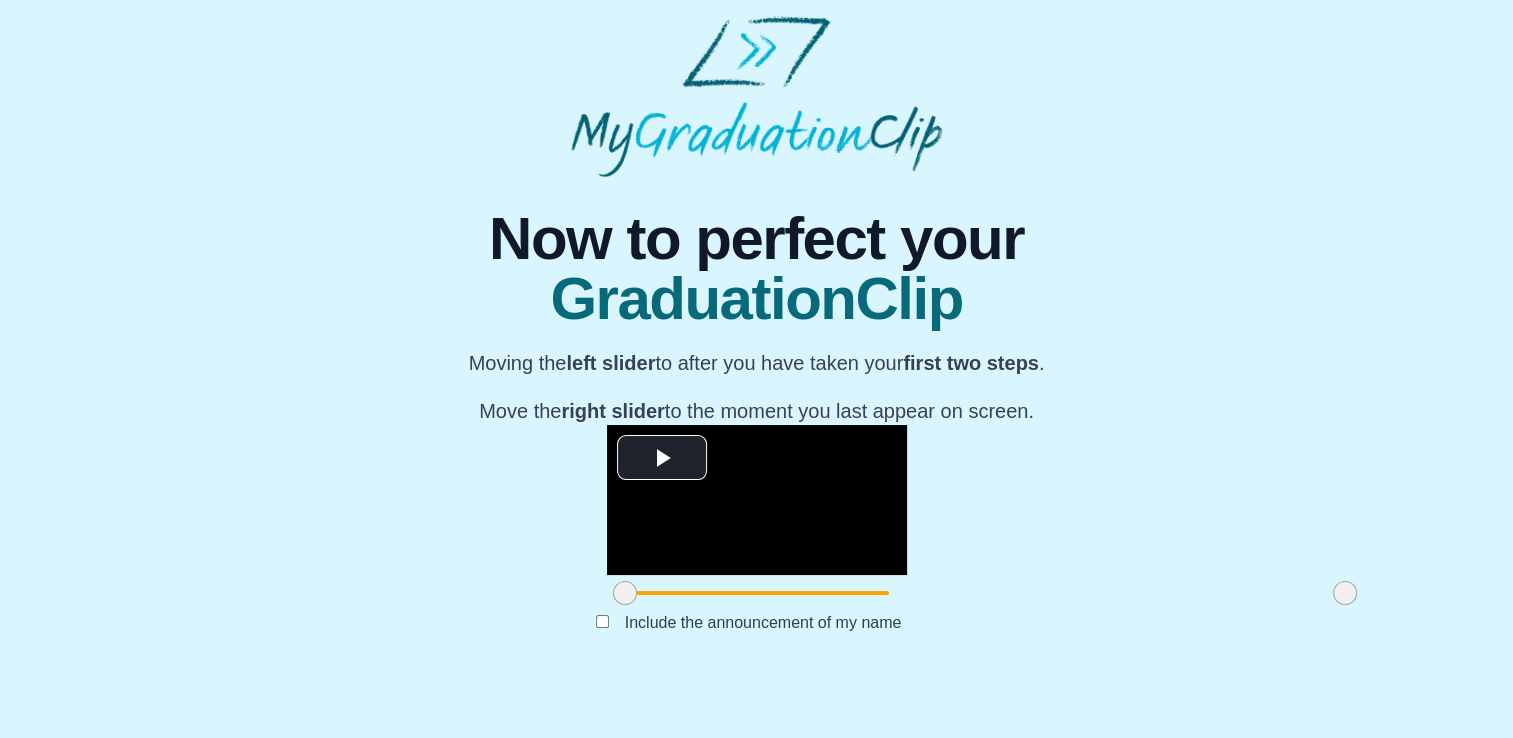 scroll, scrollTop: 226, scrollLeft: 0, axis: vertical 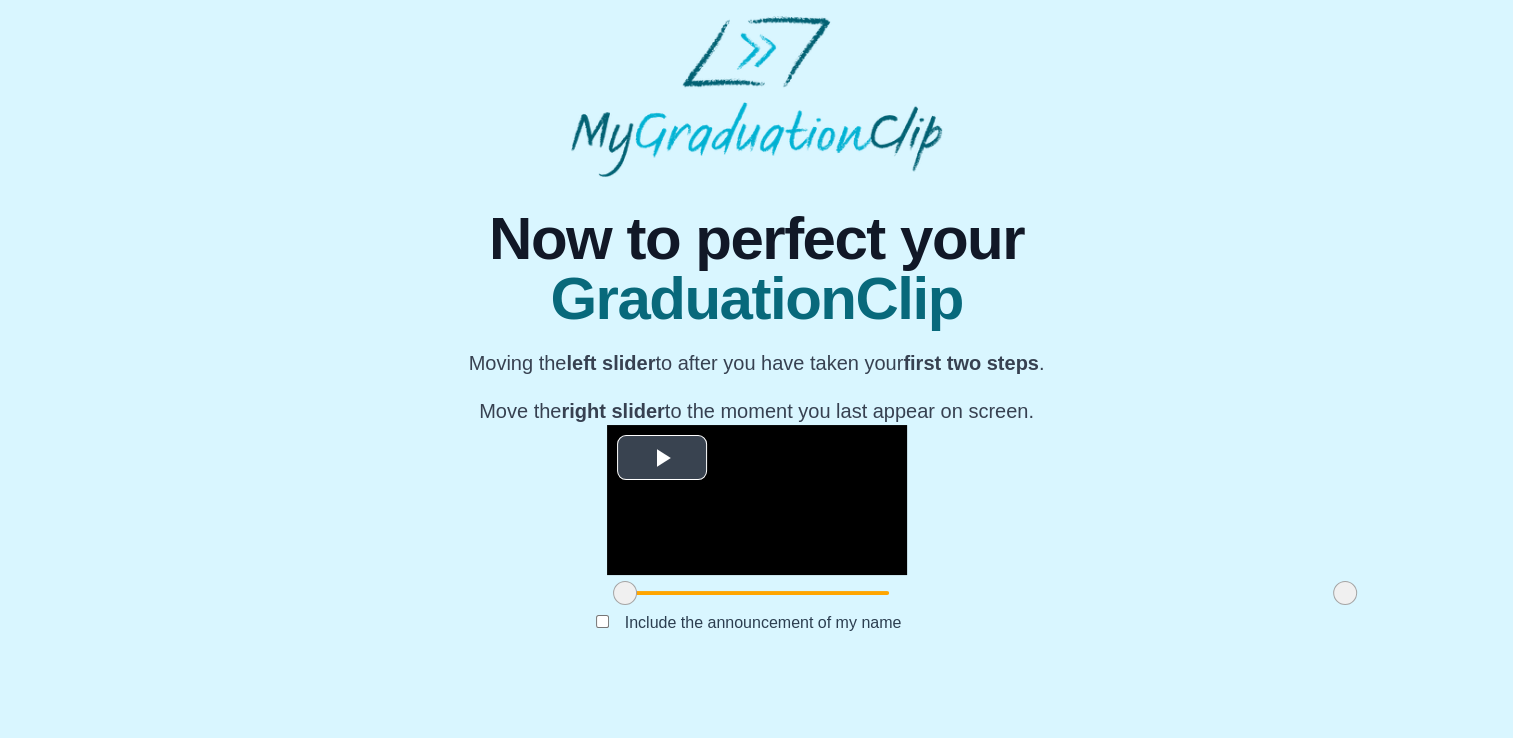 click at bounding box center (662, 458) 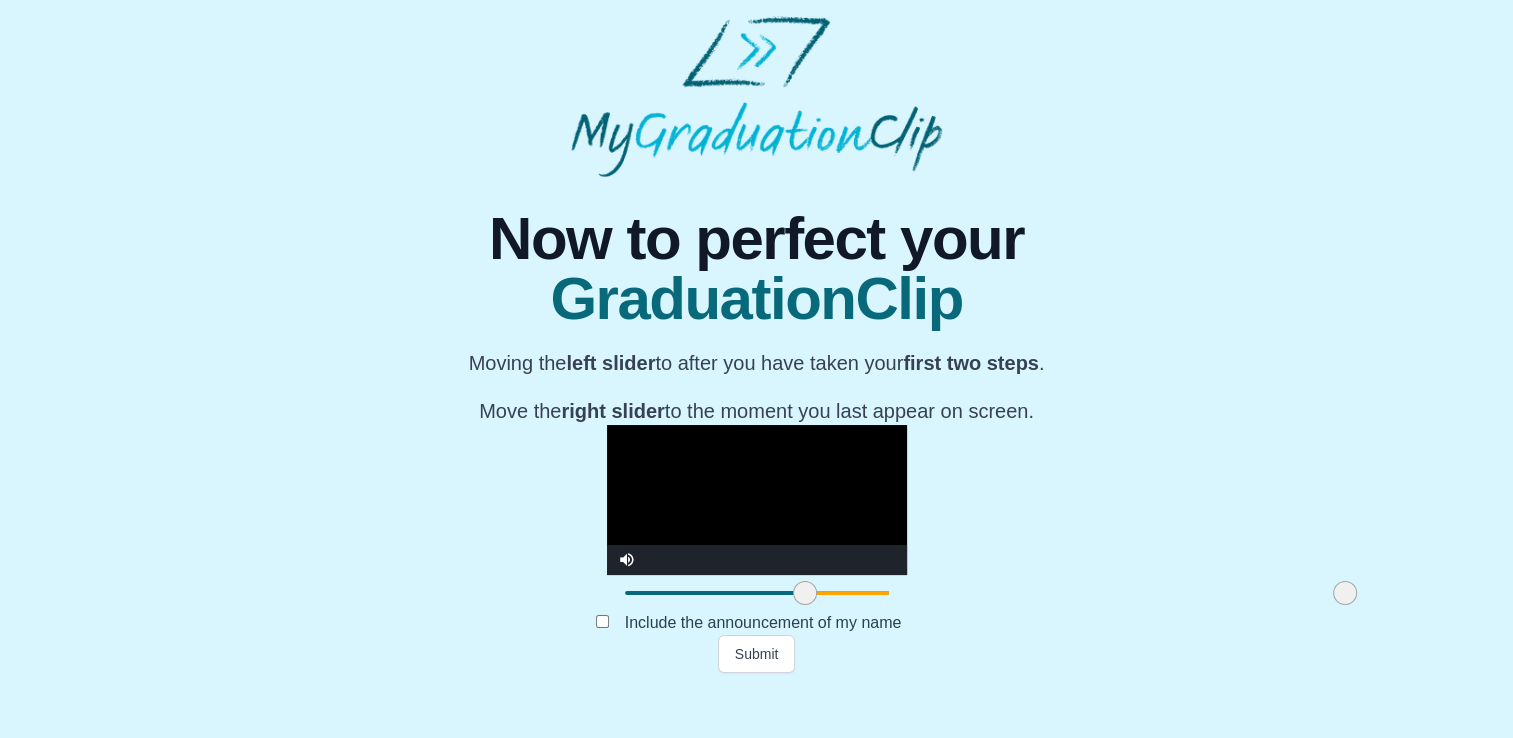 drag, startPoint x: 399, startPoint y: 642, endPoint x: 579, endPoint y: 648, distance: 180.09998 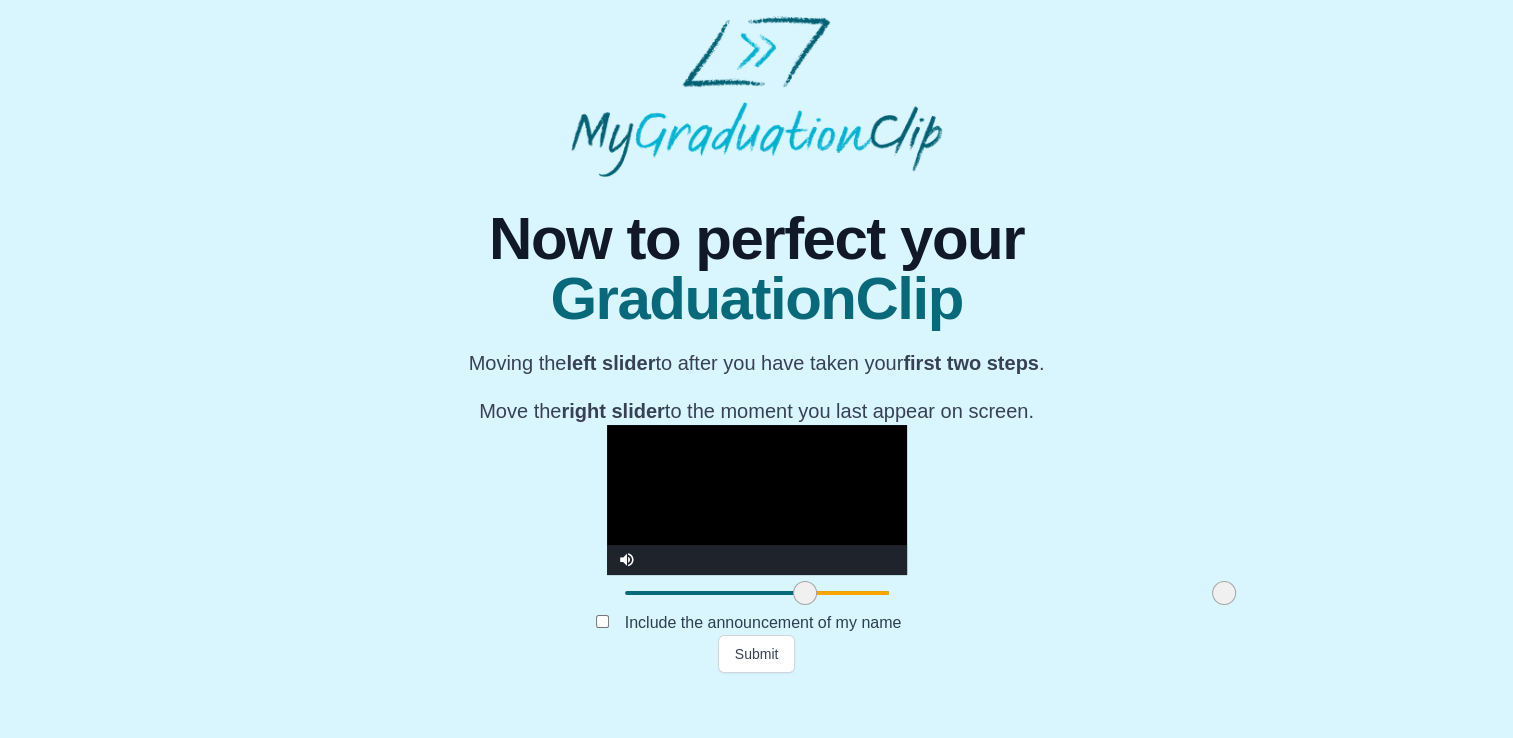 drag, startPoint x: 1113, startPoint y: 642, endPoint x: 992, endPoint y: 642, distance: 121 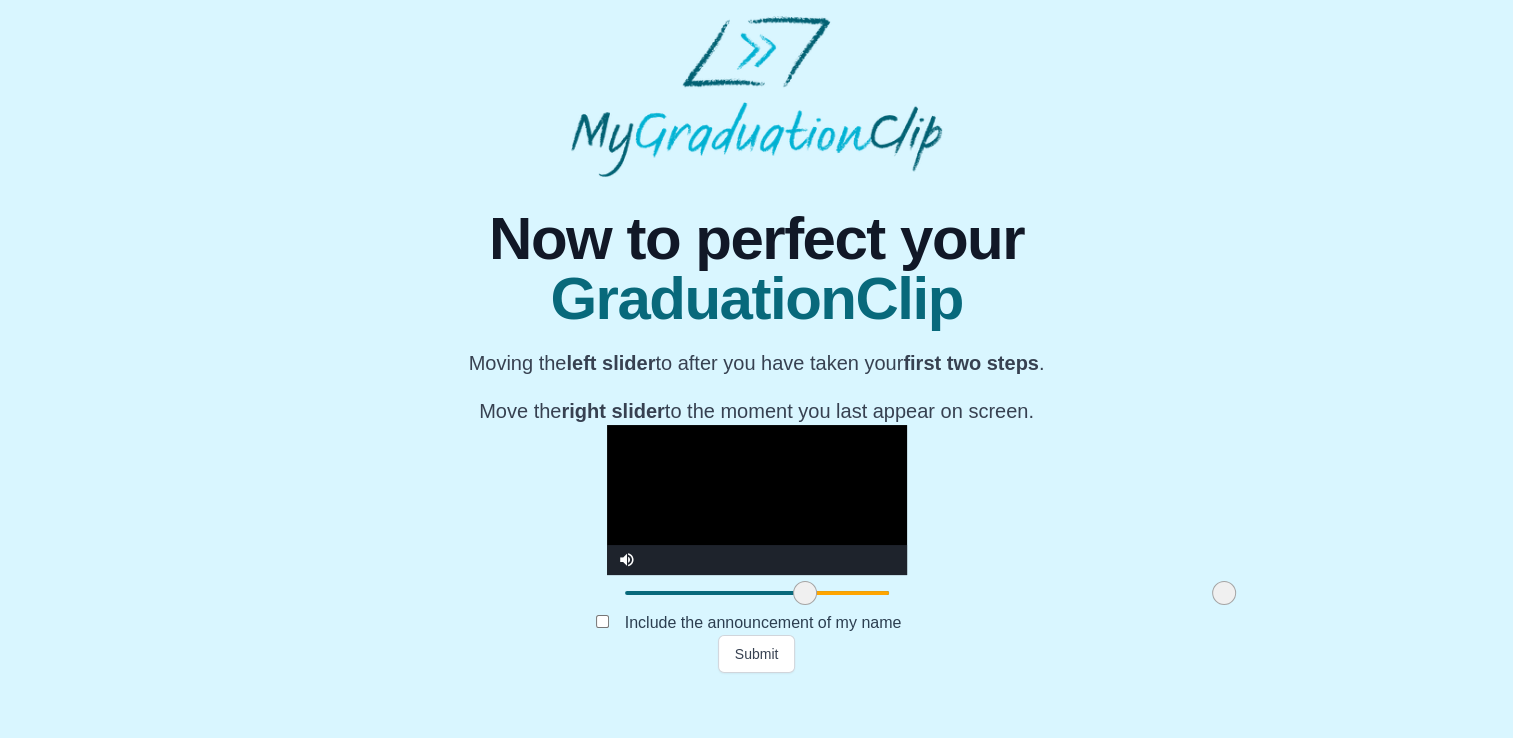 click at bounding box center [1224, 593] 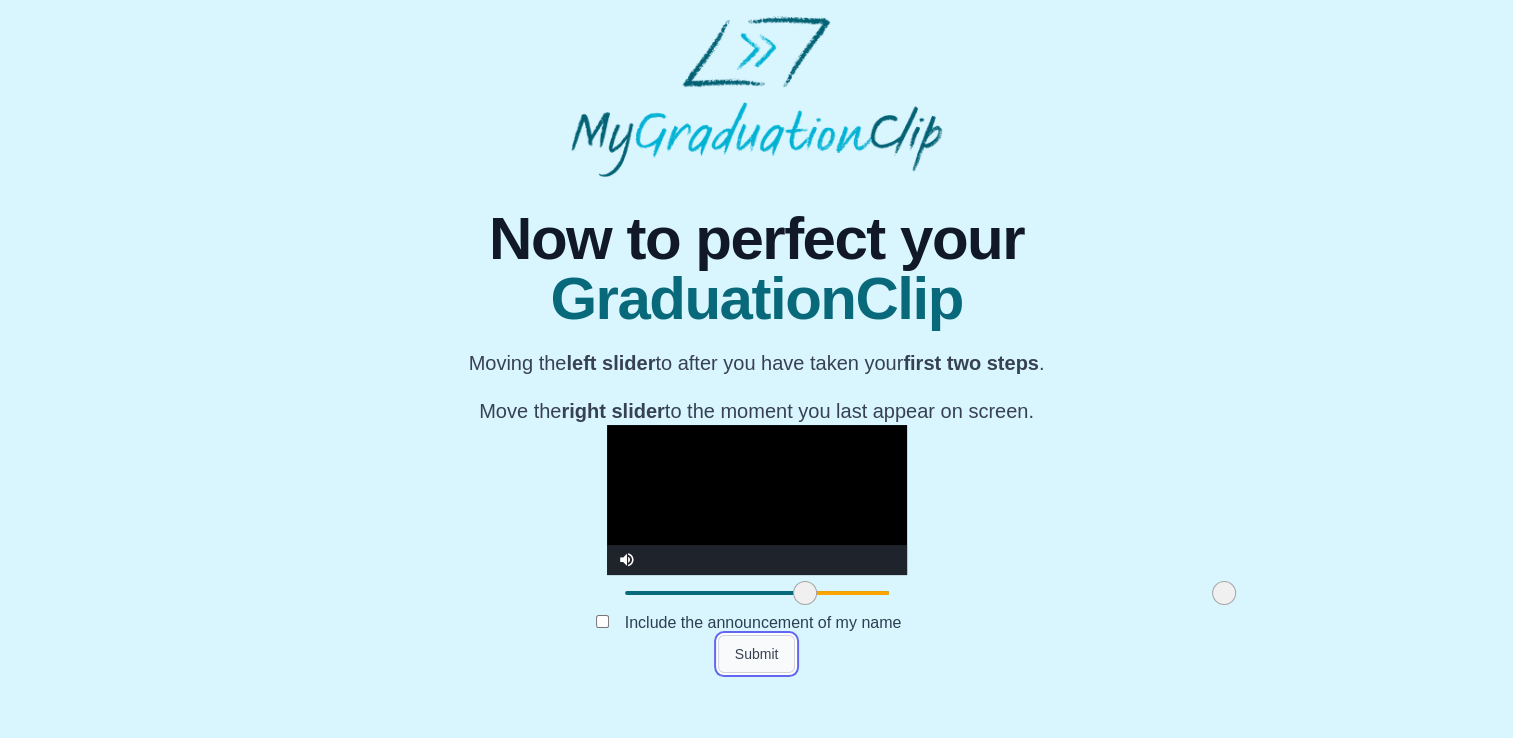 click on "Submit" at bounding box center (757, 654) 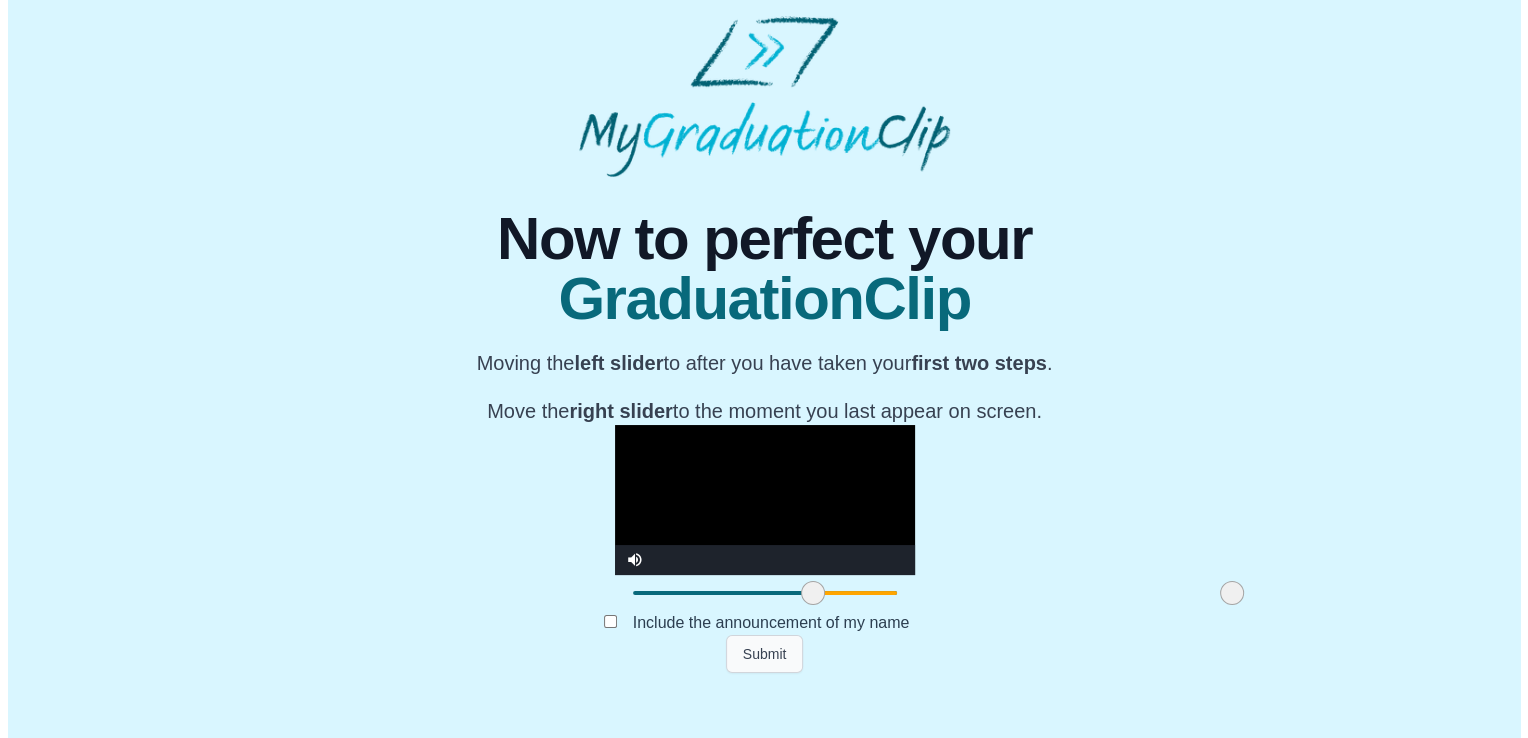 scroll, scrollTop: 0, scrollLeft: 0, axis: both 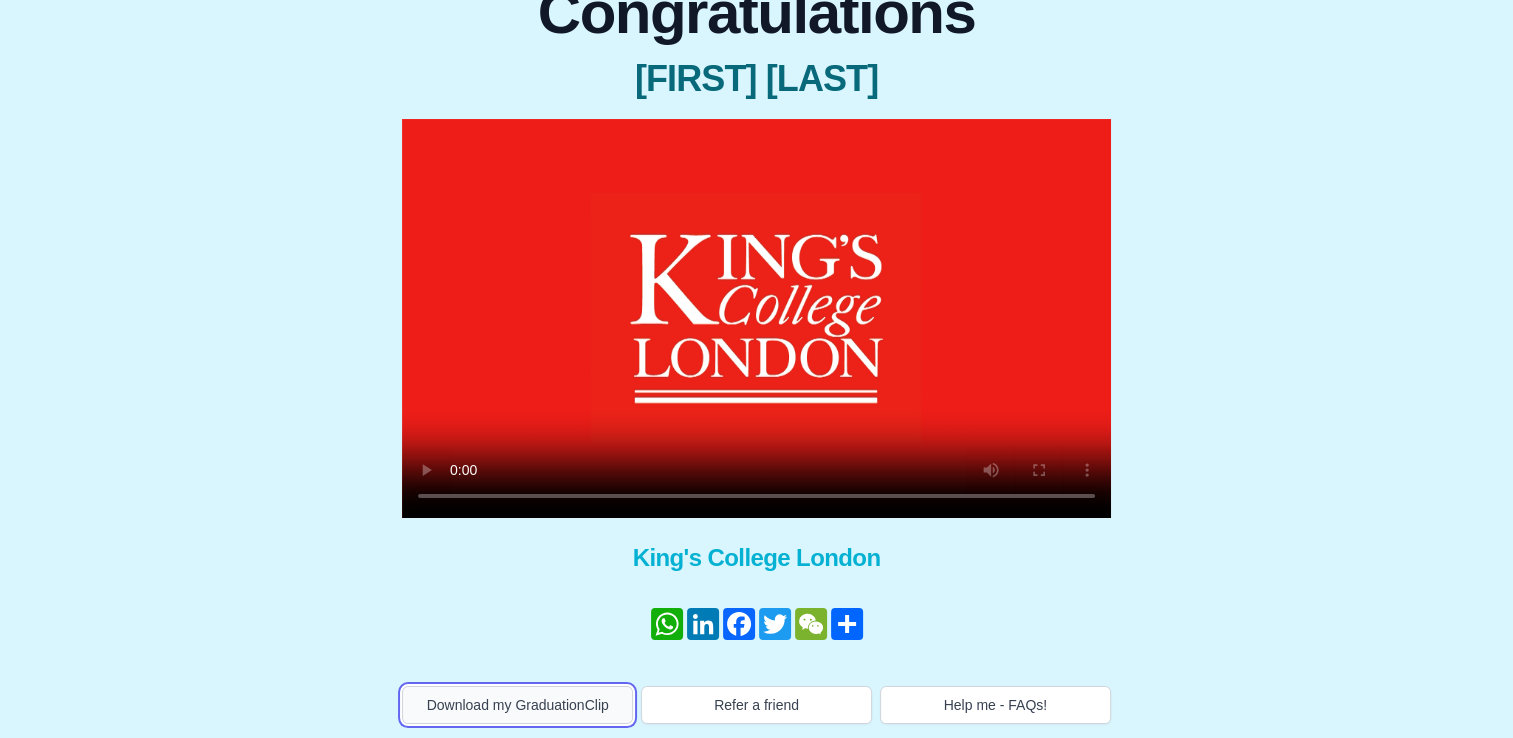 click on "Download my GraduationClip" at bounding box center [517, 705] 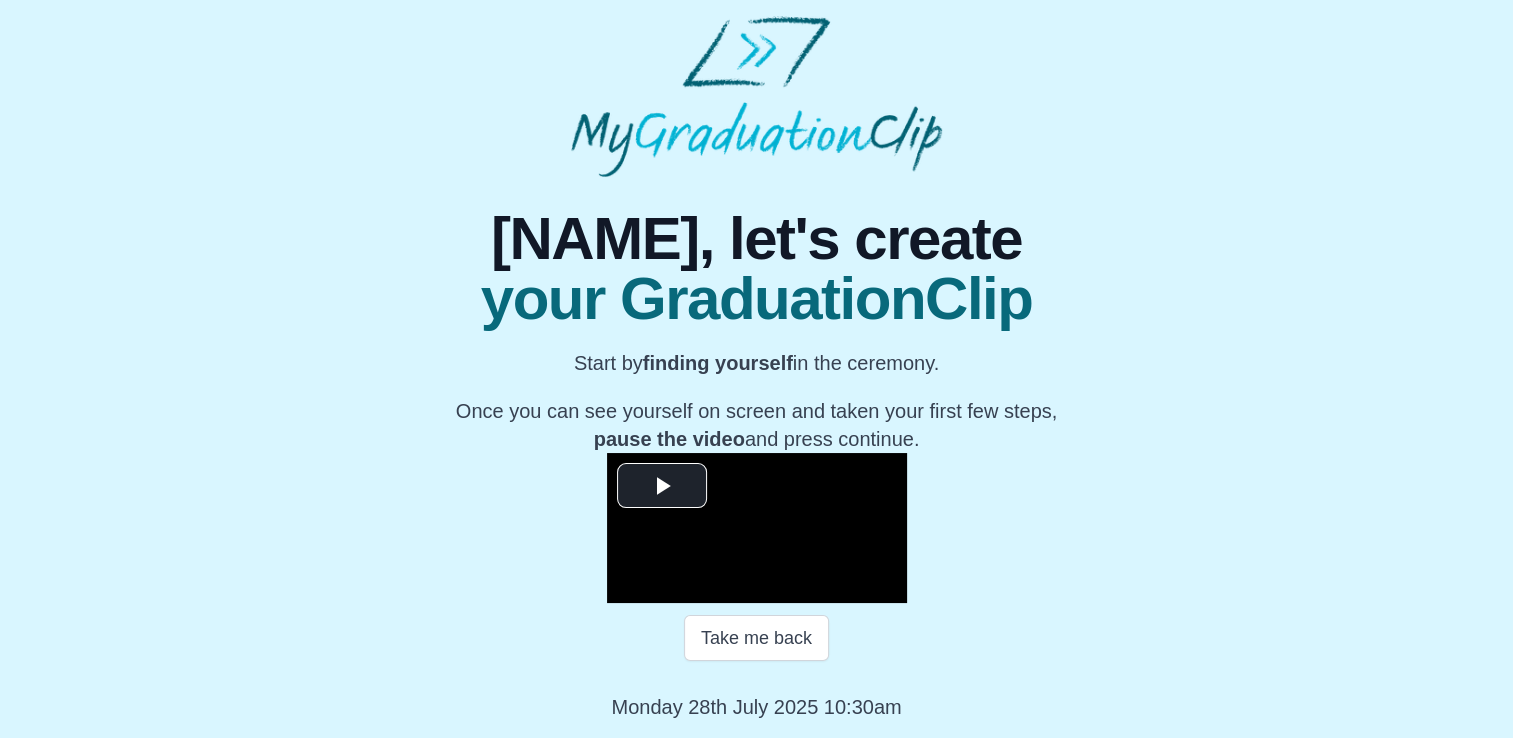 scroll, scrollTop: 274, scrollLeft: 0, axis: vertical 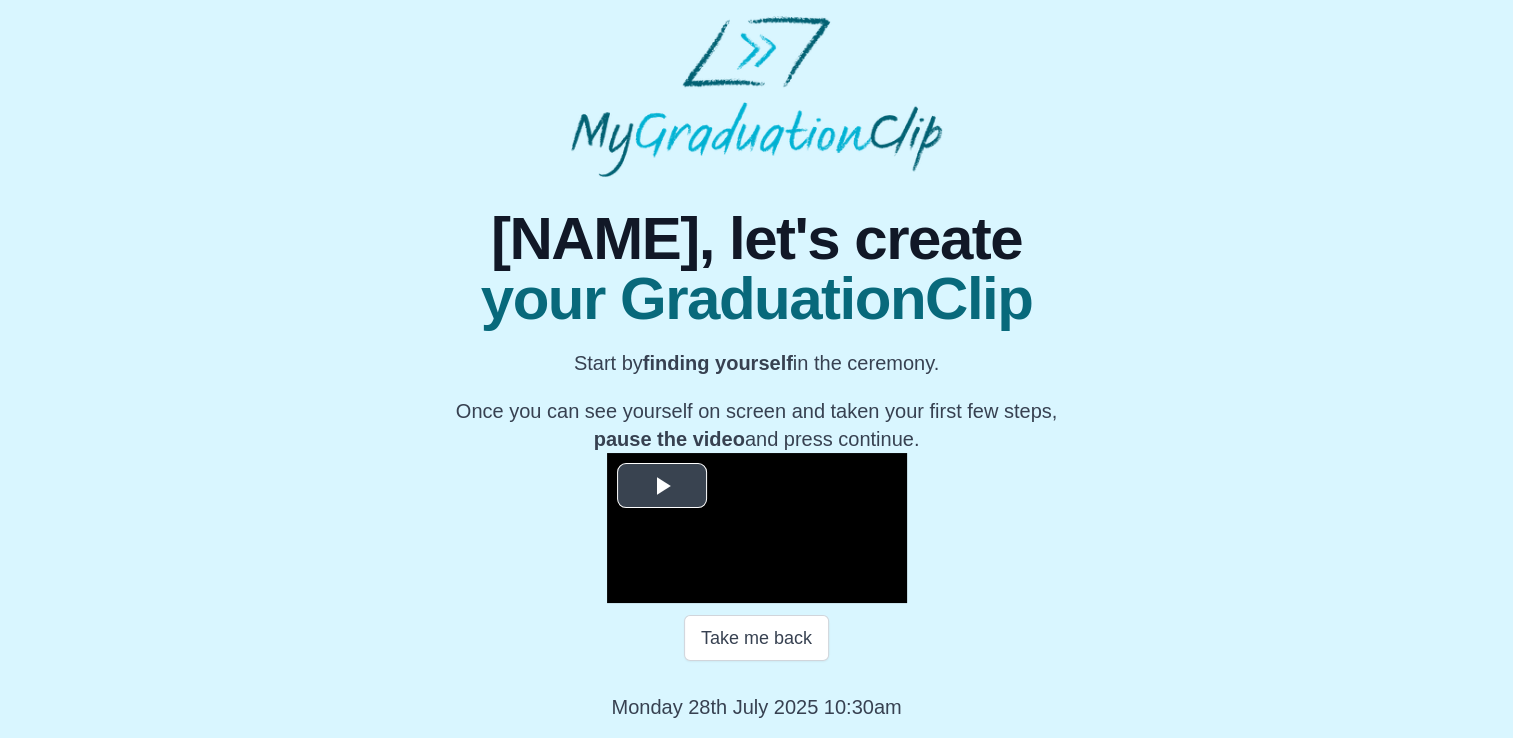 click at bounding box center (662, 486) 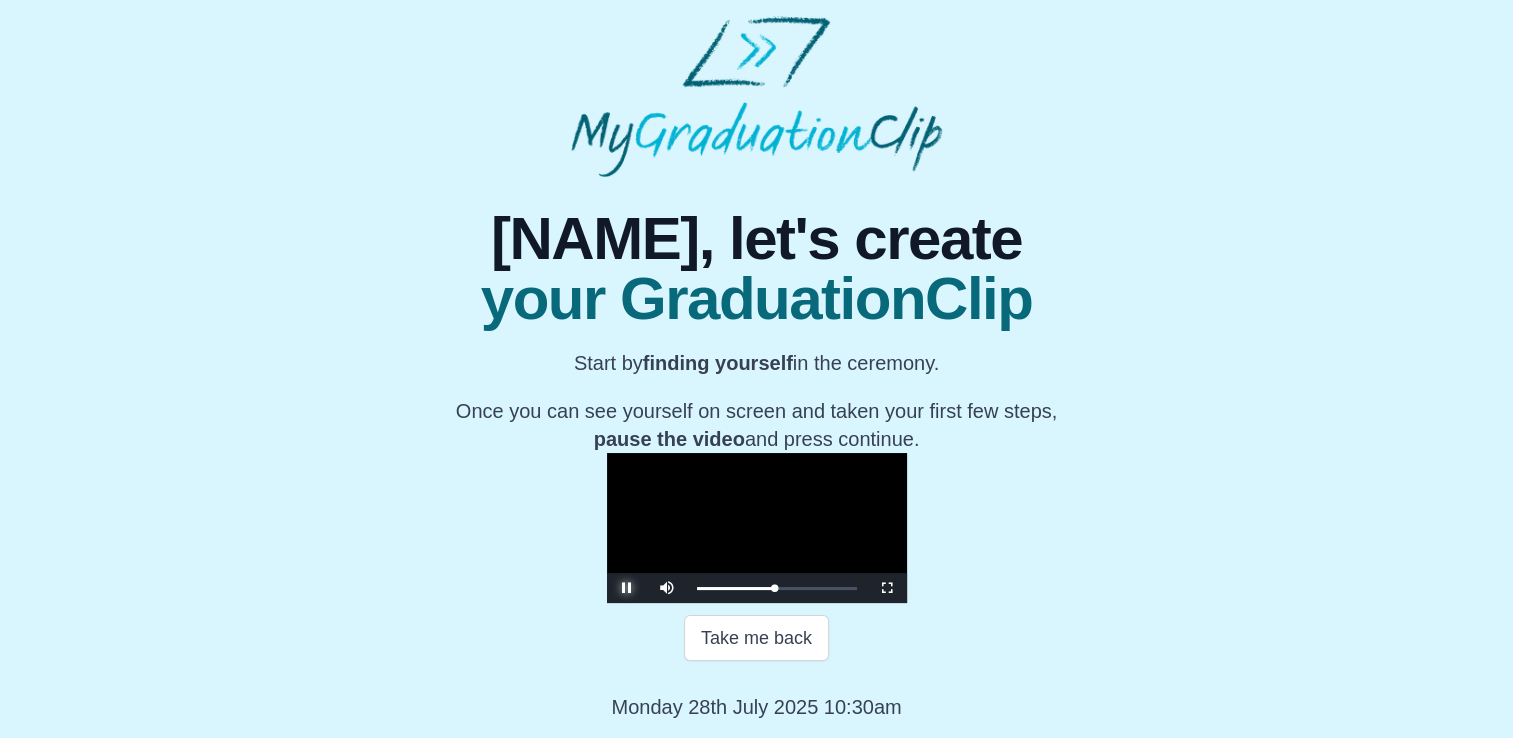 click at bounding box center [627, 588] 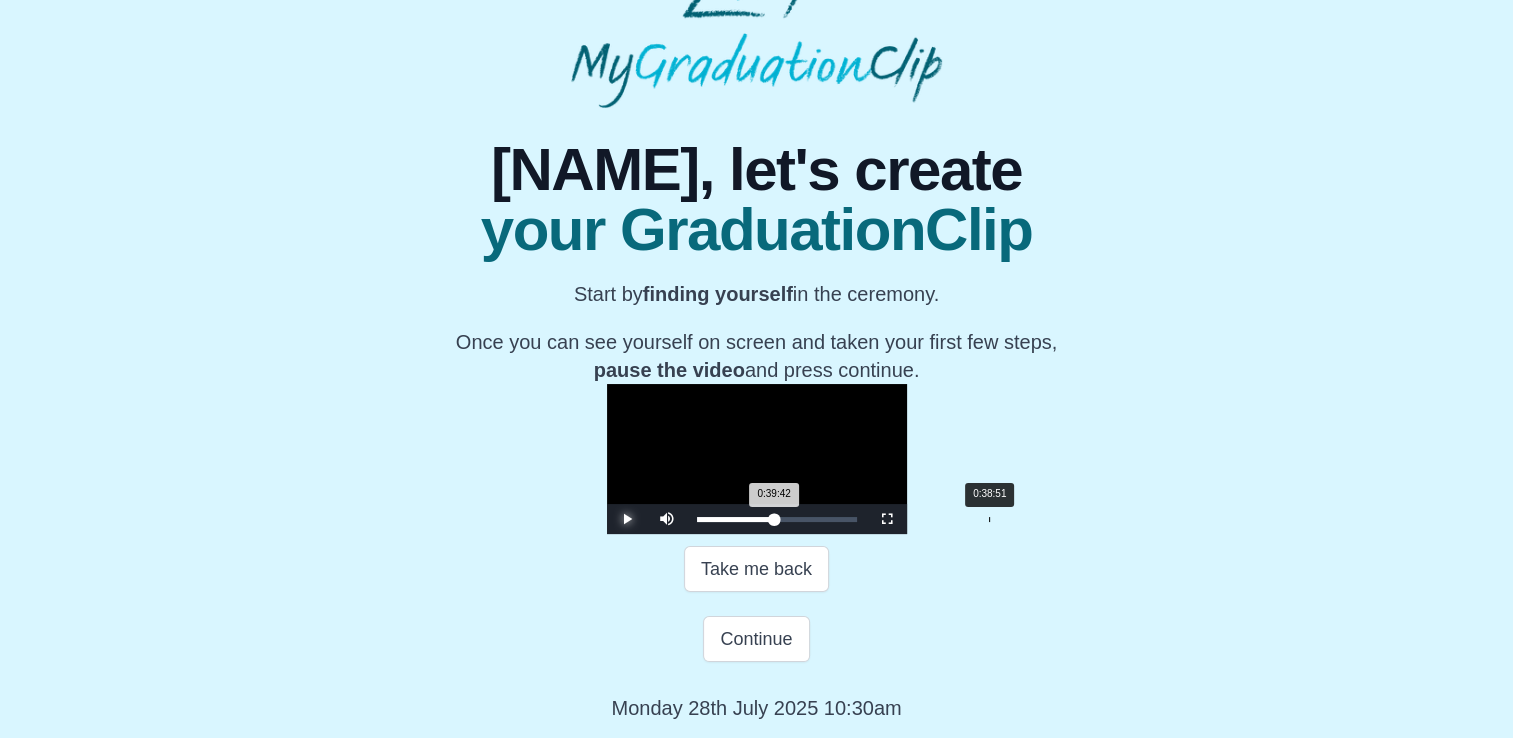 click on "0:39:42 Progress : 0%" at bounding box center [736, 519] 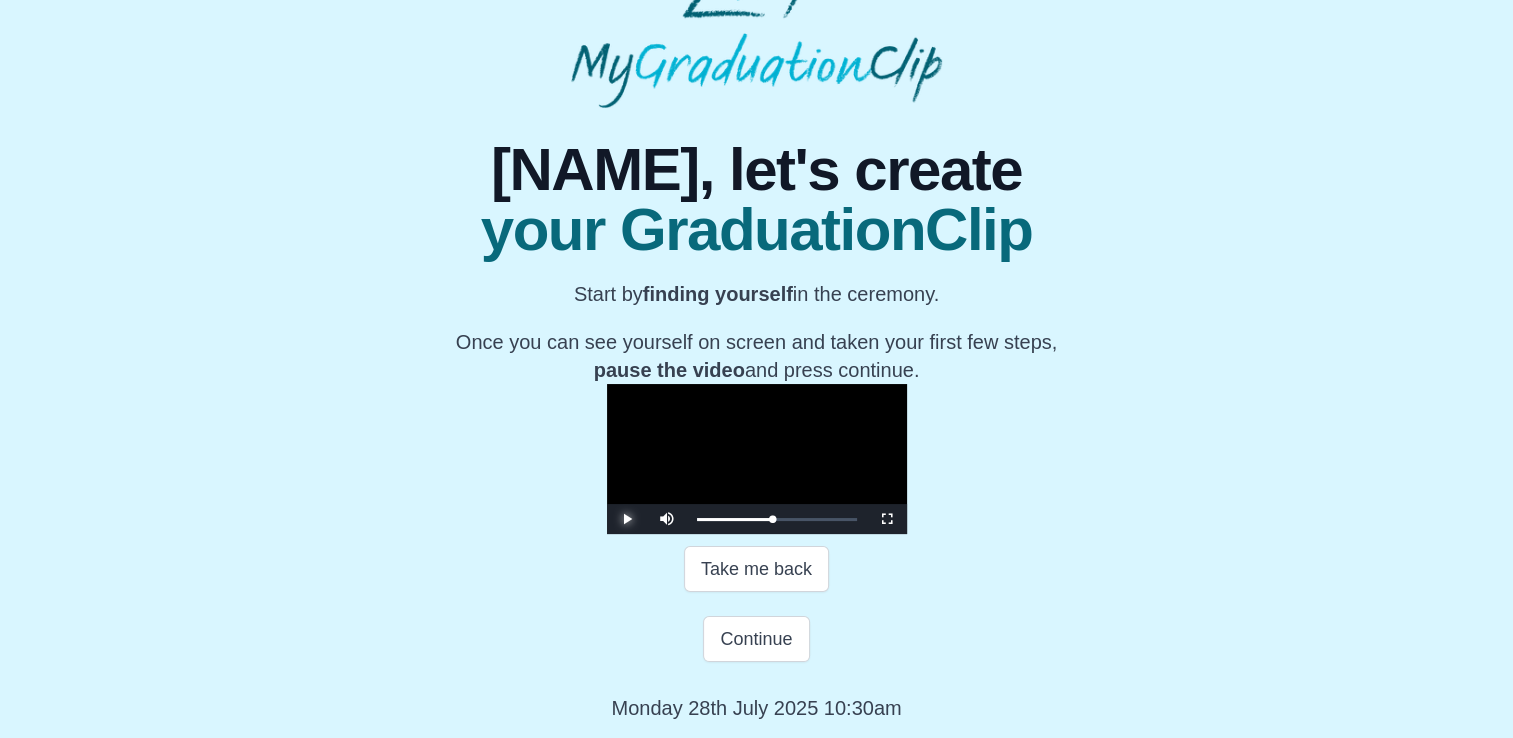 click at bounding box center [627, 519] 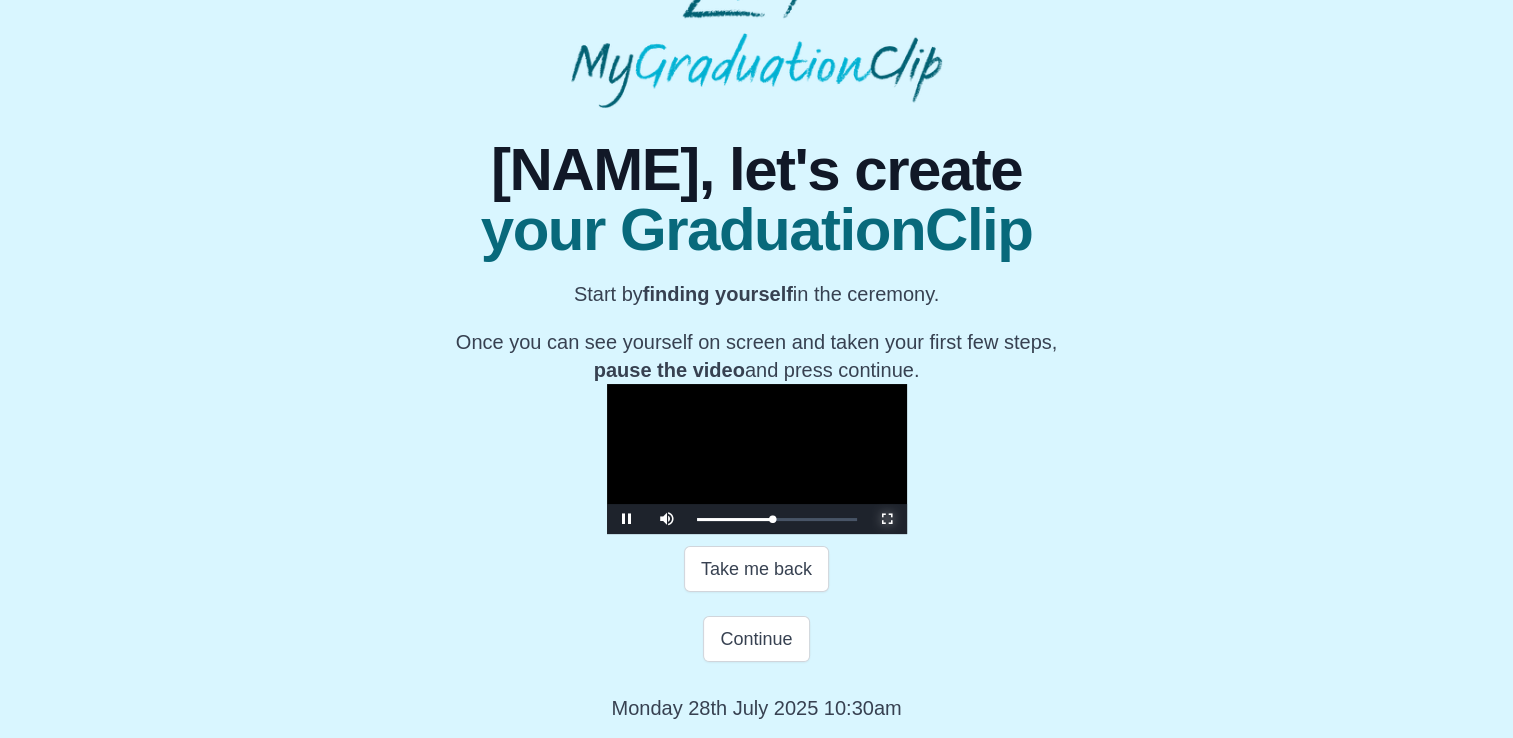click at bounding box center (887, 519) 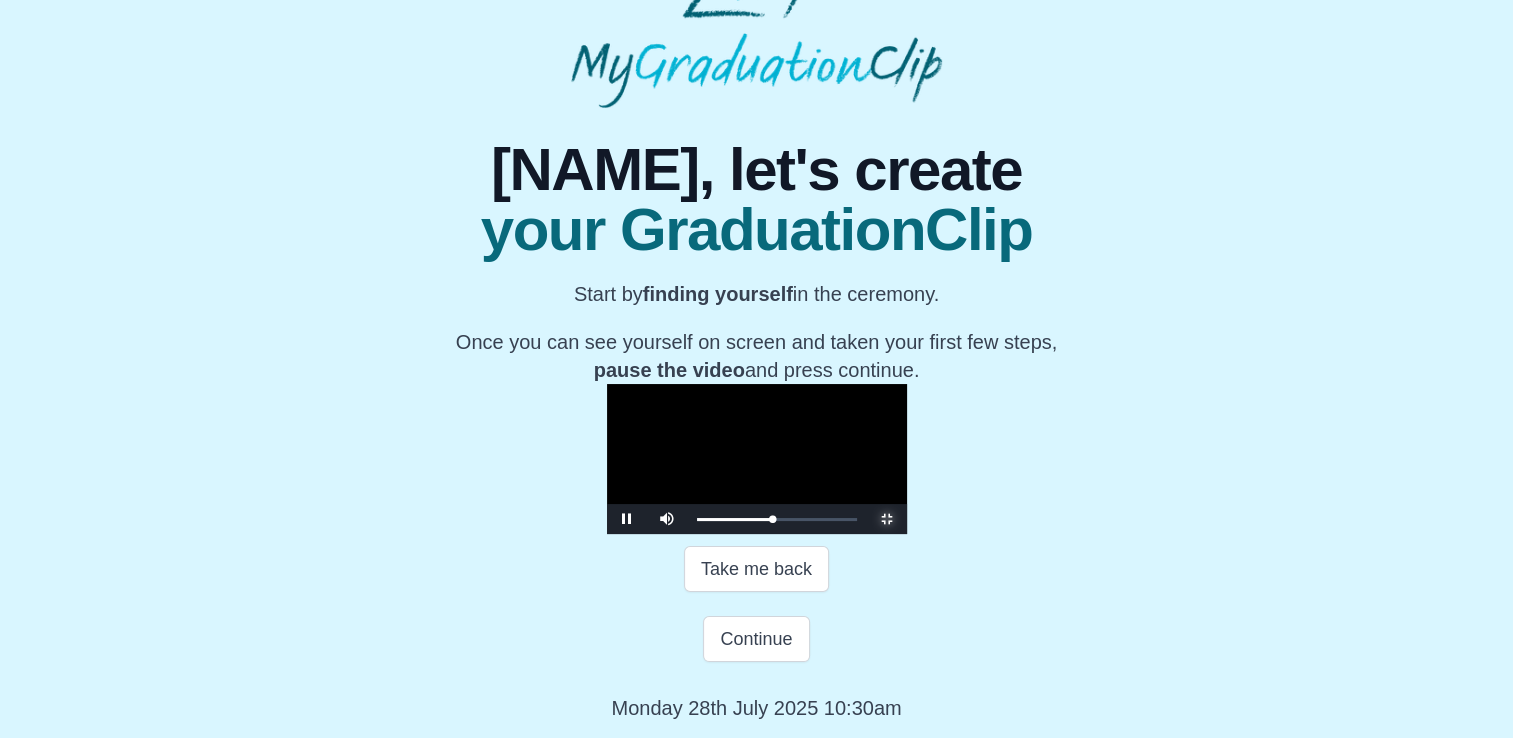 scroll, scrollTop: 0, scrollLeft: 0, axis: both 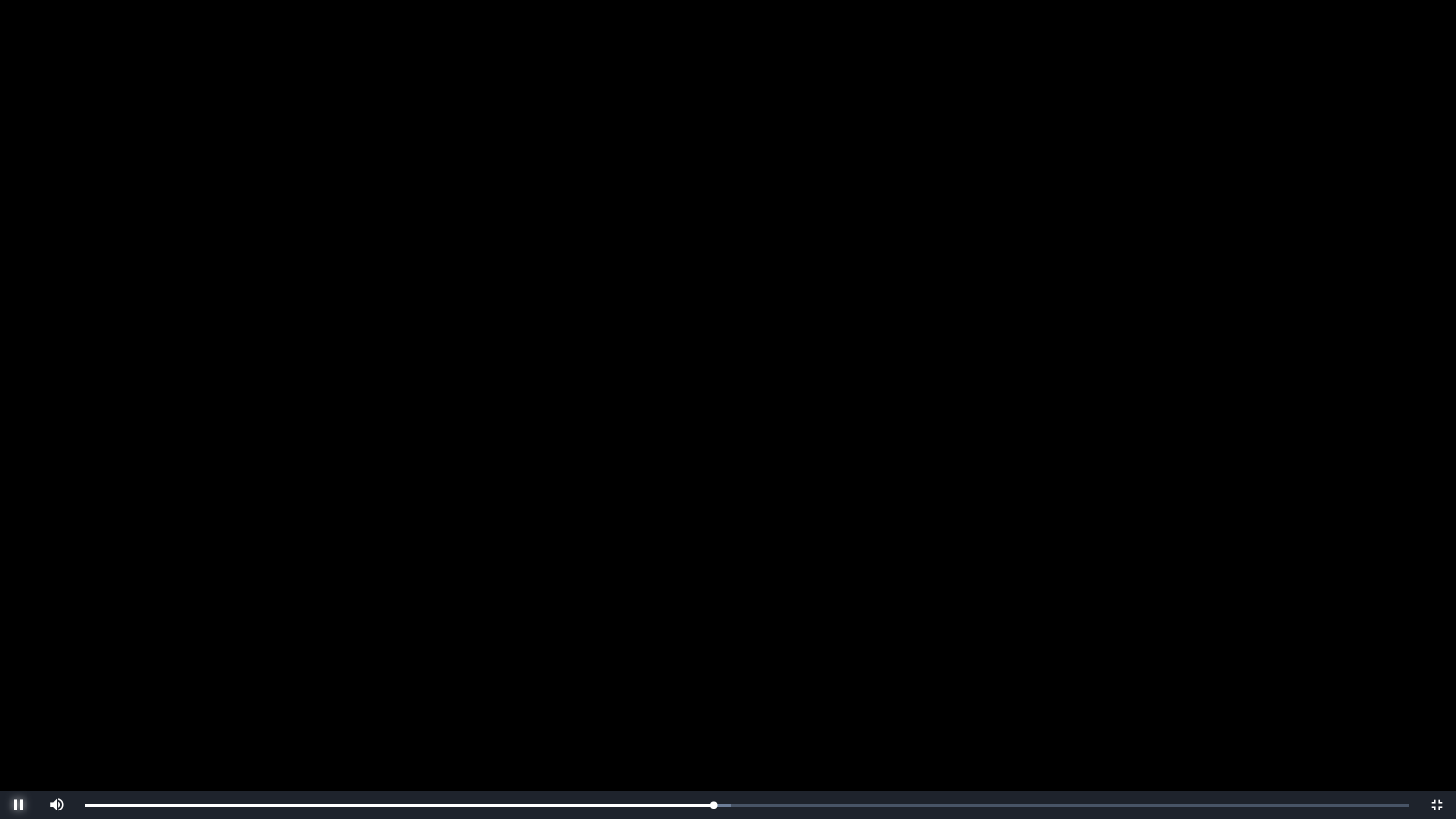 click at bounding box center (19, 805) 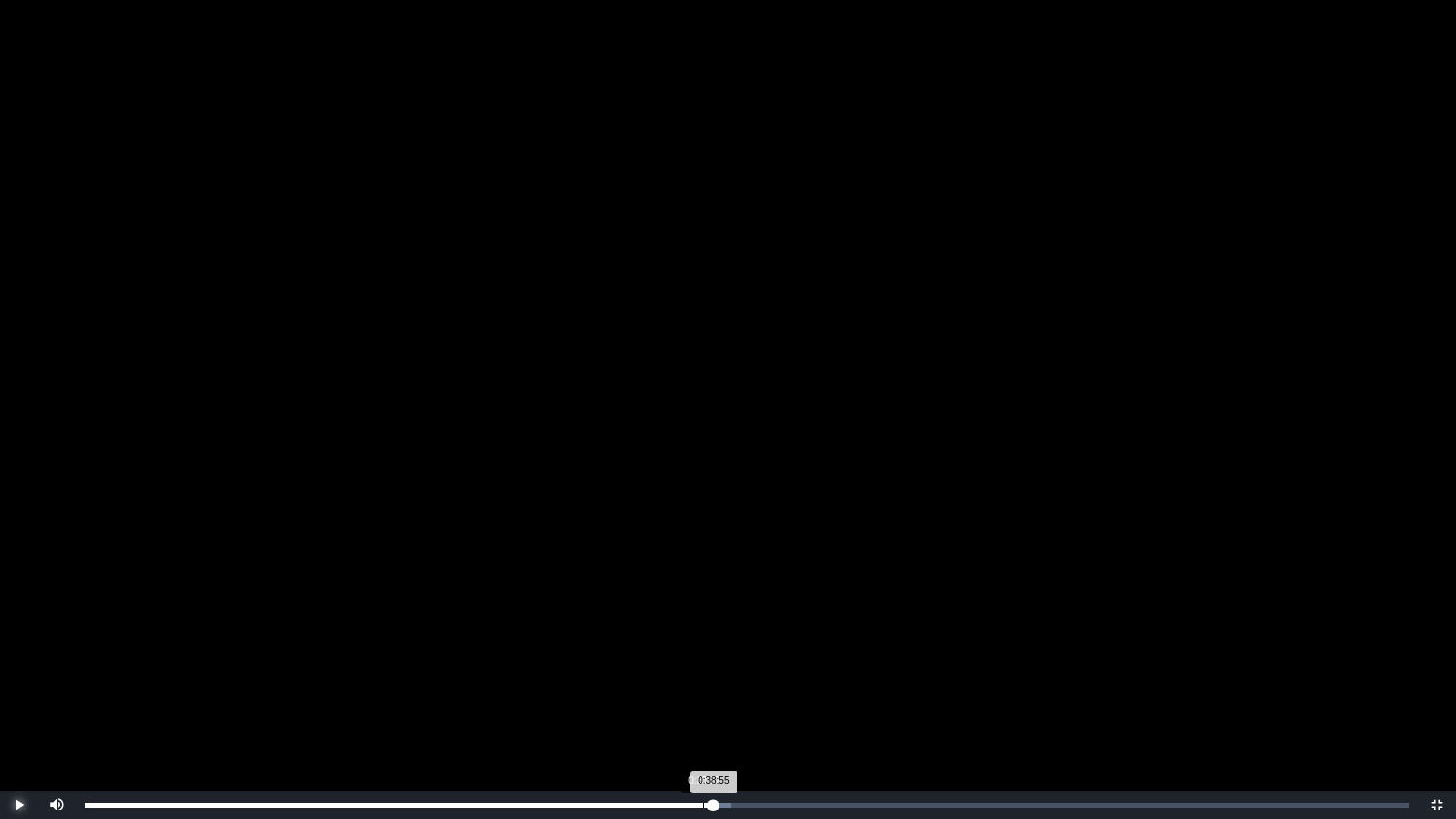 click on "Loaded : 0% 0:38:17 0:38:55 Progress : 0%" at bounding box center (747, 805) 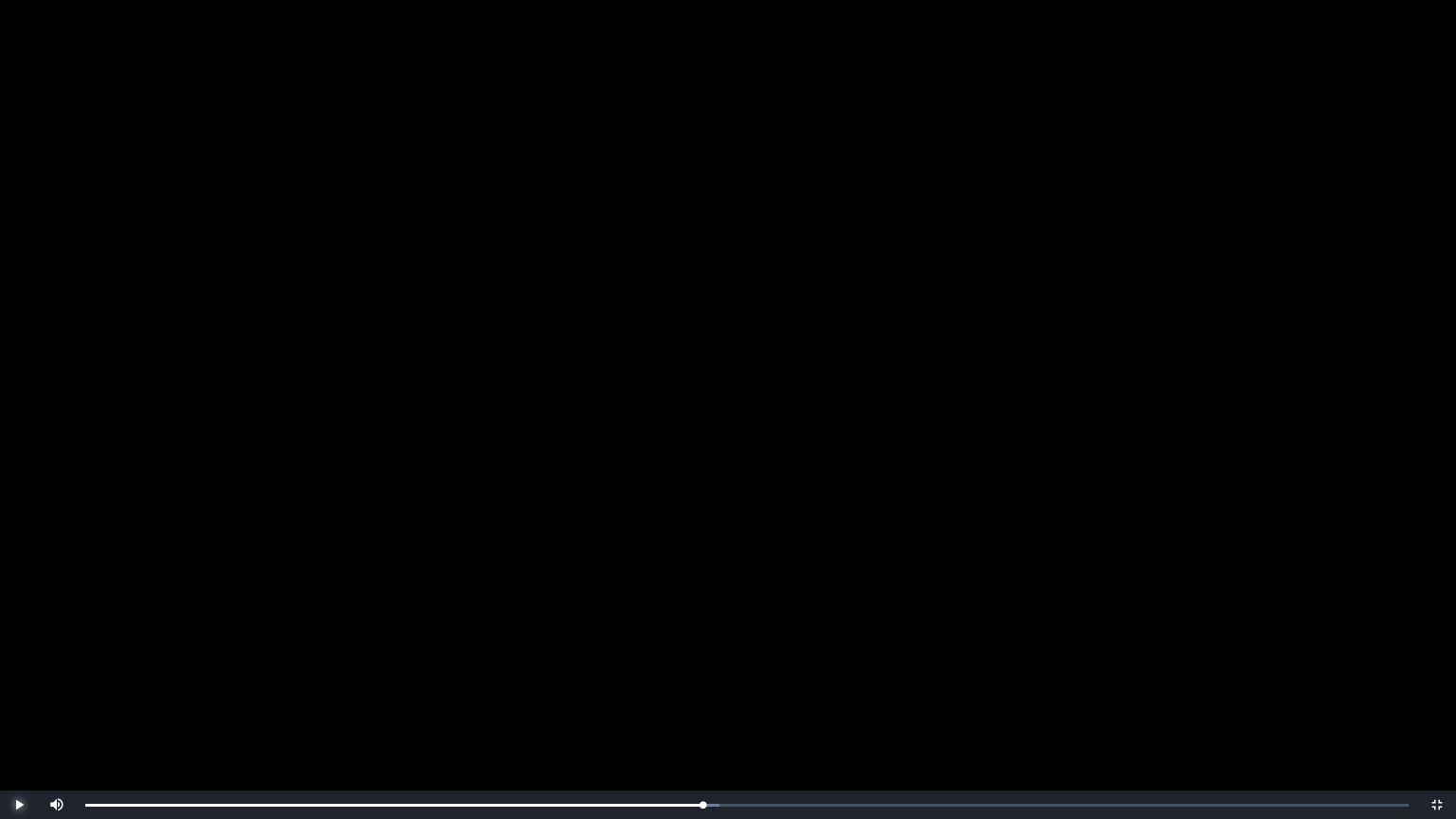 click at bounding box center (19, 805) 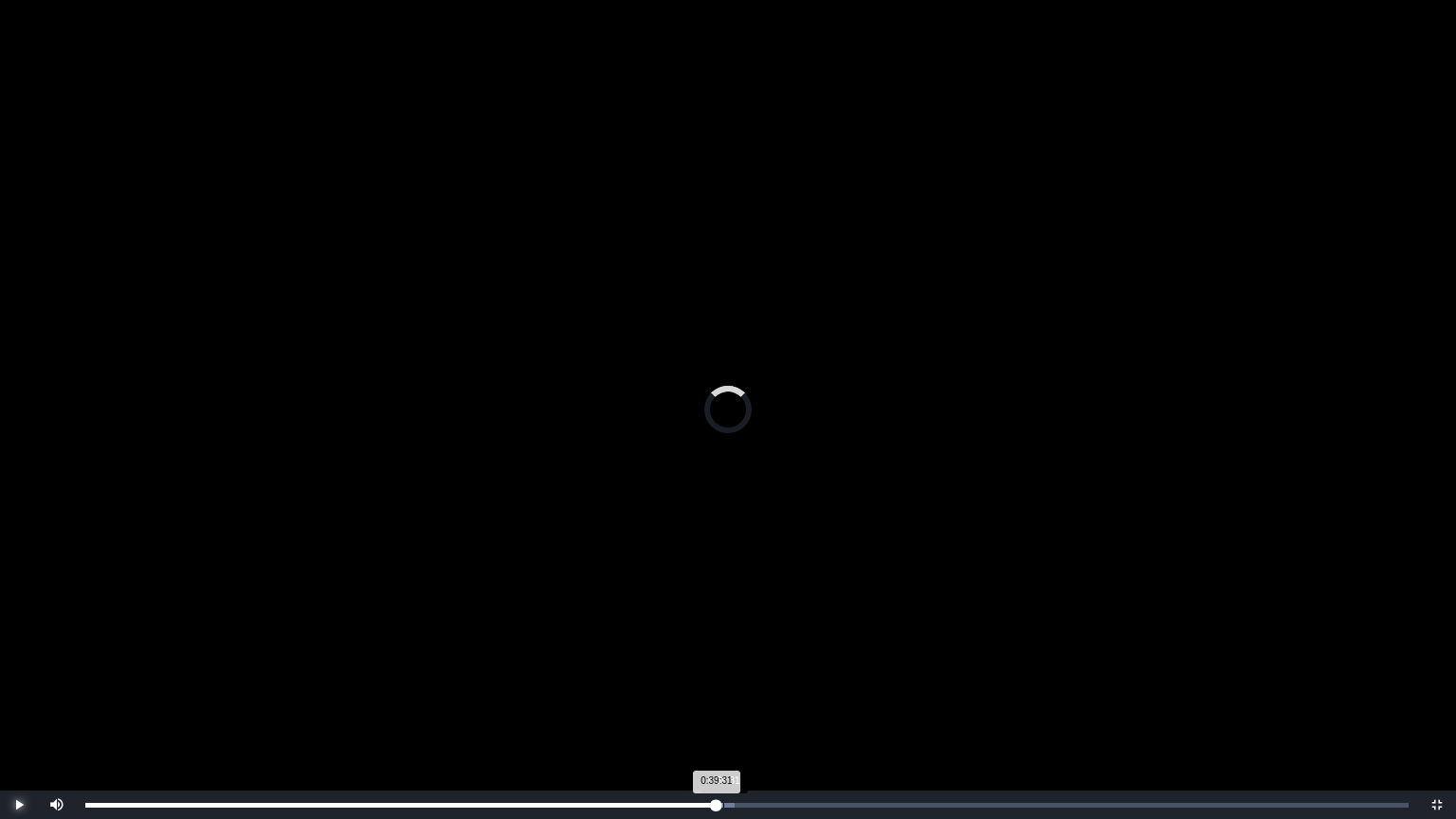 click on "0:39:31 Progress : 0%" at bounding box center (401, 805) 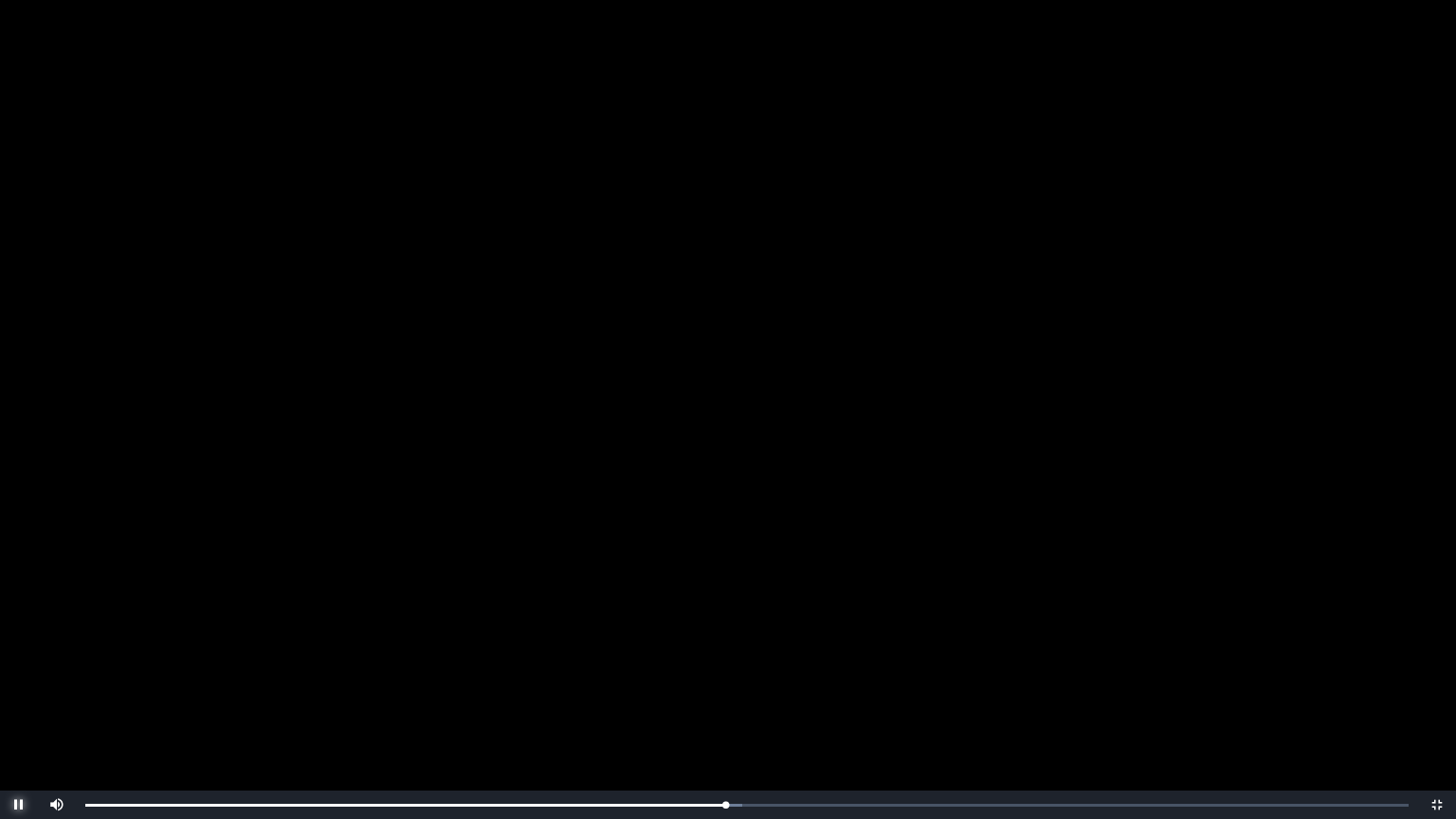 click at bounding box center (19, 805) 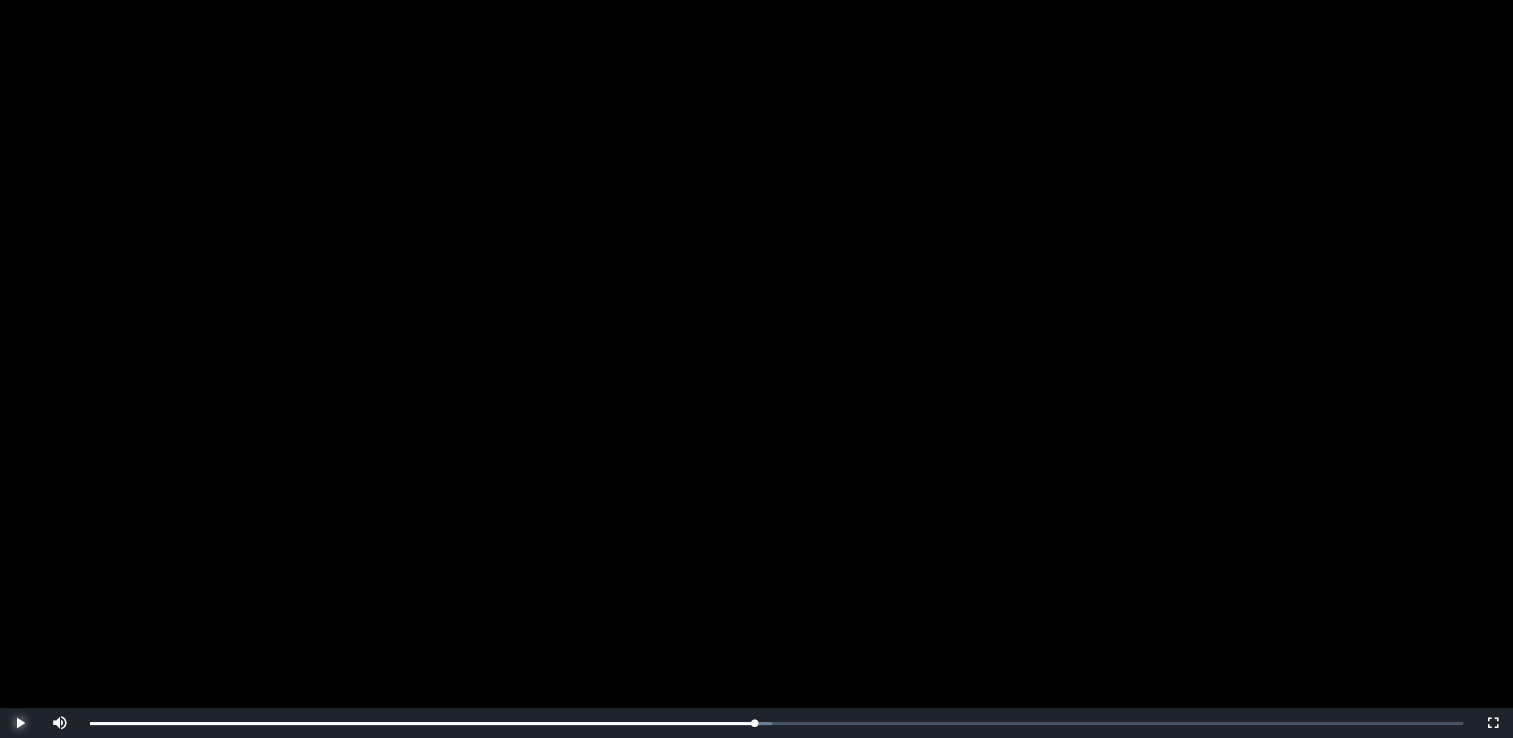scroll, scrollTop: 316, scrollLeft: 0, axis: vertical 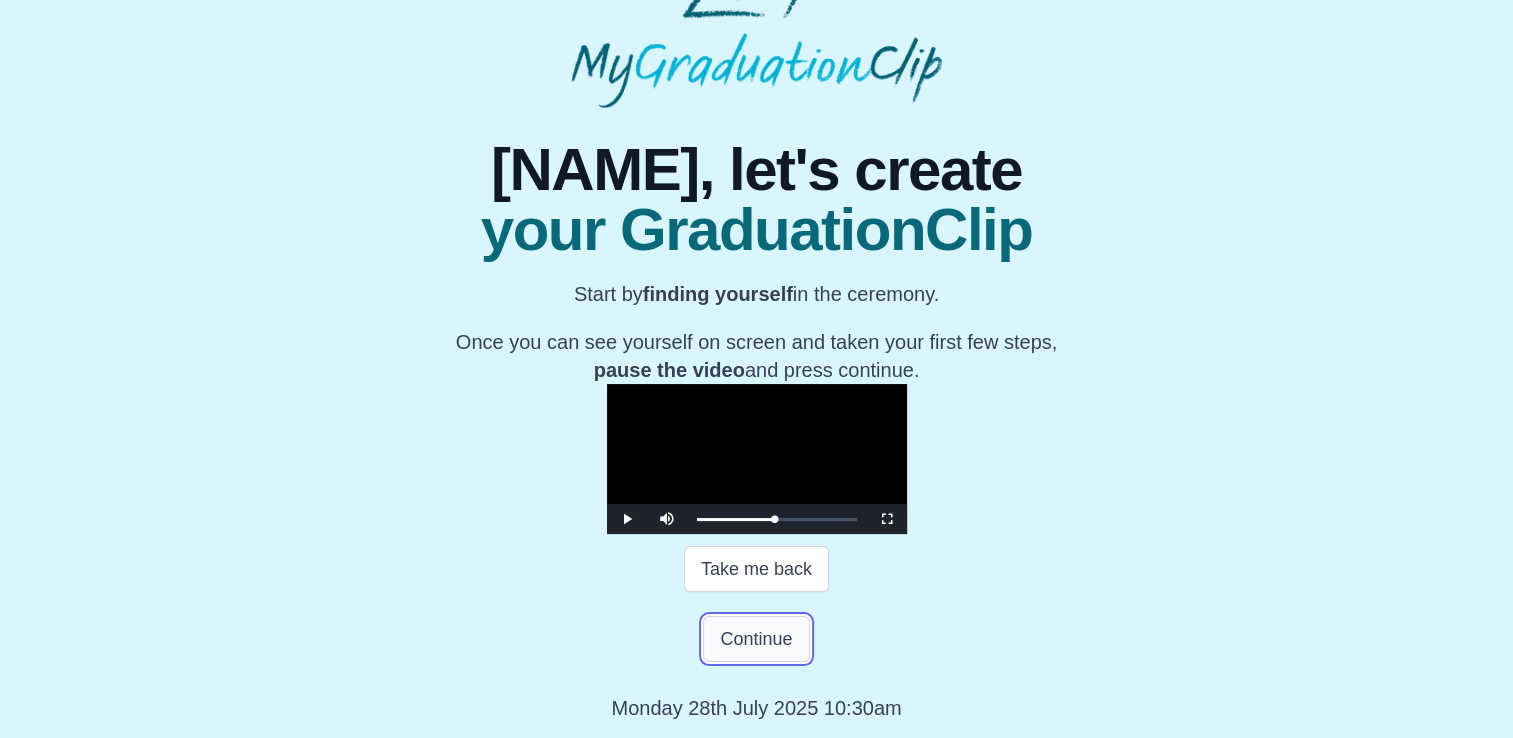 click on "Continue" at bounding box center (756, 639) 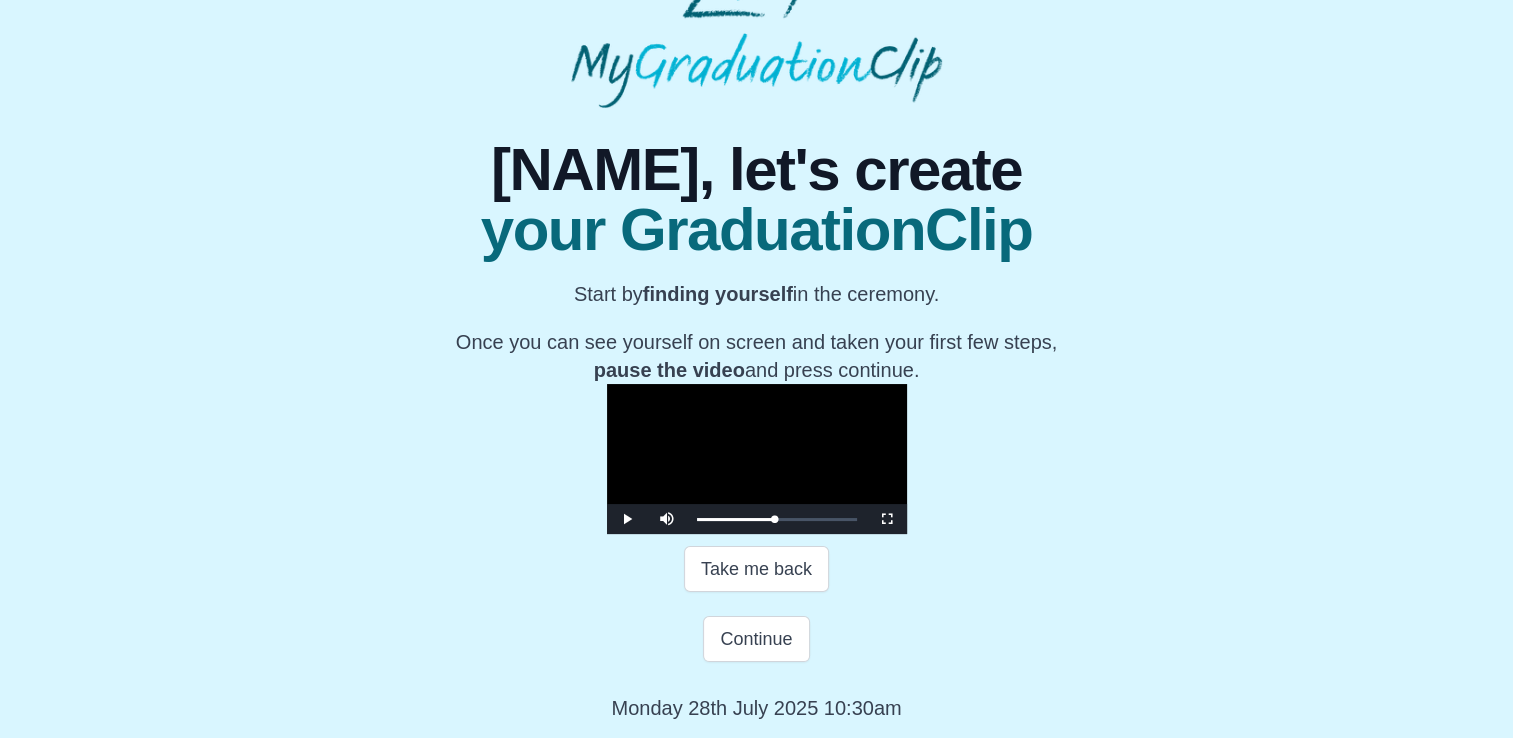 scroll, scrollTop: 0, scrollLeft: 0, axis: both 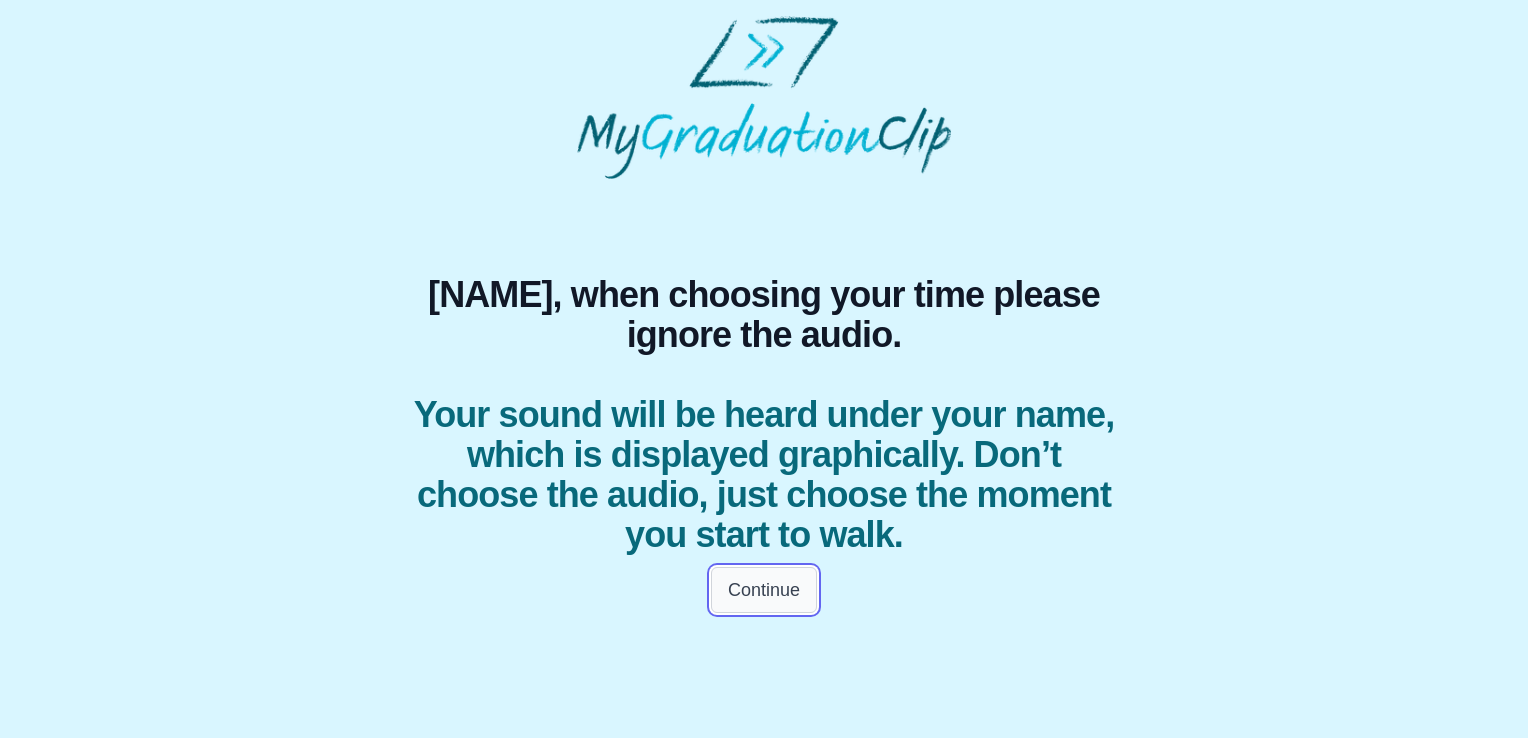 click on "Continue" at bounding box center (764, 590) 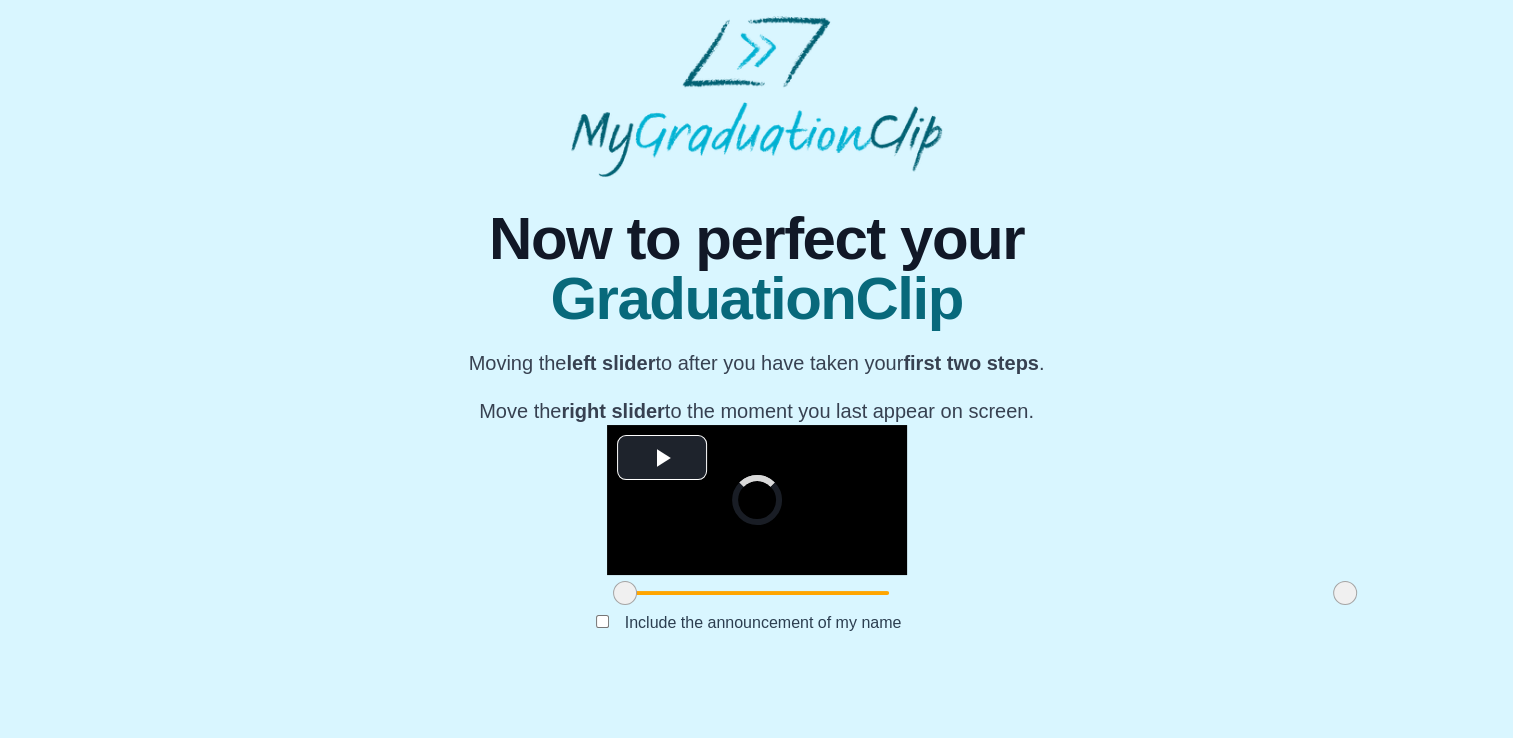 scroll, scrollTop: 226, scrollLeft: 0, axis: vertical 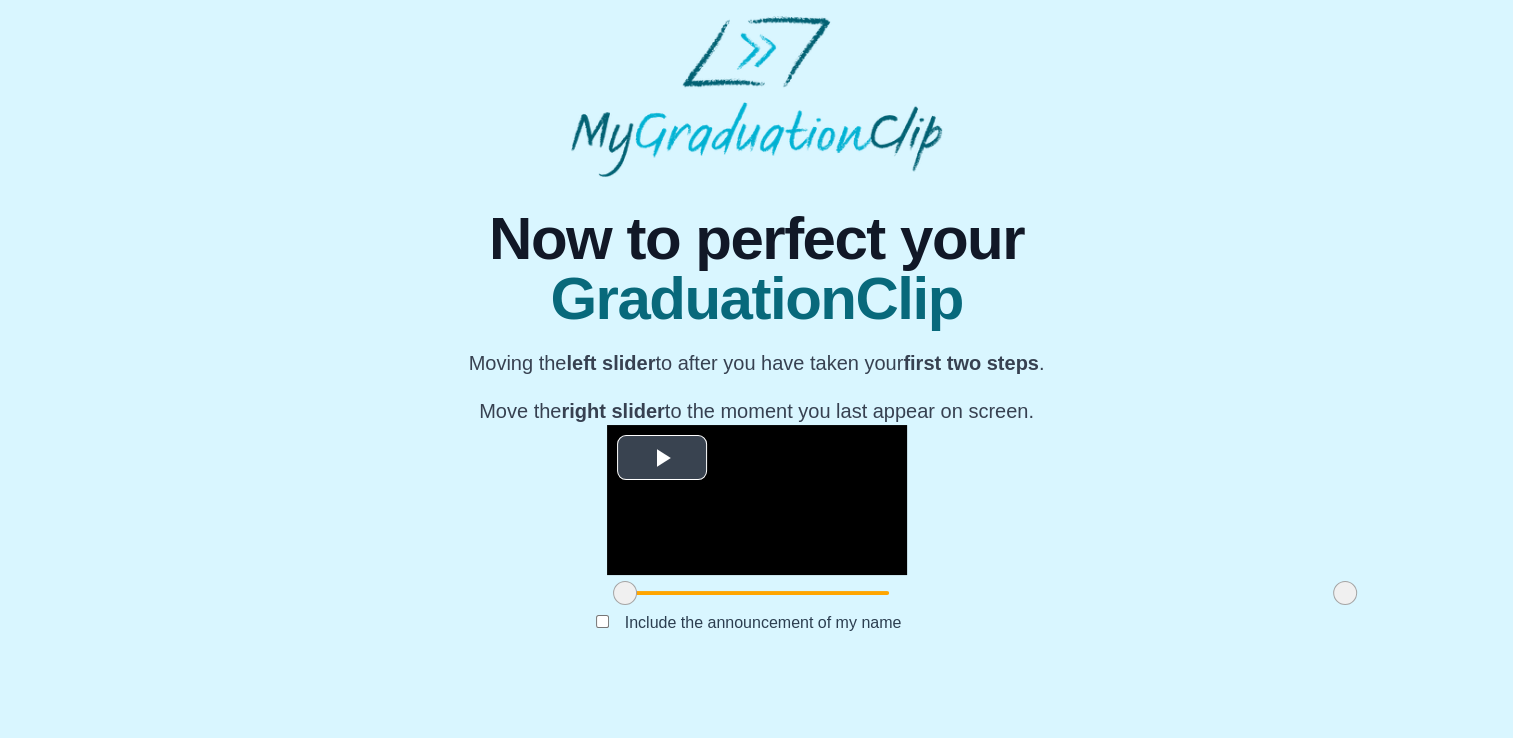 click at bounding box center [662, 458] 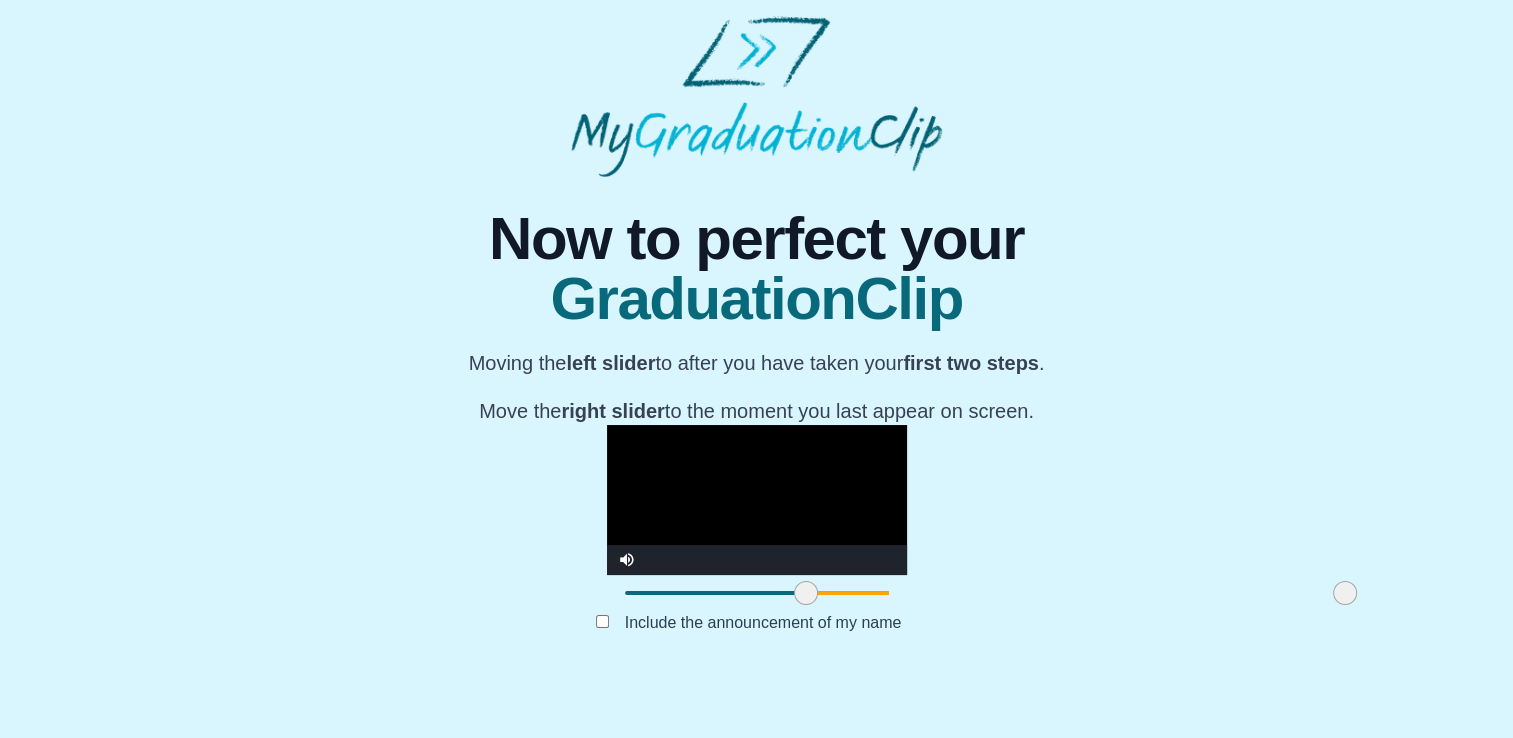 drag, startPoint x: 396, startPoint y: 641, endPoint x: 577, endPoint y: 657, distance: 181.70581 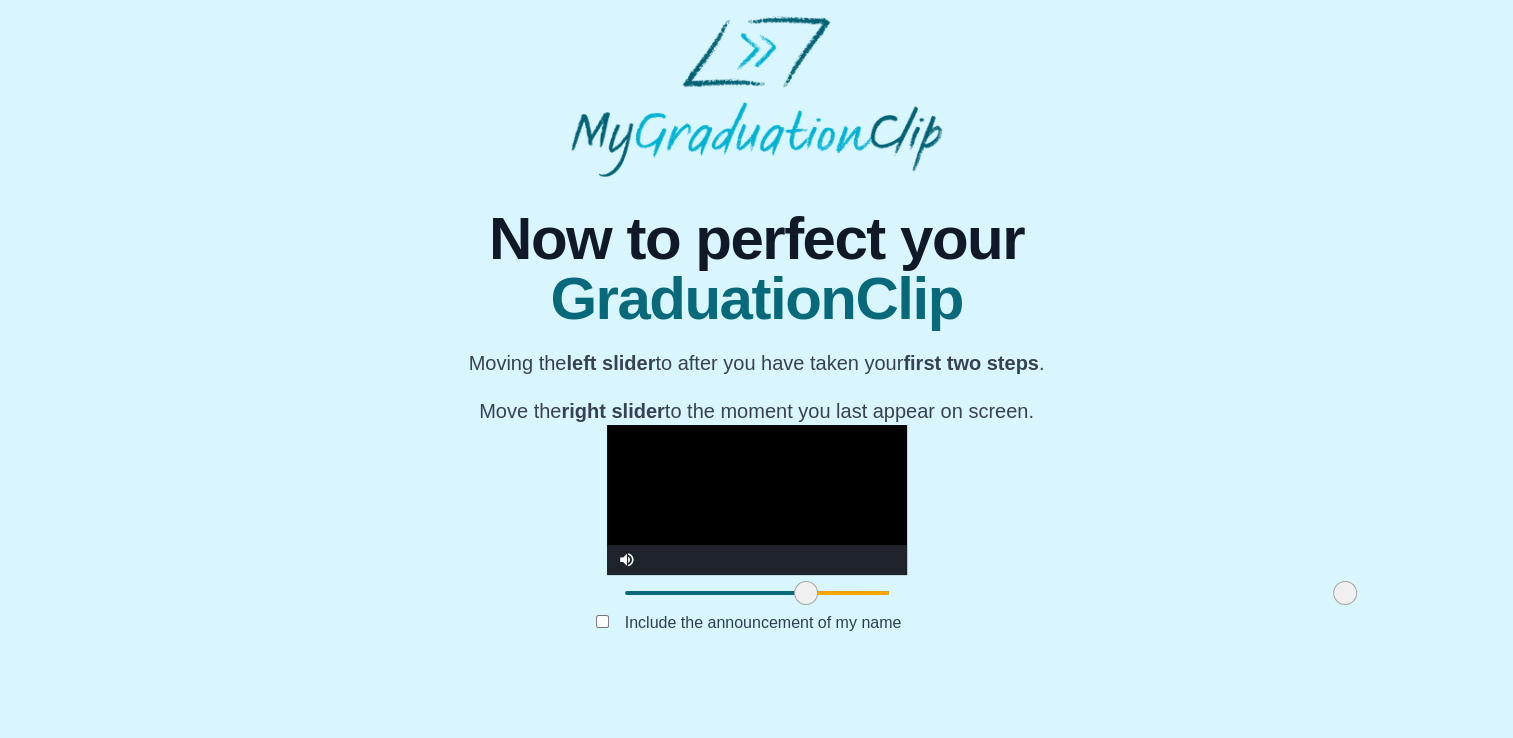 click at bounding box center [806, 593] 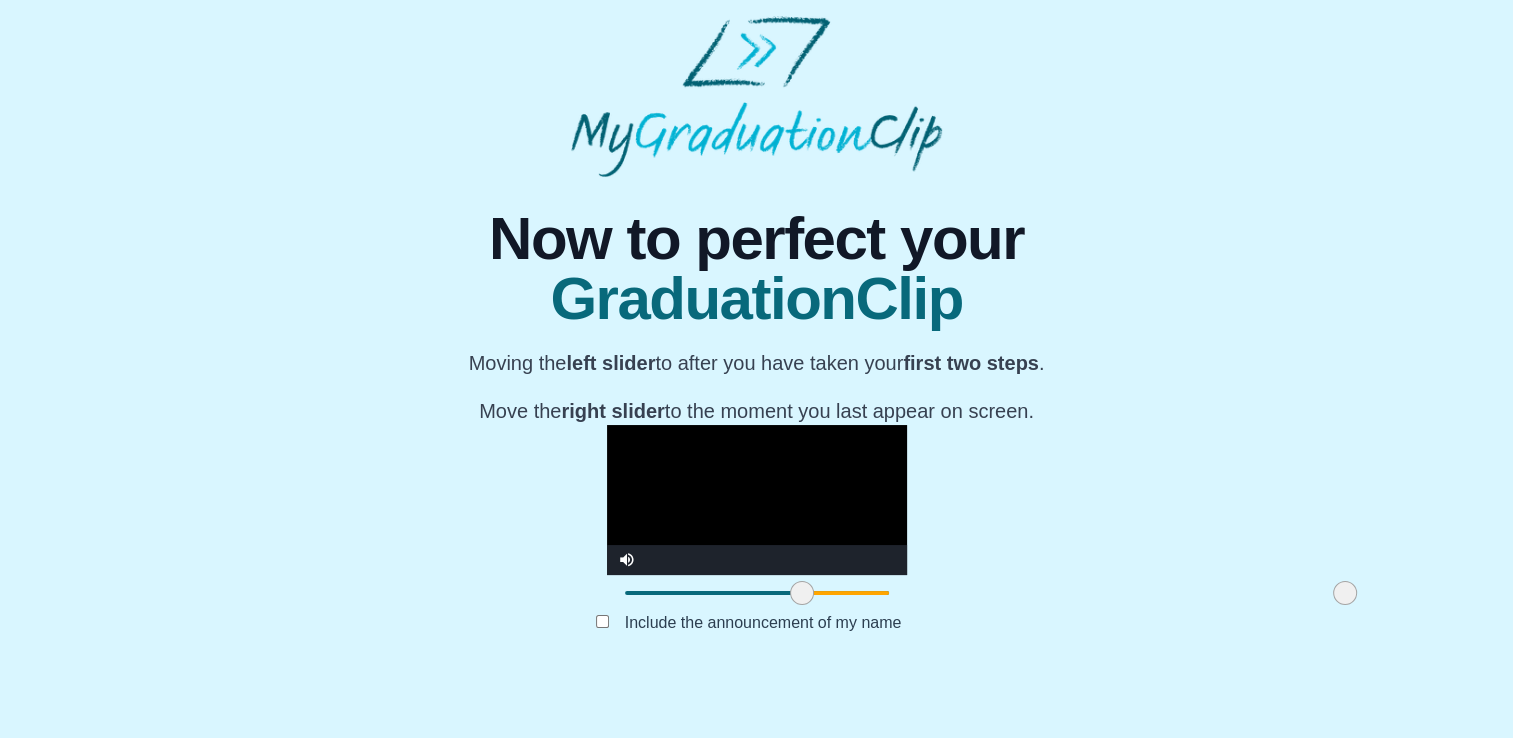 click at bounding box center (802, 593) 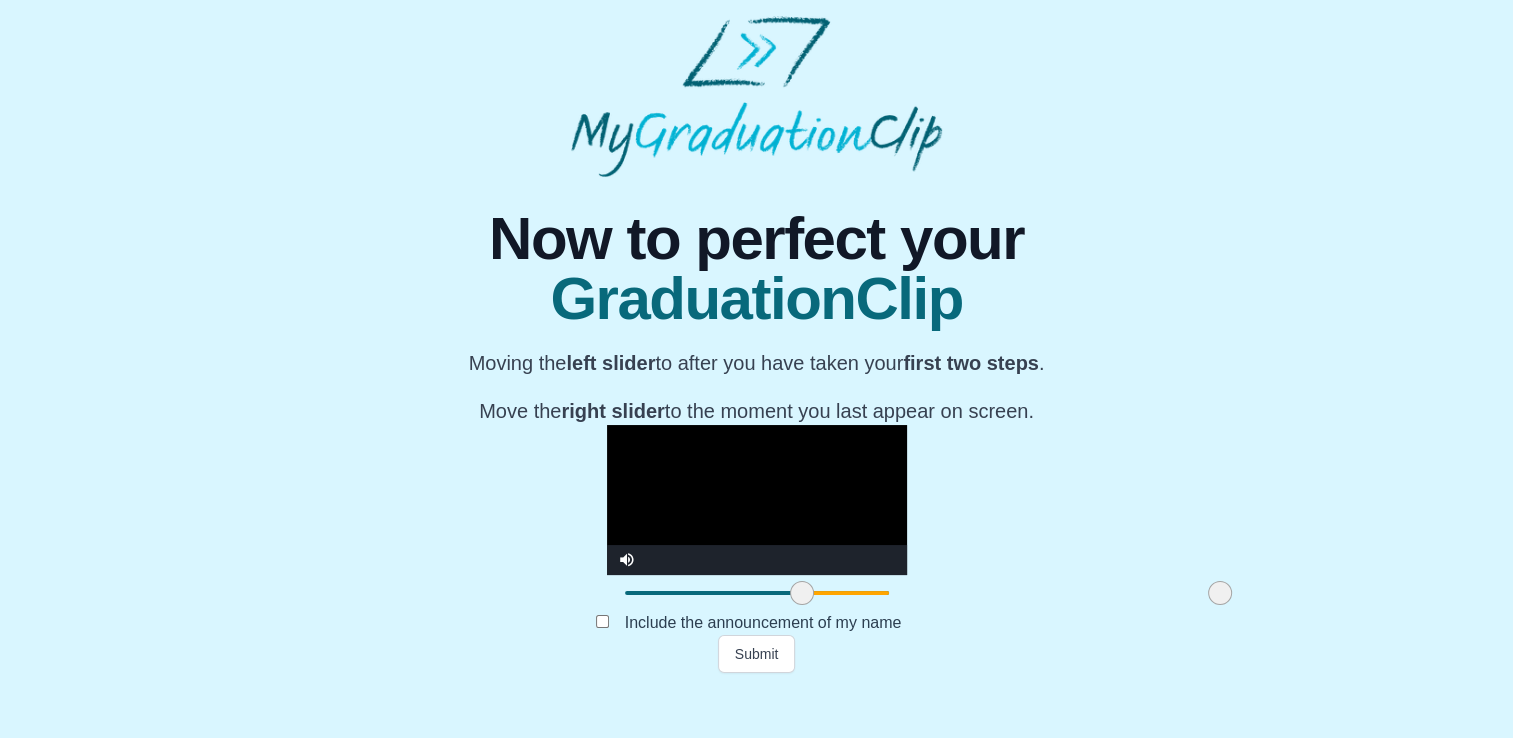 drag, startPoint x: 1119, startPoint y: 641, endPoint x: 994, endPoint y: 641, distance: 125 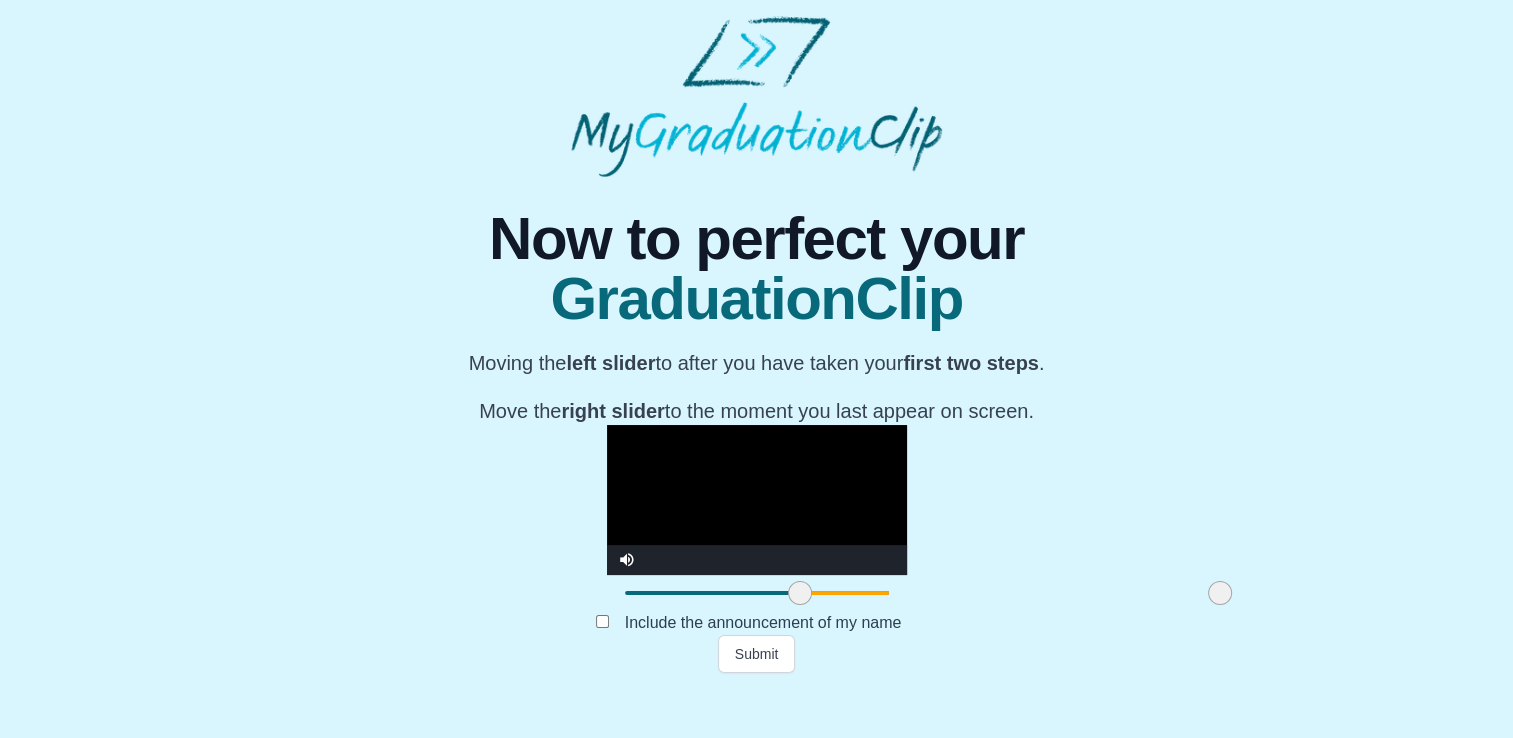click at bounding box center (800, 593) 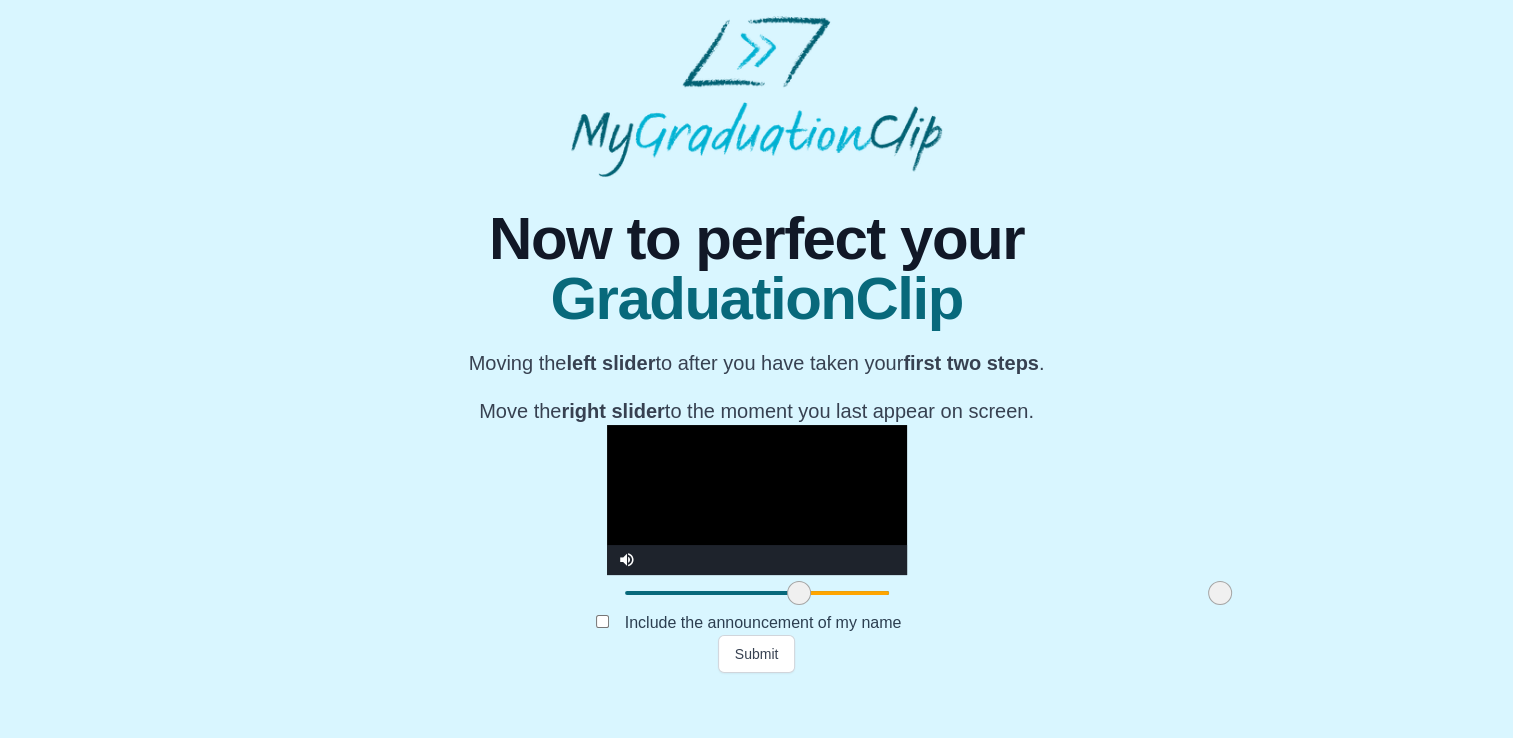click at bounding box center (799, 593) 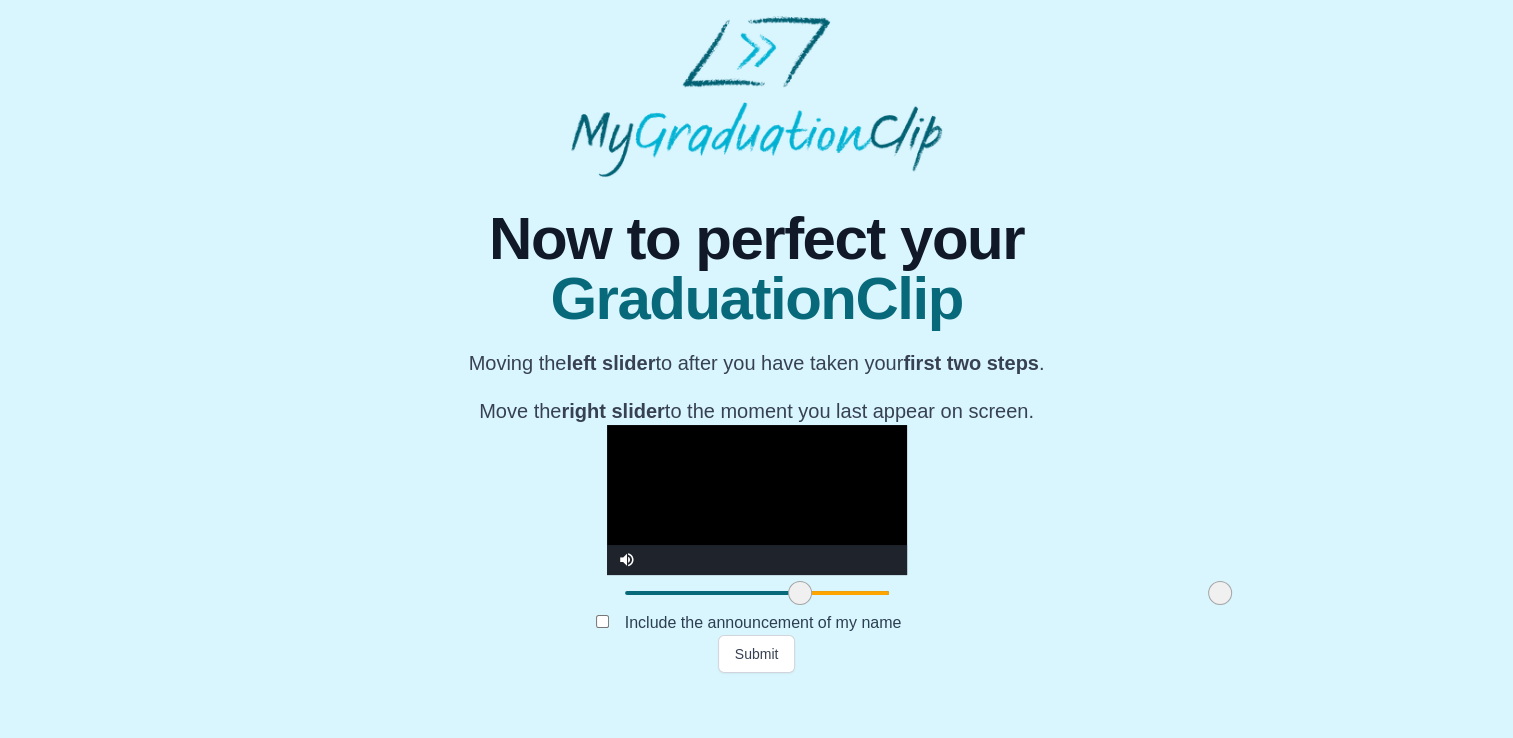 click at bounding box center (800, 593) 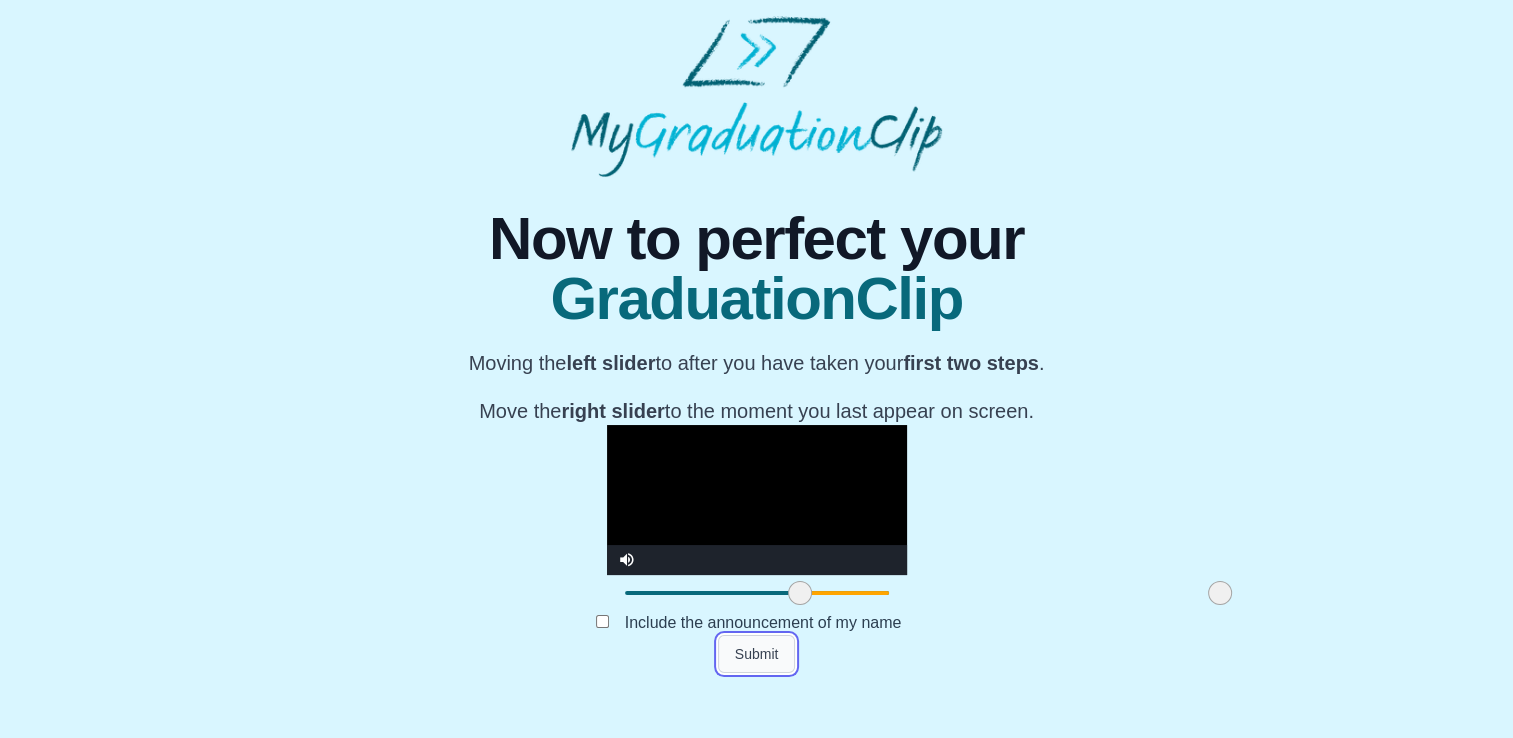 click on "Submit" at bounding box center (757, 654) 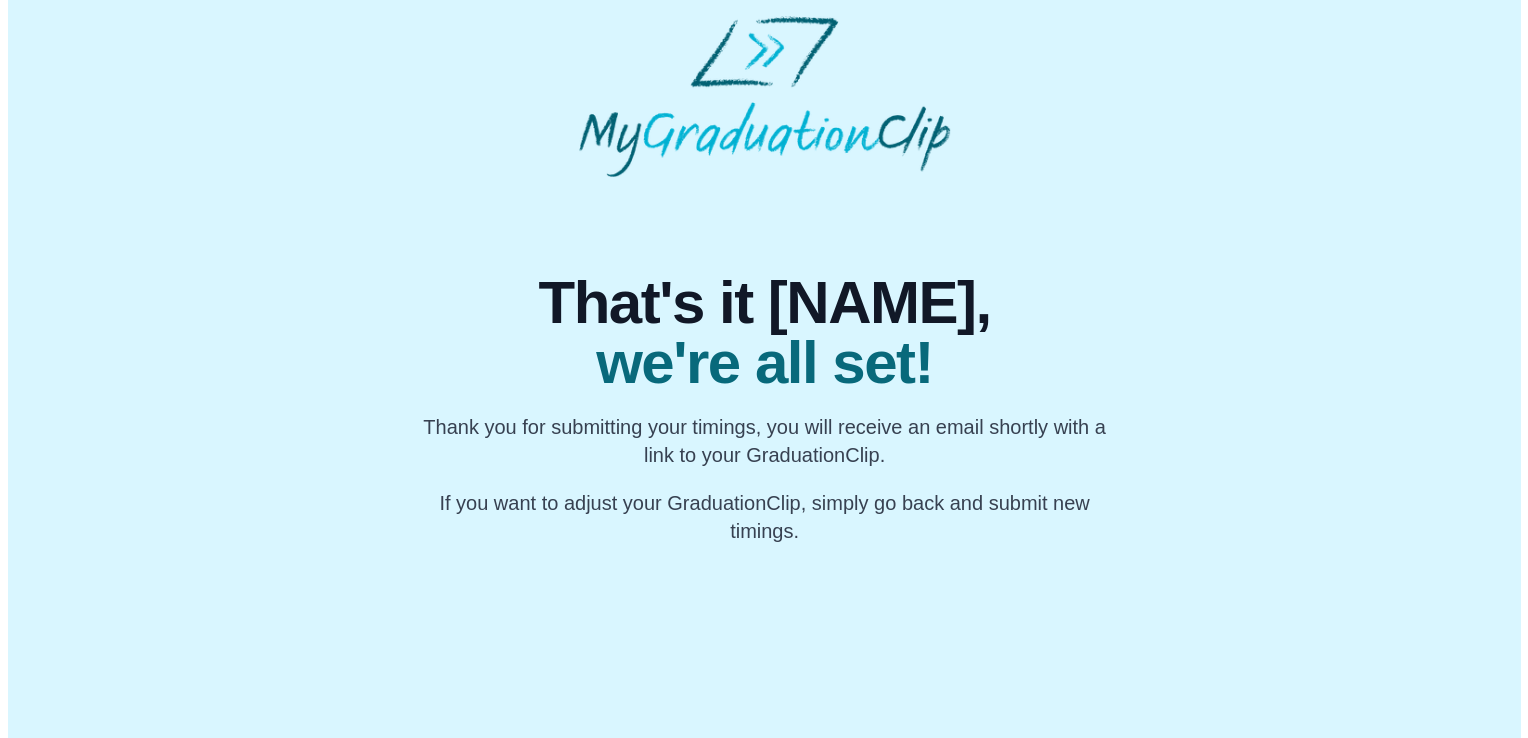 scroll, scrollTop: 0, scrollLeft: 0, axis: both 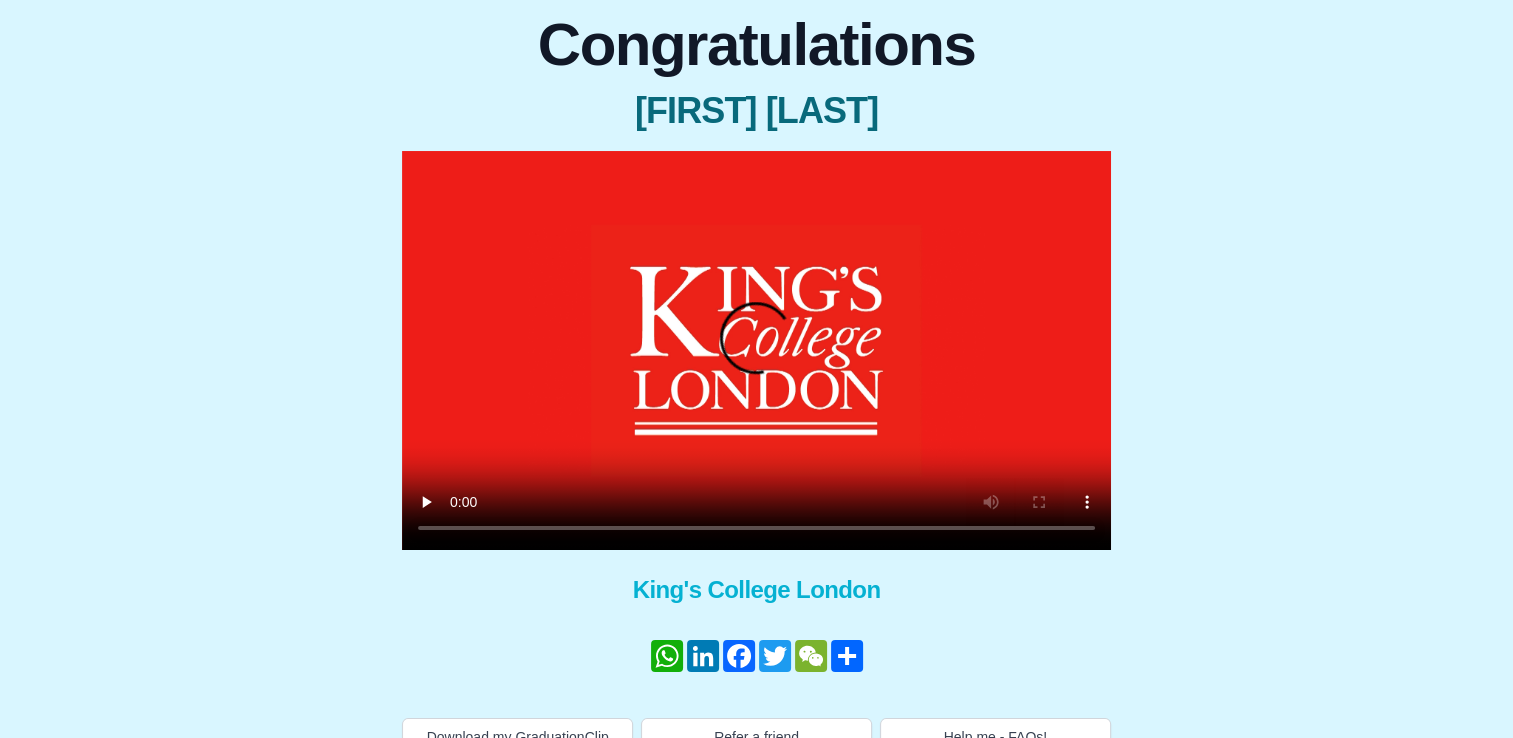 type 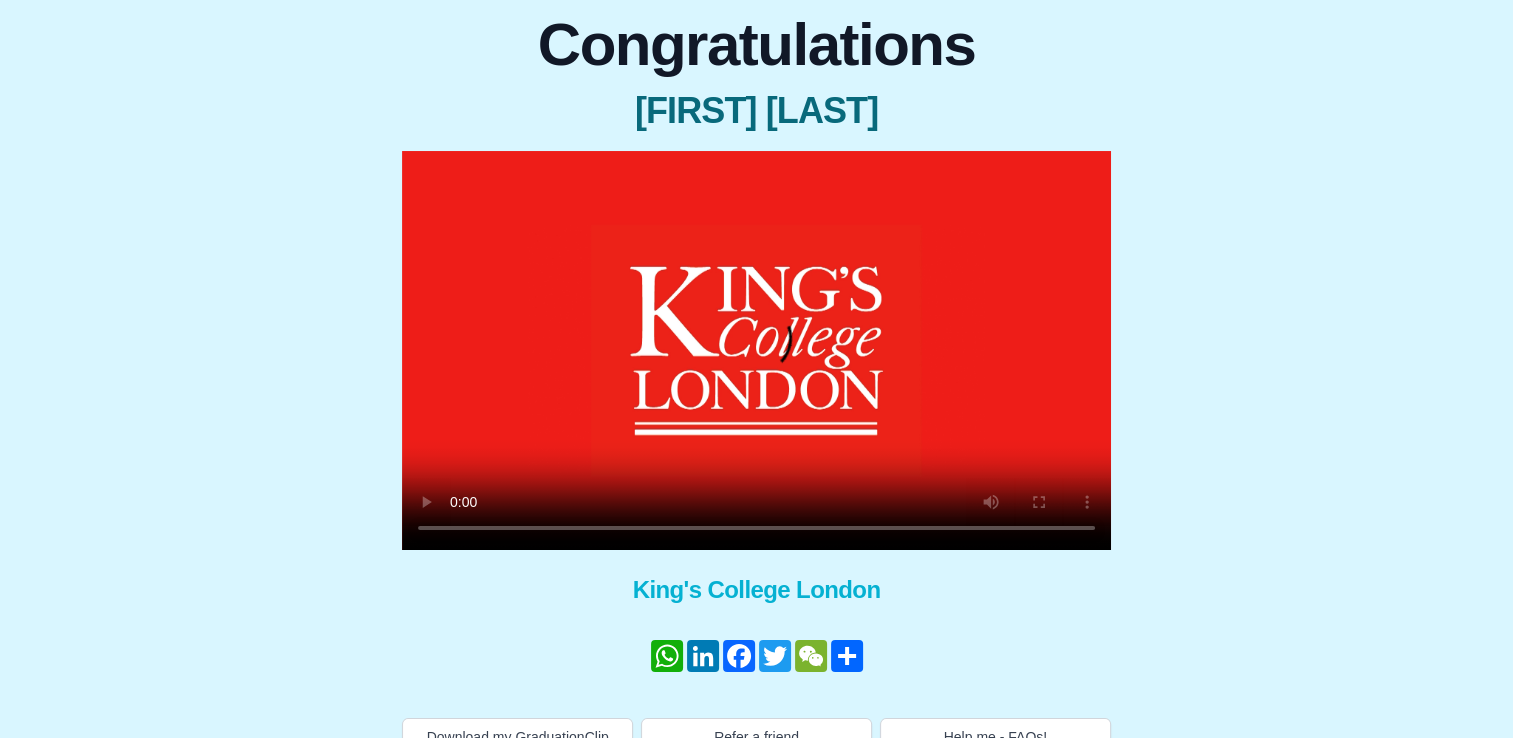 scroll, scrollTop: 0, scrollLeft: 0, axis: both 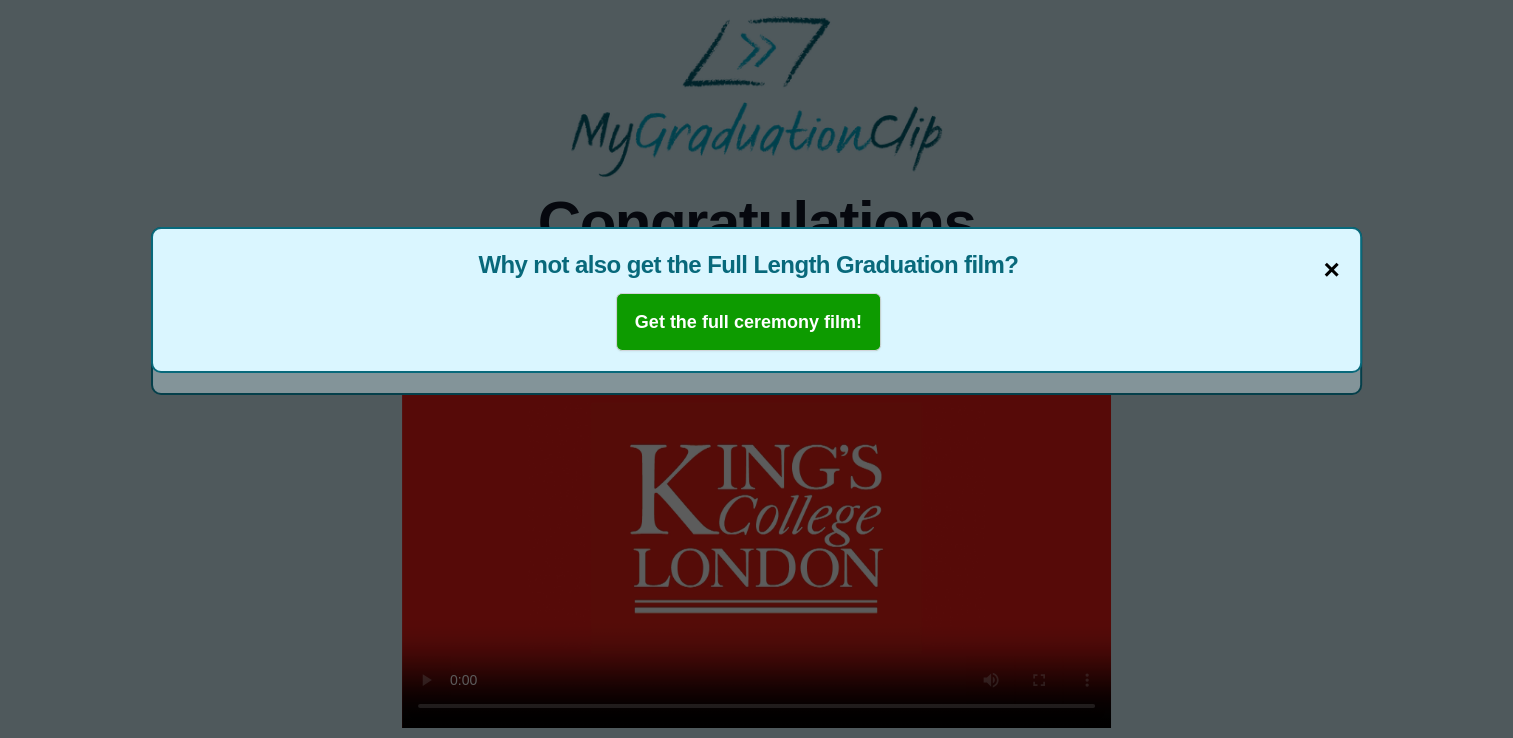 click on "×" at bounding box center (1331, 270) 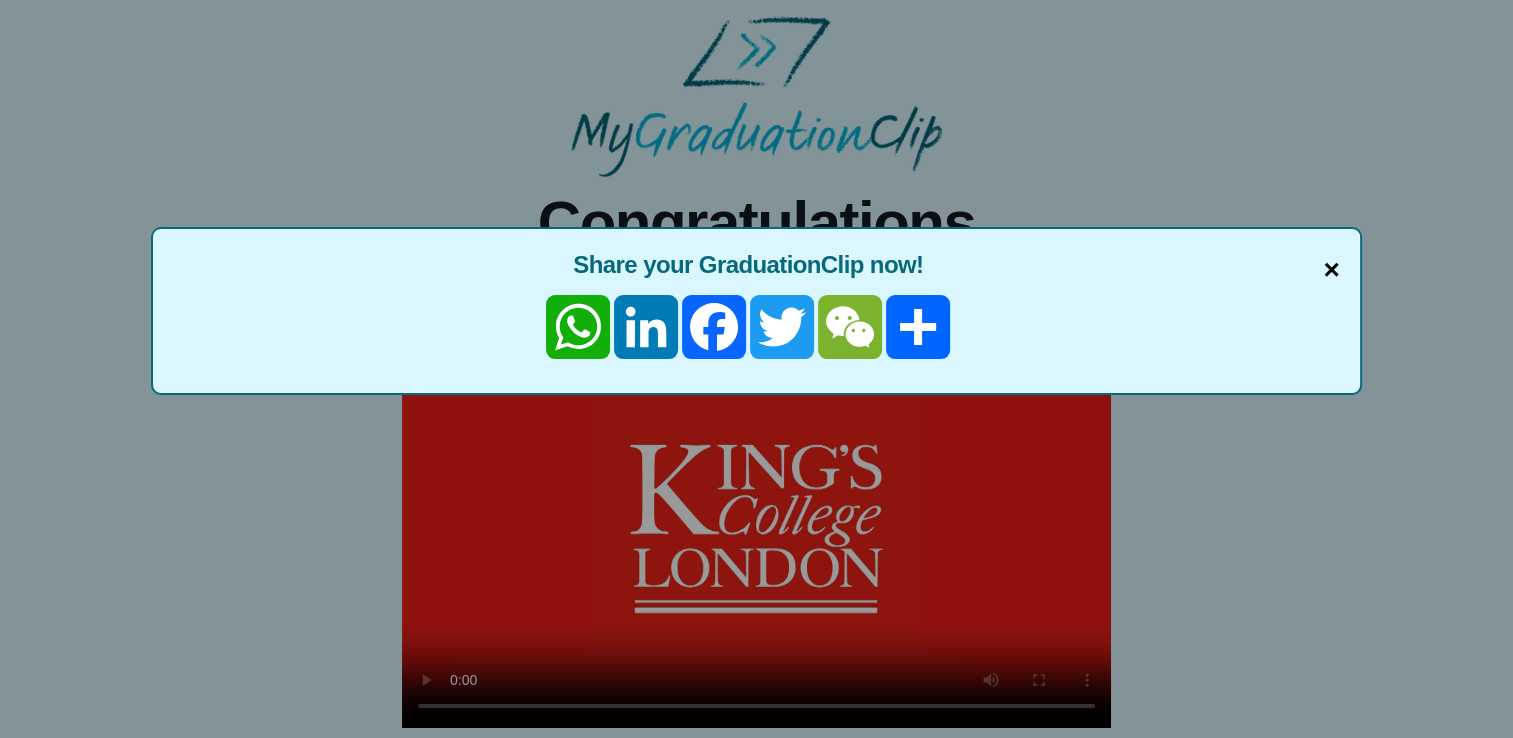 click on "×" at bounding box center (1331, 270) 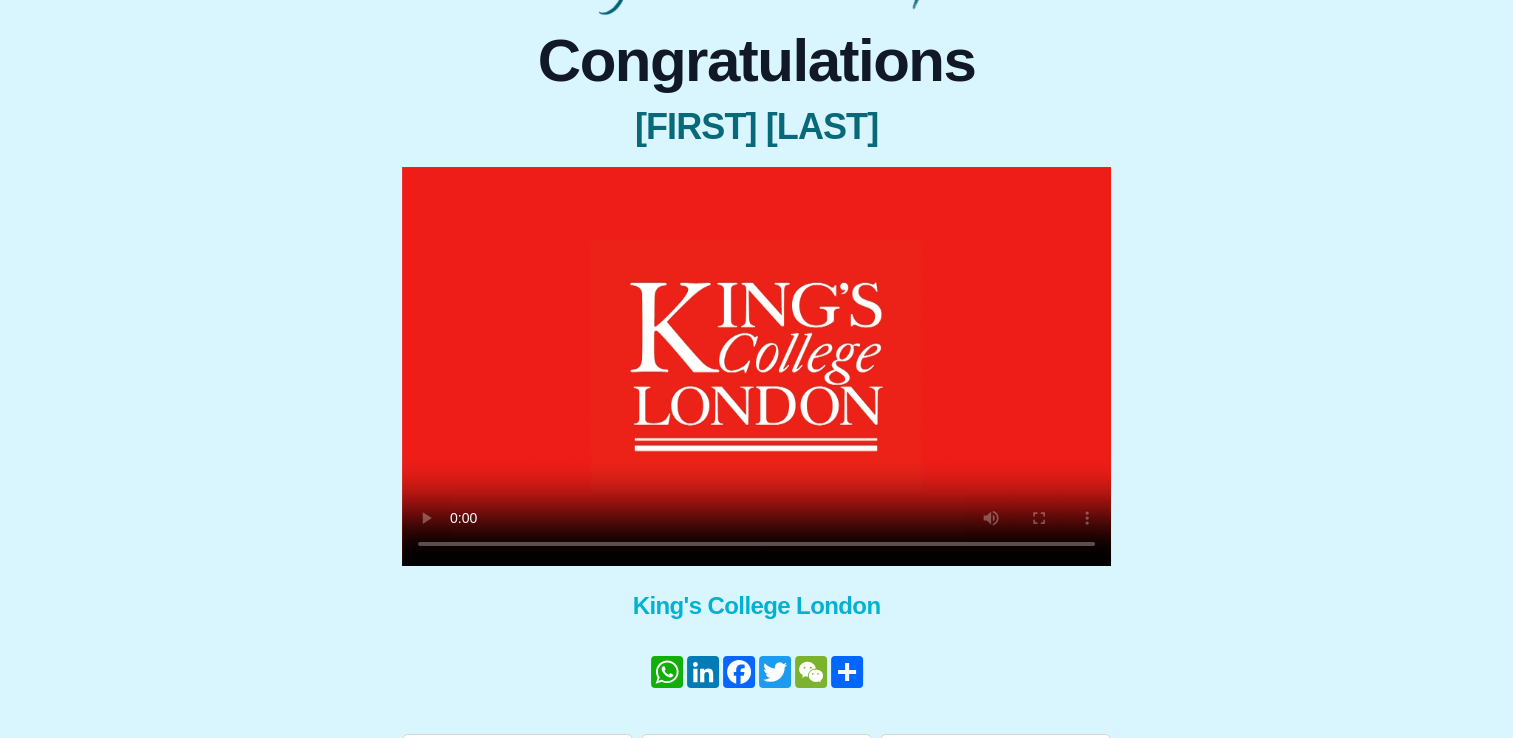 scroll, scrollTop: 168, scrollLeft: 0, axis: vertical 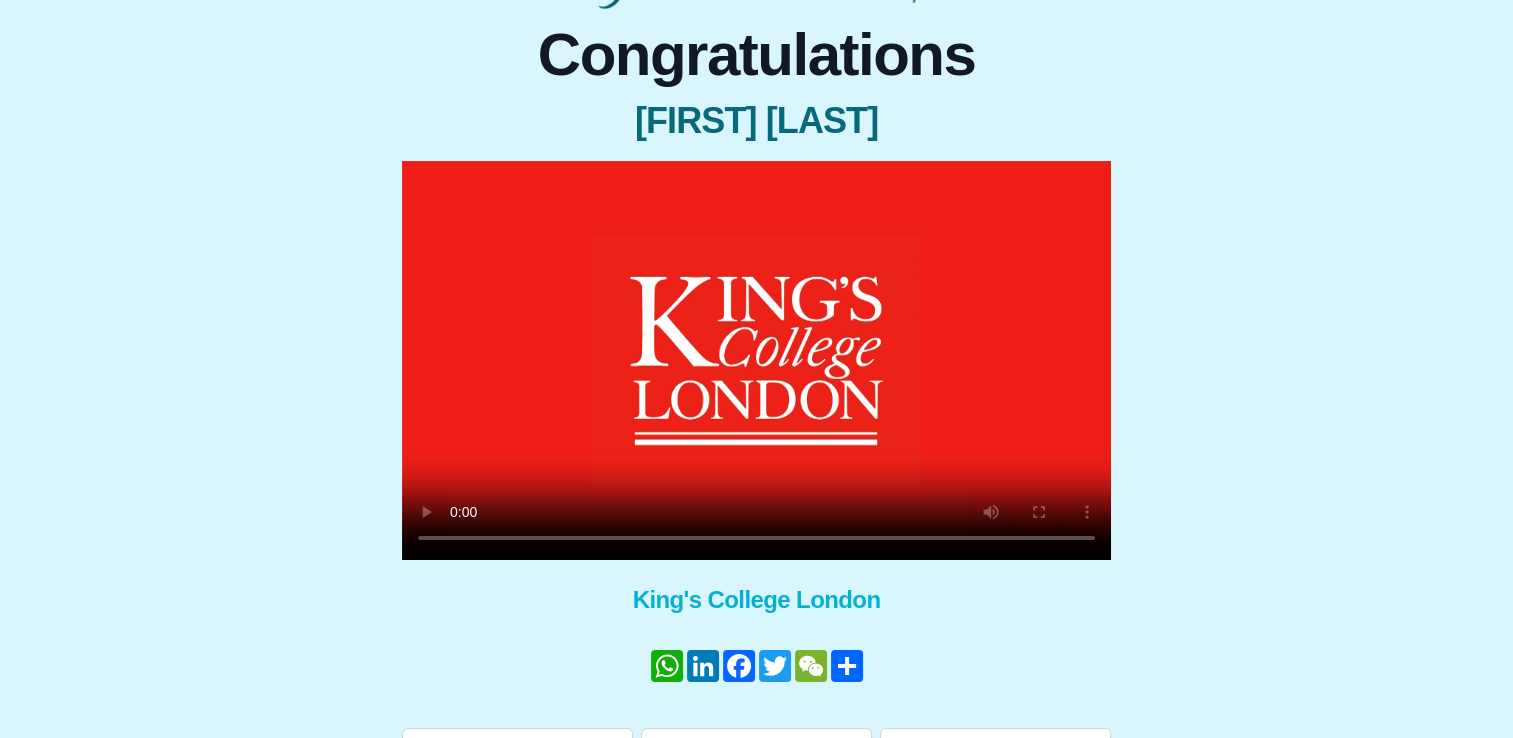 click at bounding box center (756, 360) 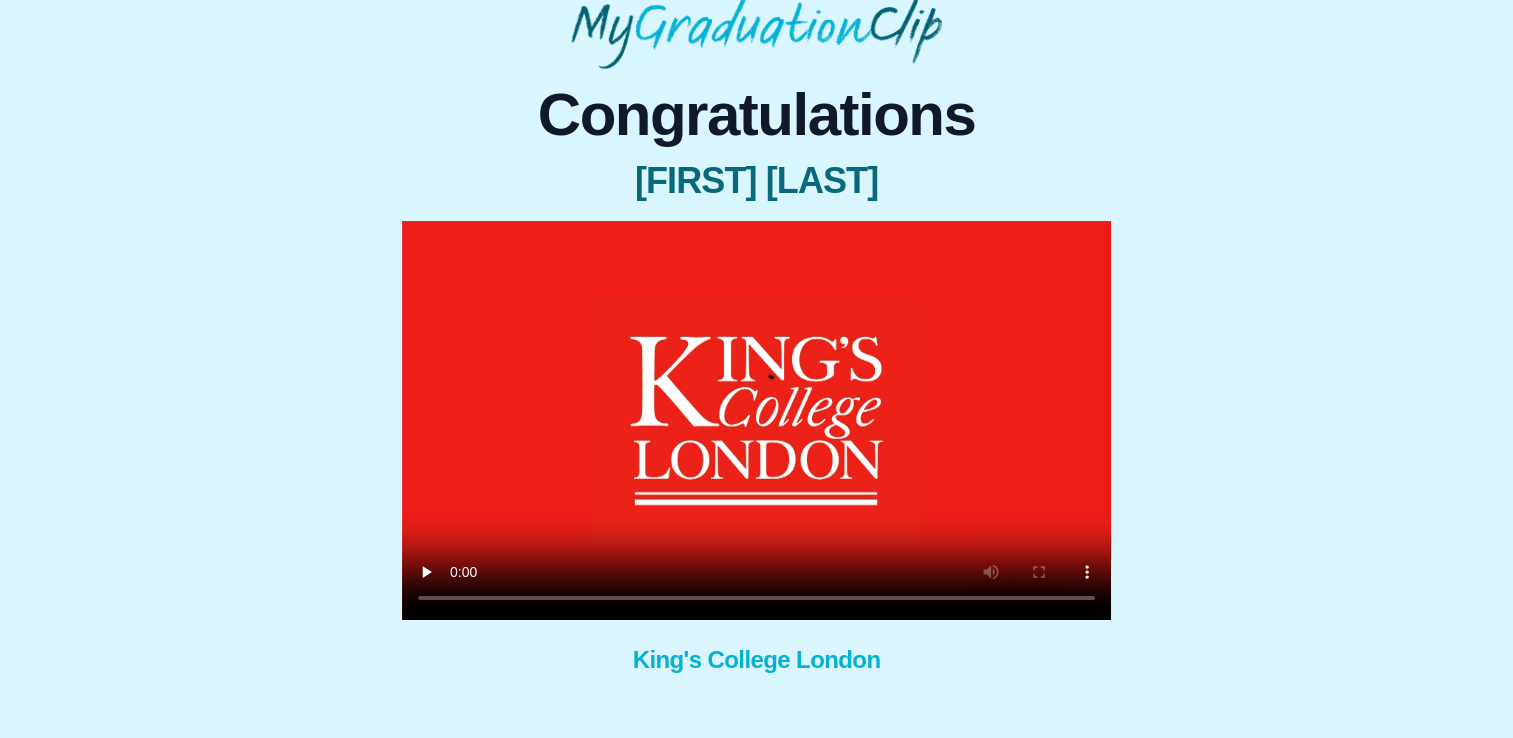 scroll, scrollTop: 107, scrollLeft: 0, axis: vertical 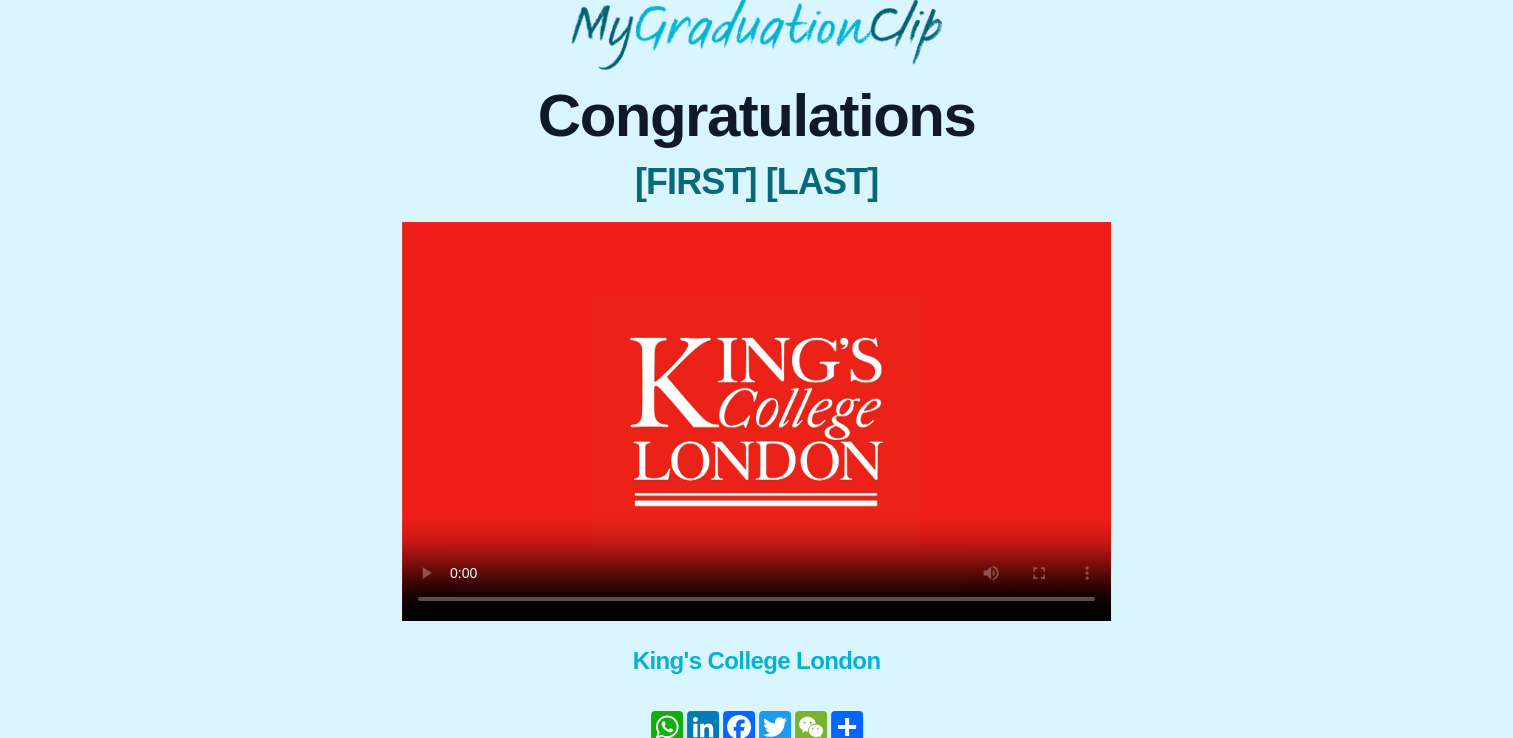 click at bounding box center [756, 421] 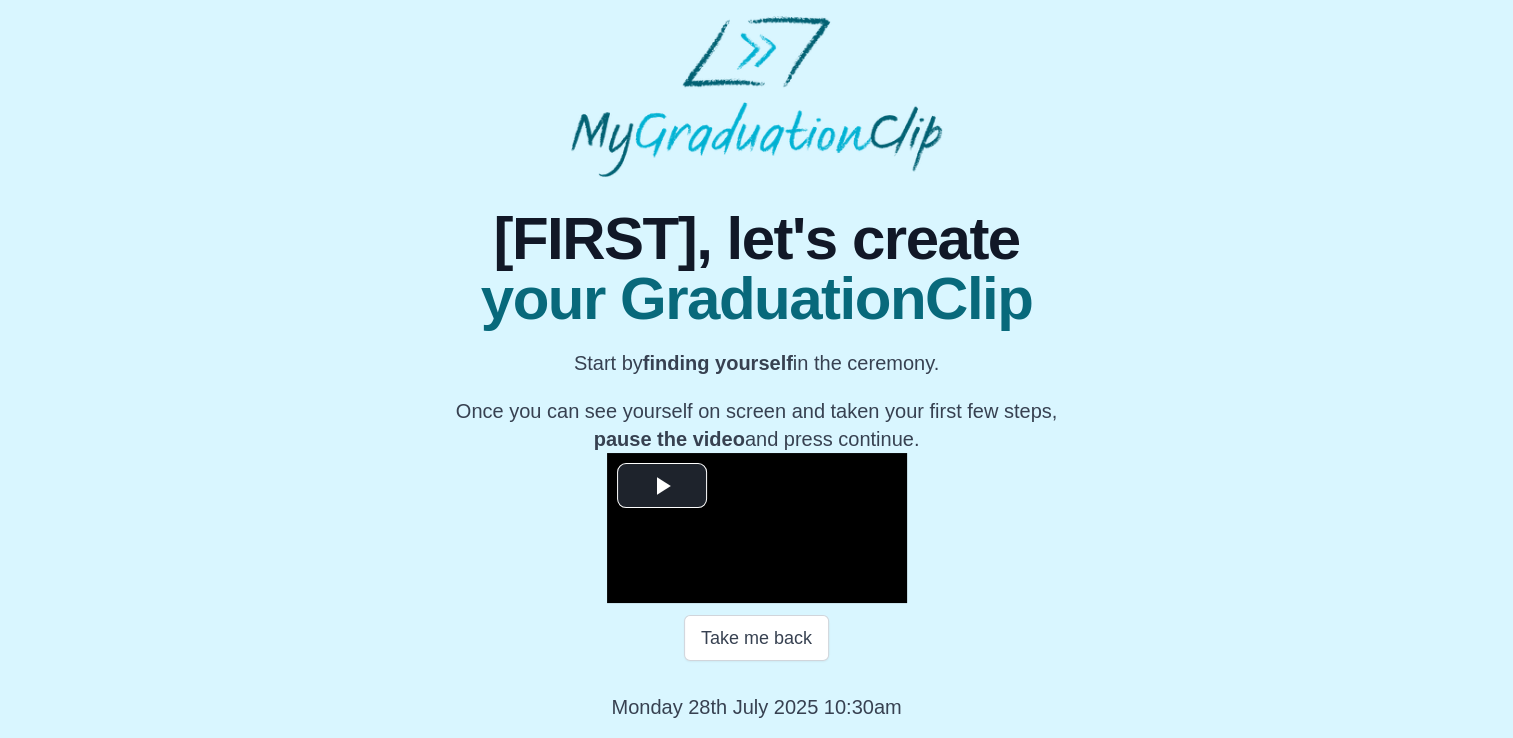 scroll, scrollTop: 270, scrollLeft: 0, axis: vertical 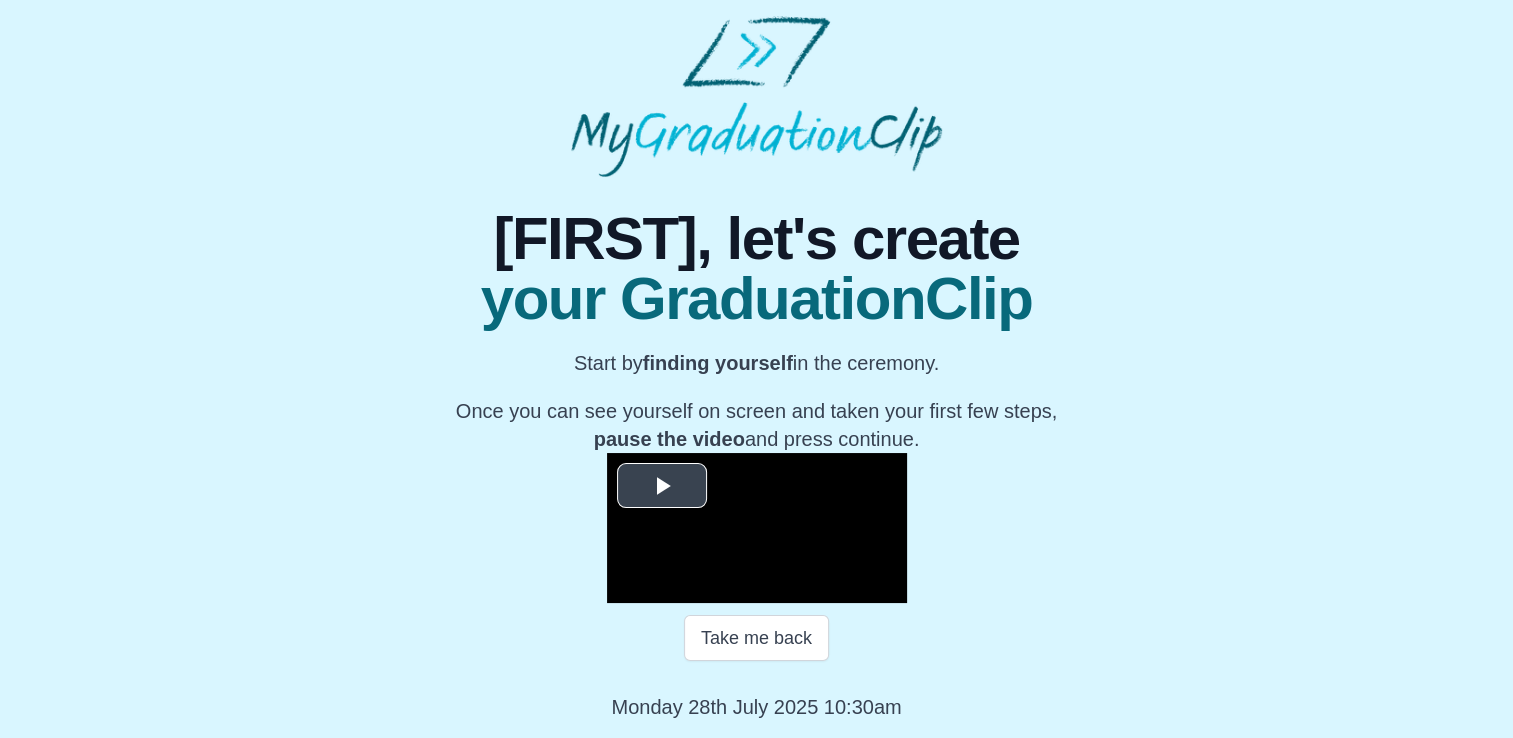 click at bounding box center (662, 486) 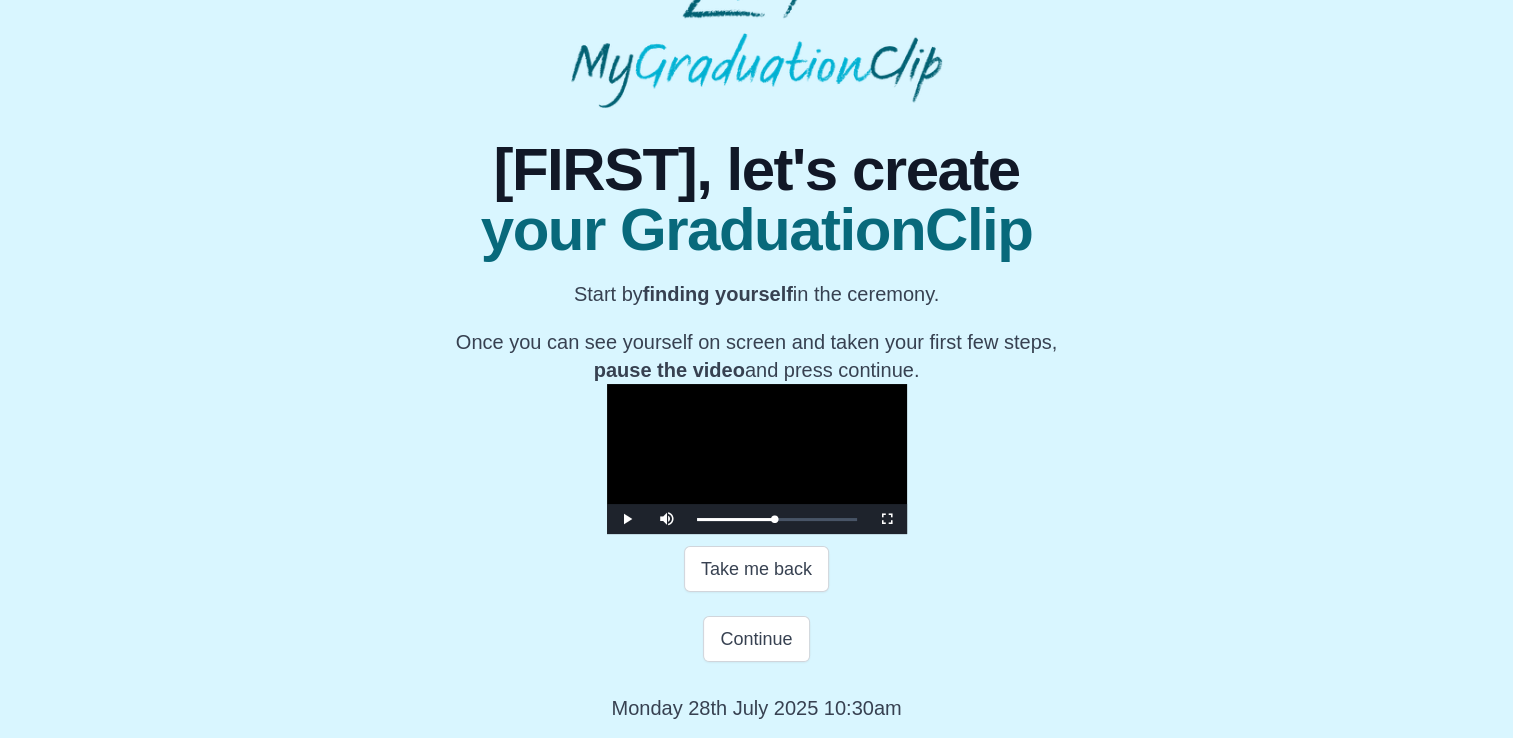 click at bounding box center (757, 459) 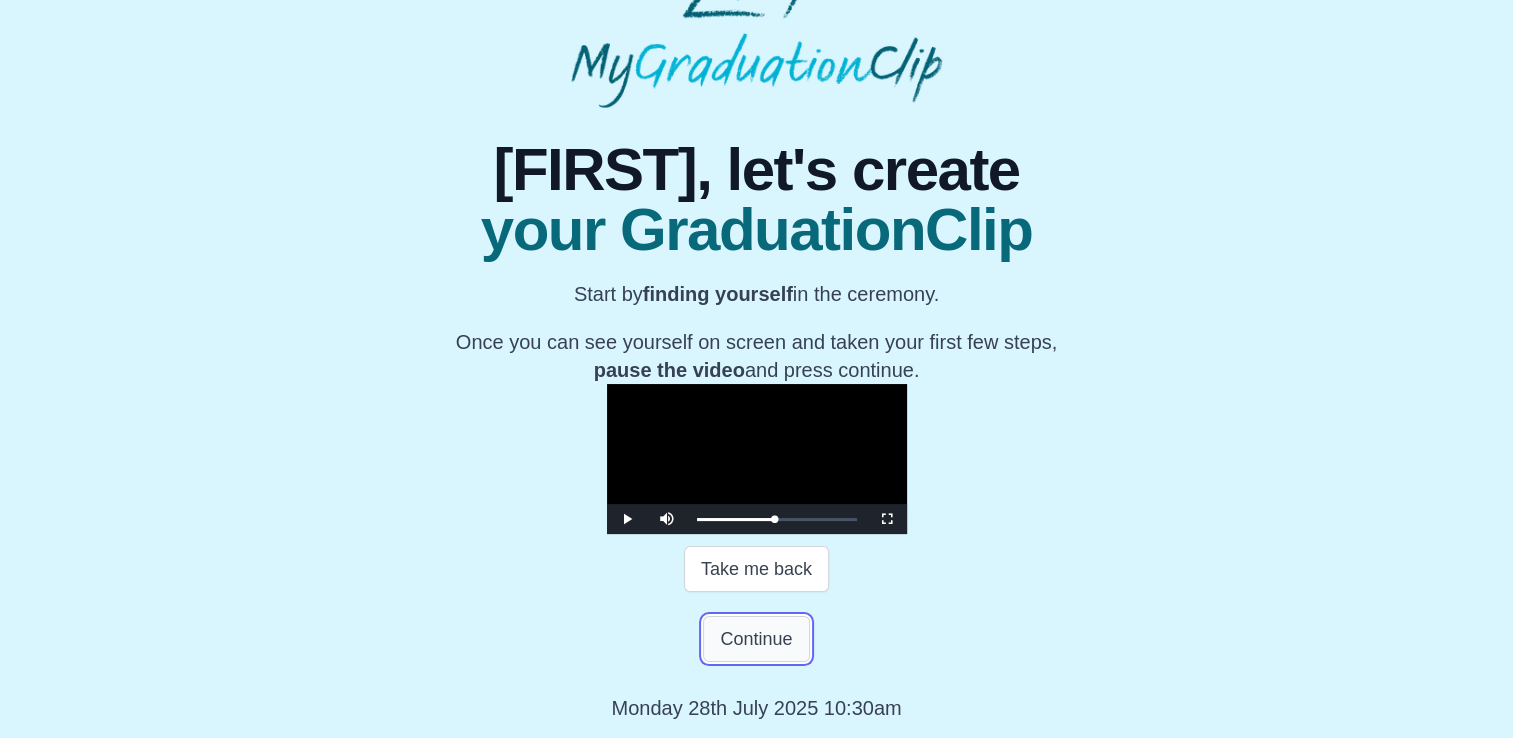 click on "Continue" at bounding box center [756, 639] 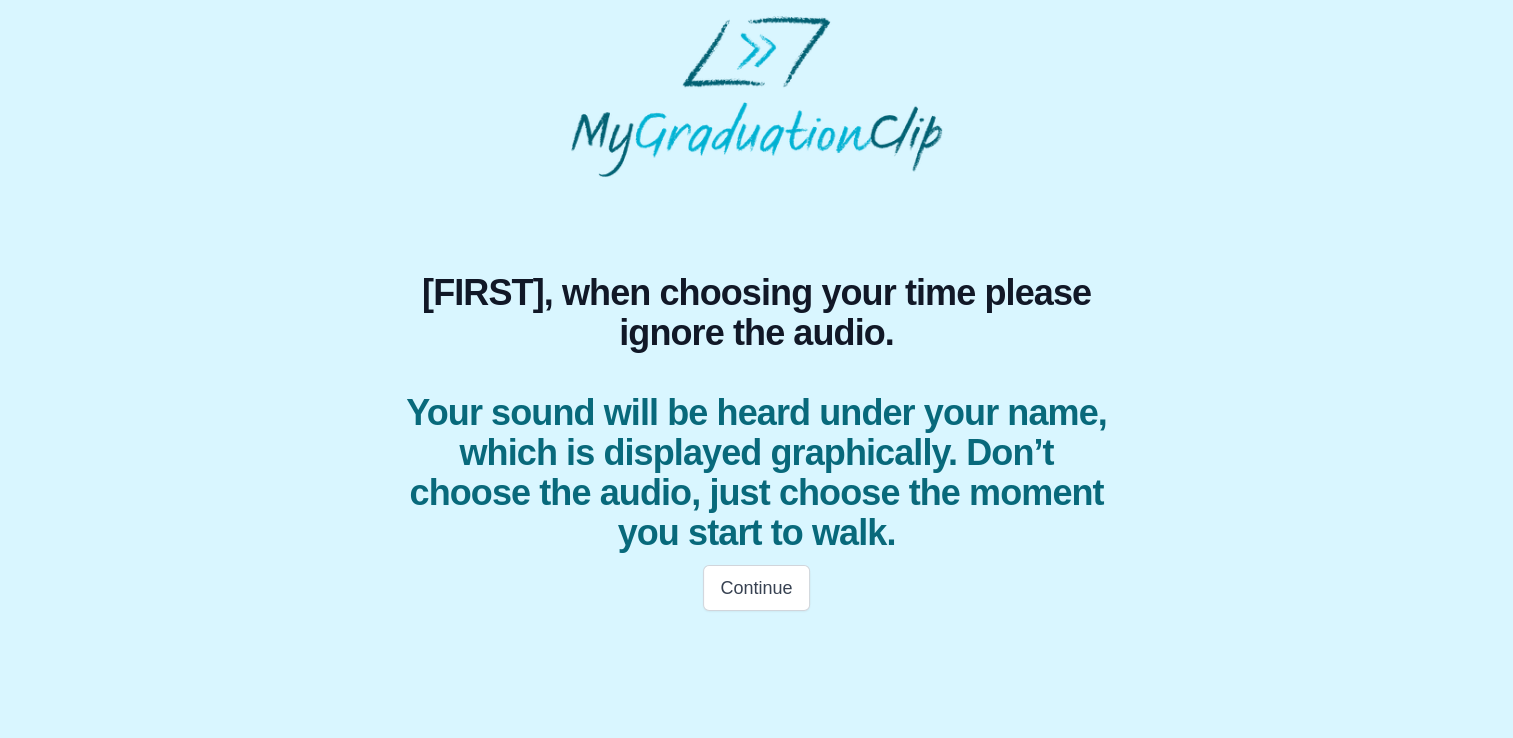 scroll, scrollTop: 0, scrollLeft: 0, axis: both 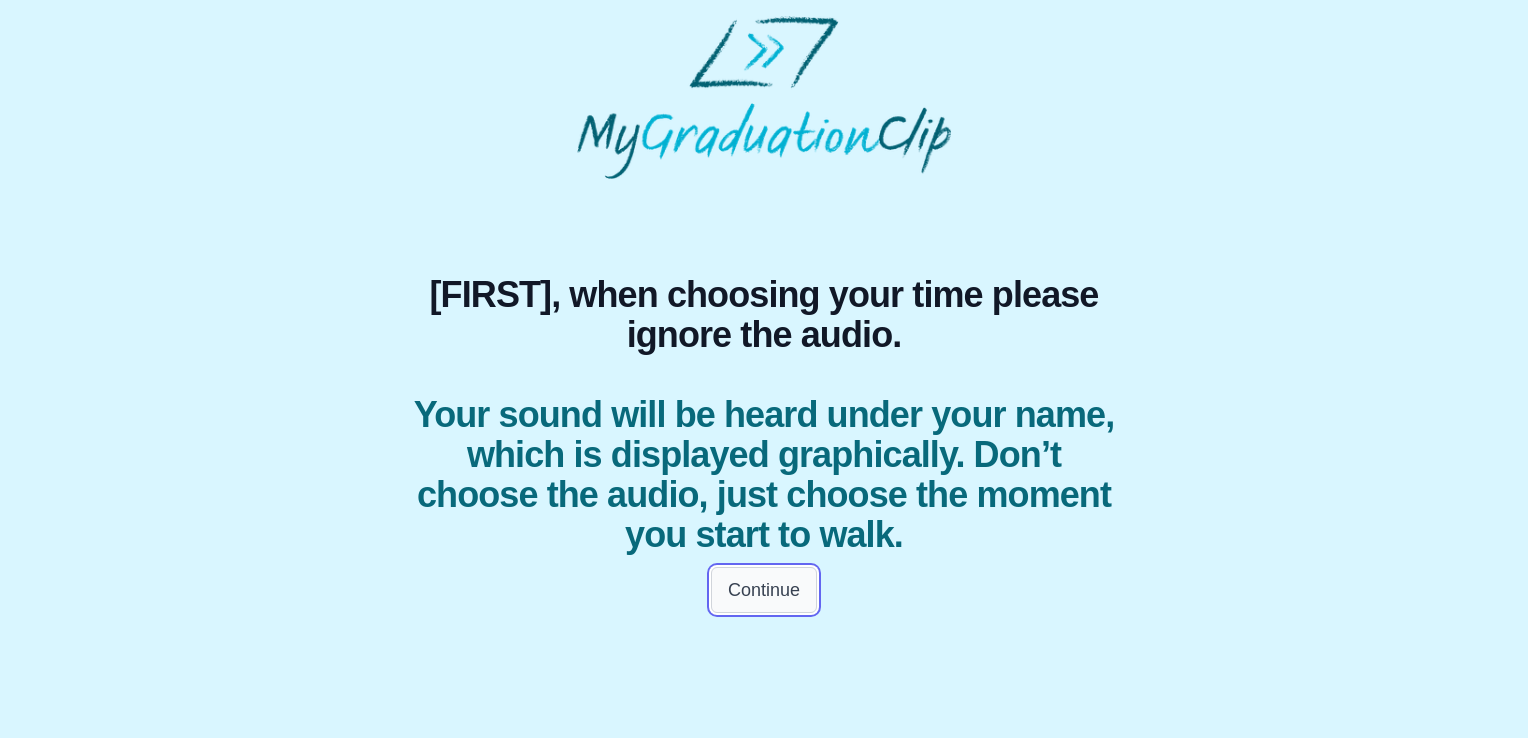 click on "Continue" at bounding box center [764, 590] 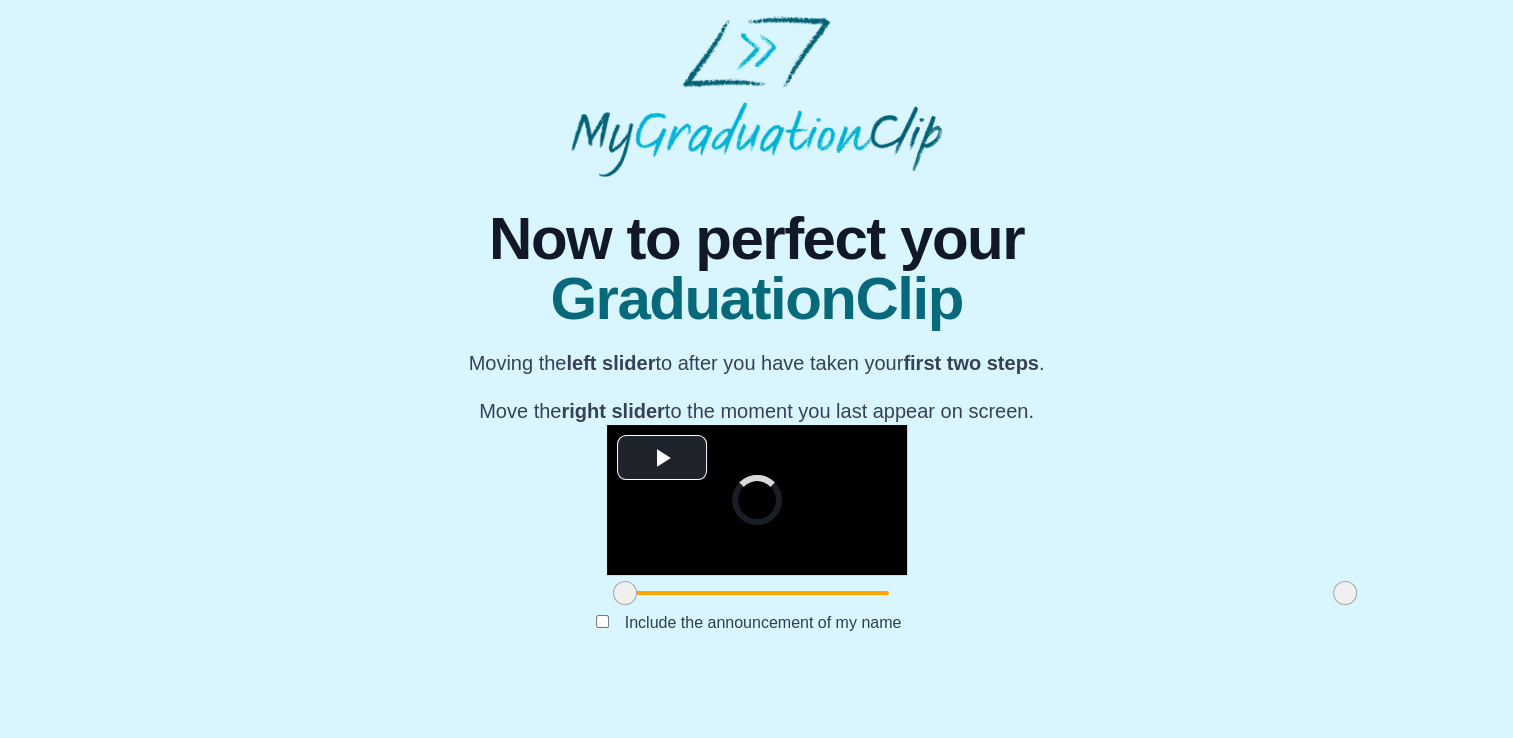 scroll, scrollTop: 226, scrollLeft: 0, axis: vertical 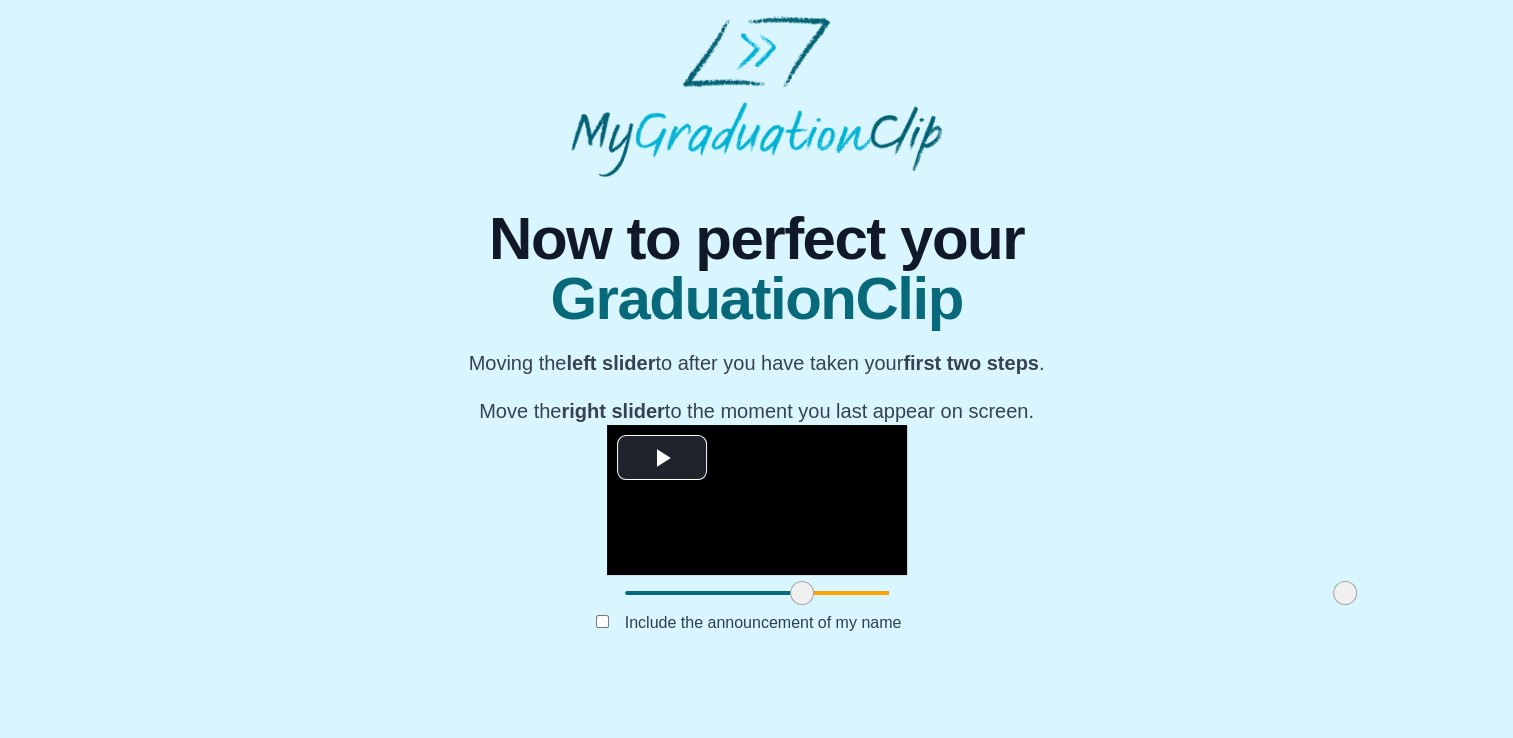 drag, startPoint x: 396, startPoint y: 640, endPoint x: 573, endPoint y: 647, distance: 177.13837 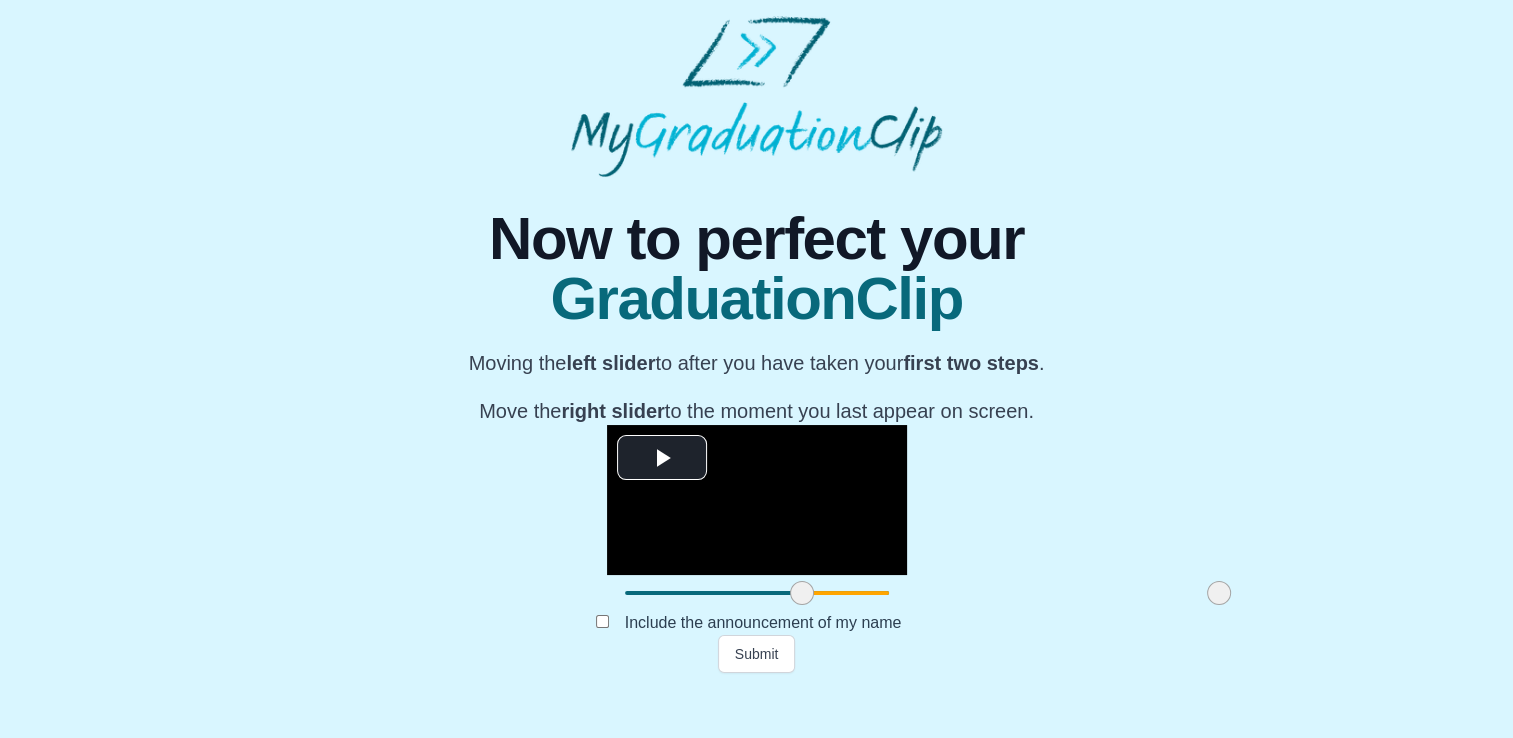 drag, startPoint x: 1124, startPoint y: 646, endPoint x: 998, endPoint y: 651, distance: 126.09917 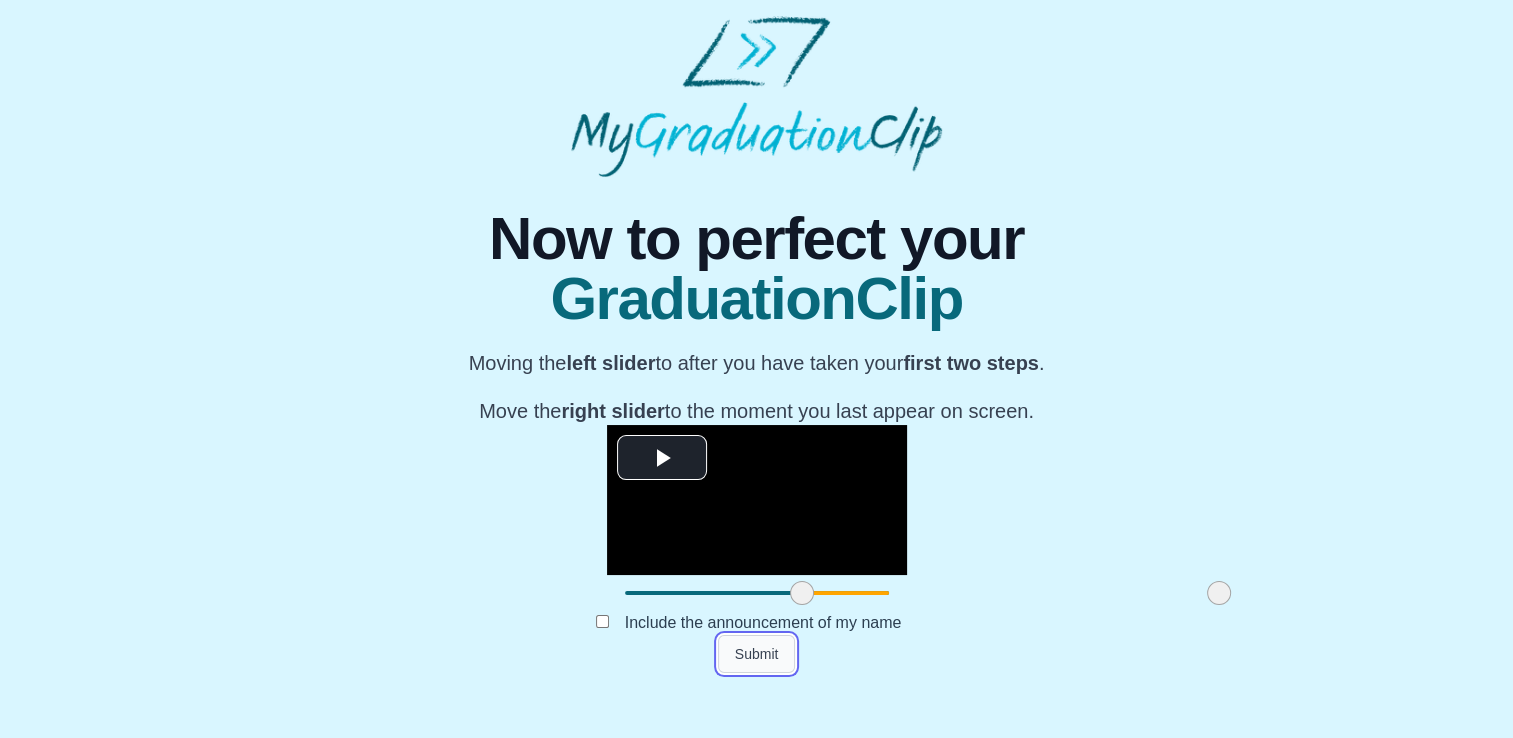 click on "Submit" at bounding box center [757, 654] 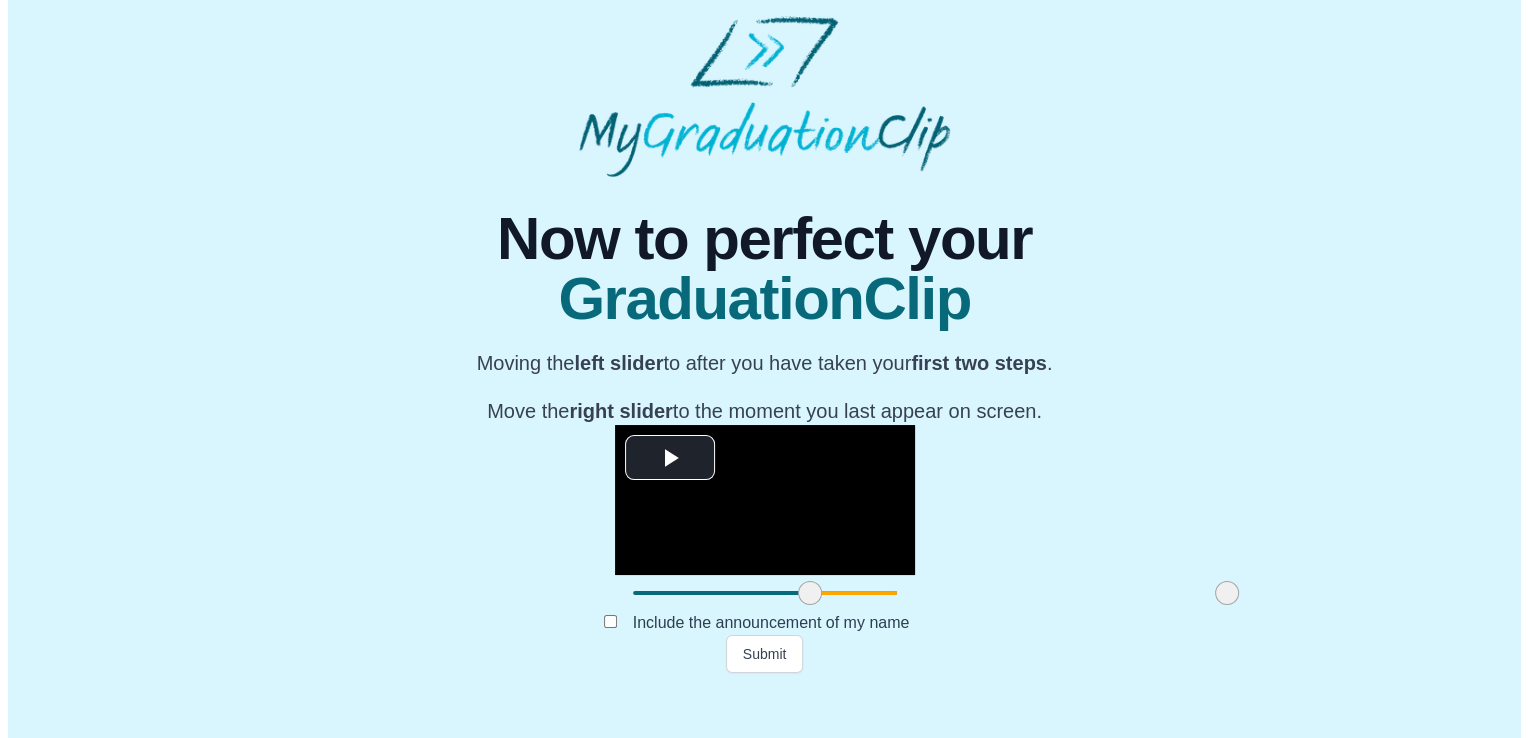 scroll, scrollTop: 0, scrollLeft: 0, axis: both 